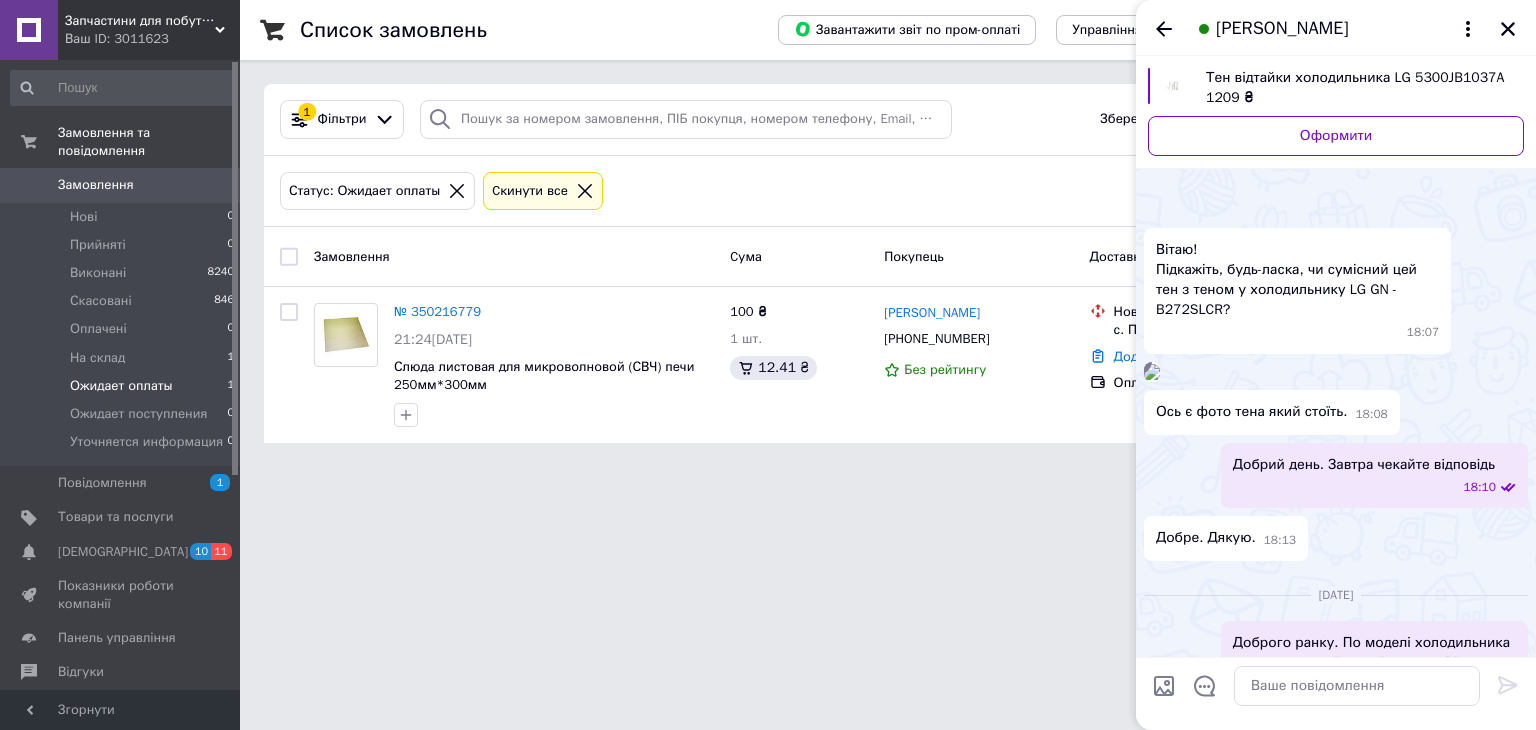 click on "Запчастини для побутової техніки Ваш ID: 3011623 Сайт Запчастини для побутової техніки Кабінет покупця Перевірити стан системи Сторінка на порталі Довідка Вийти Замовлення та повідомлення Замовлення 0 Нові 0 Прийняті 0 Виконані 8240 Скасовані 846 Оплачені 0 На склад 1 Ожидает оплаты 1 Ожидает поступления 0 Уточняется информация 0 Повідомлення 1 Товари та послуги Сповіщення 10 11 Показники роботи компанії Панель управління Відгуки Клієнти Каталог ProSale Аналітика Інструменти веб-майстра та SEO Управління сайтом   1 (1)" at bounding box center [768, 233] 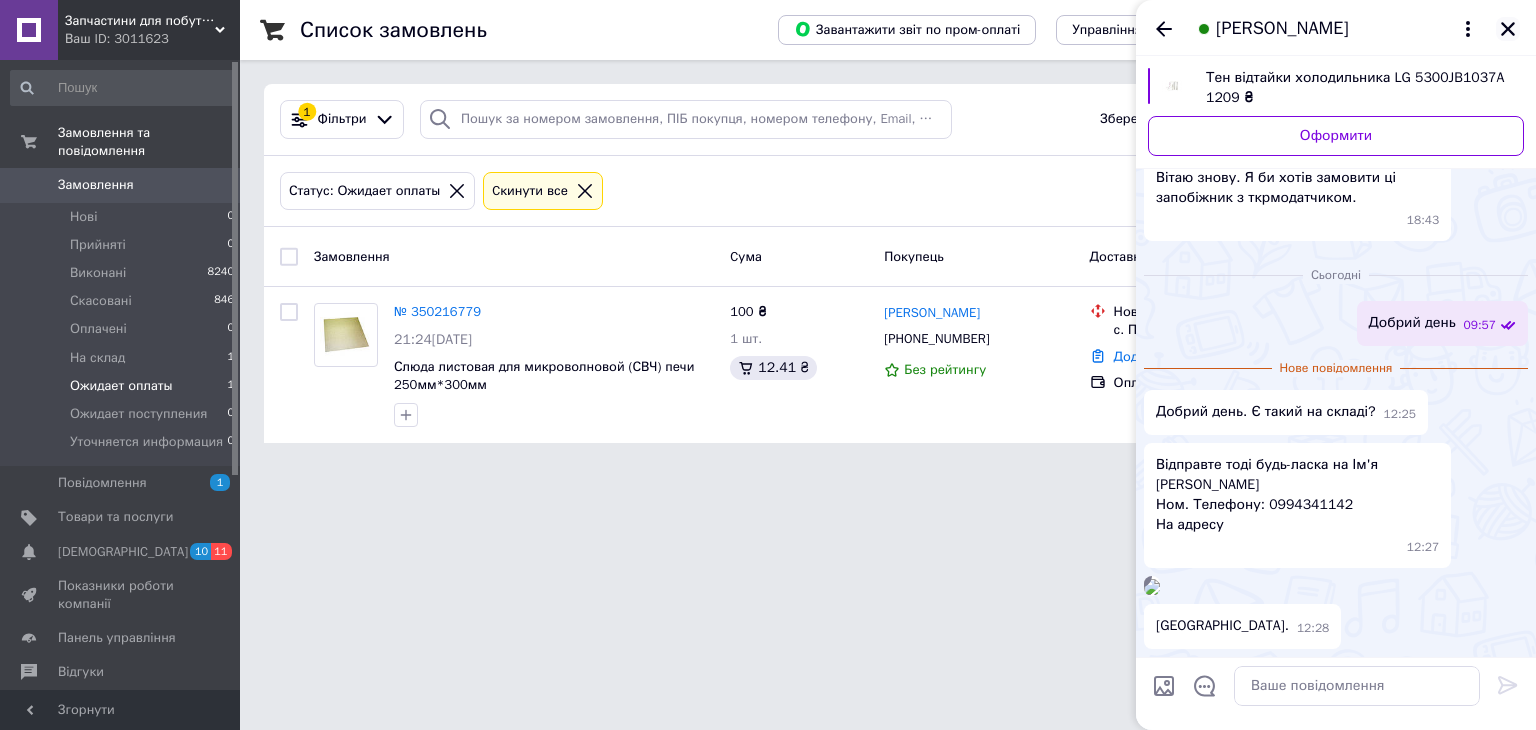 click 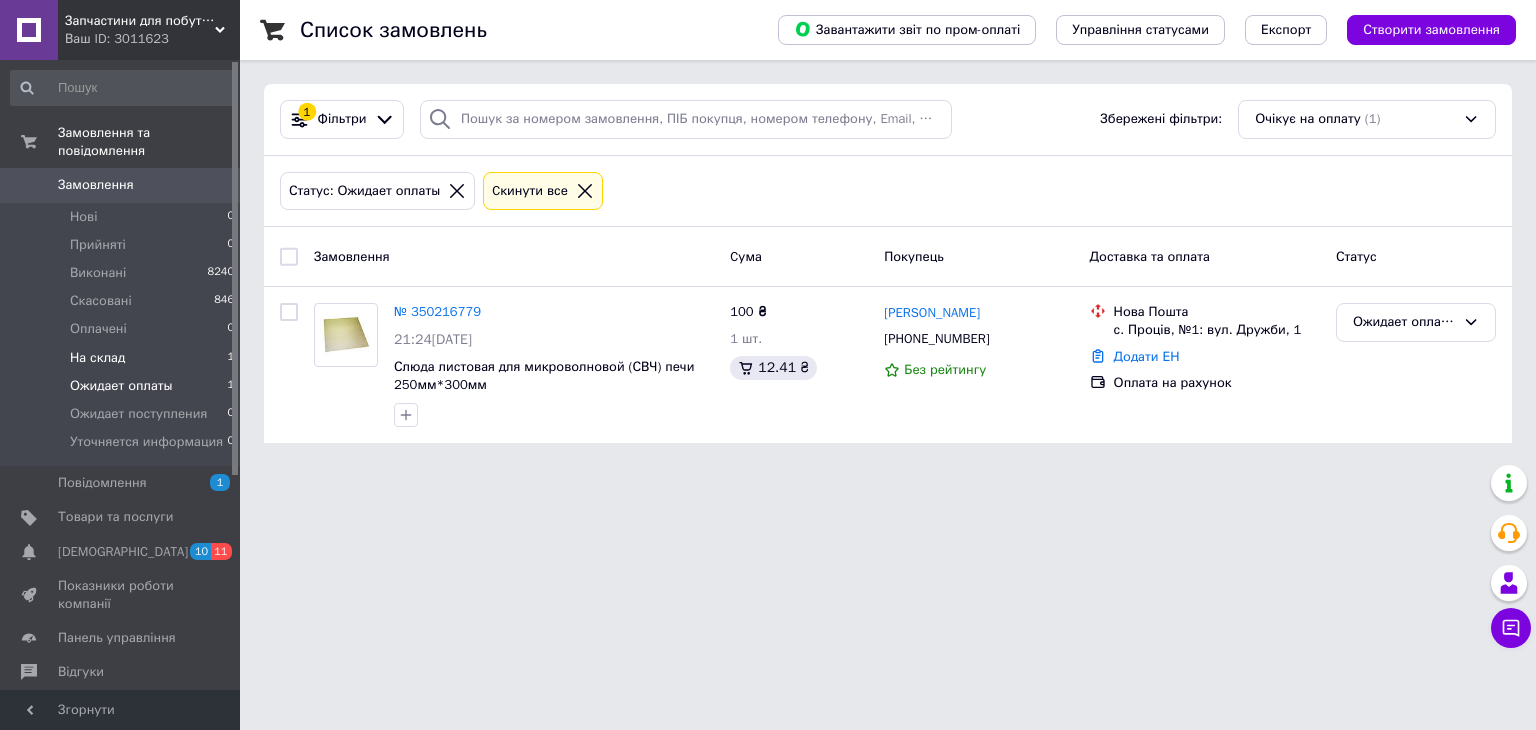 click on "На склад" at bounding box center [97, 358] 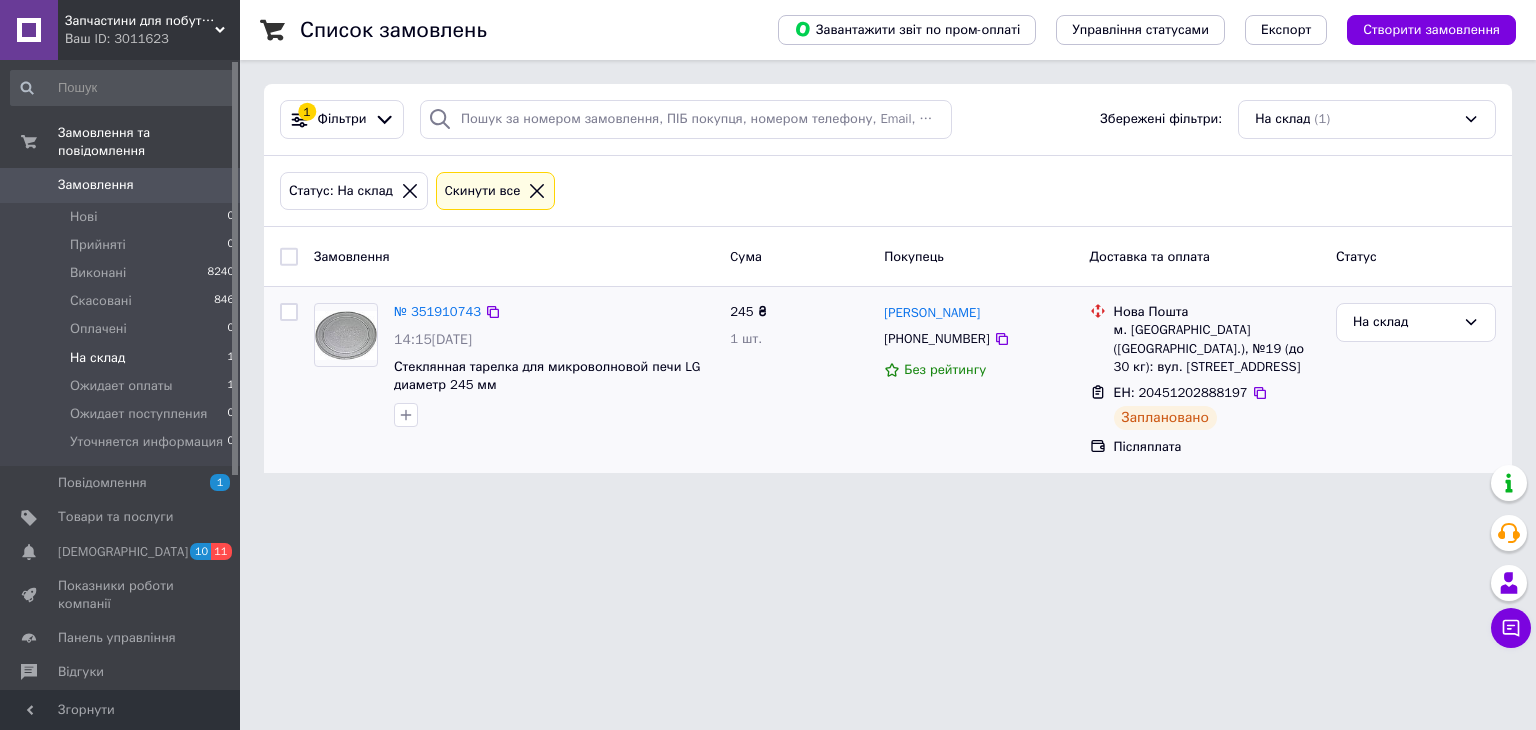 click on "ЕН: 20451202888197" at bounding box center (1181, 392) 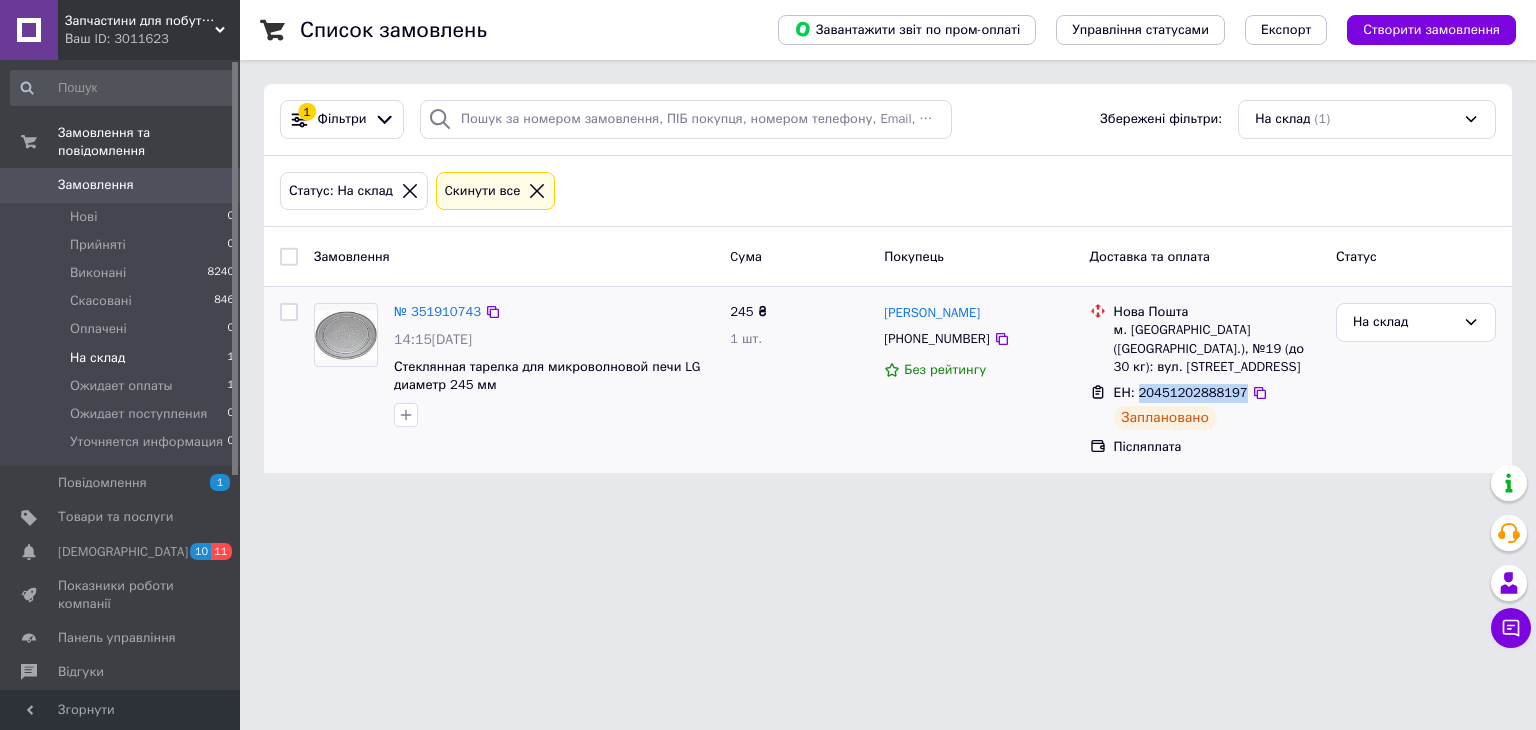 click on "ЕН: 20451202888197" at bounding box center [1181, 392] 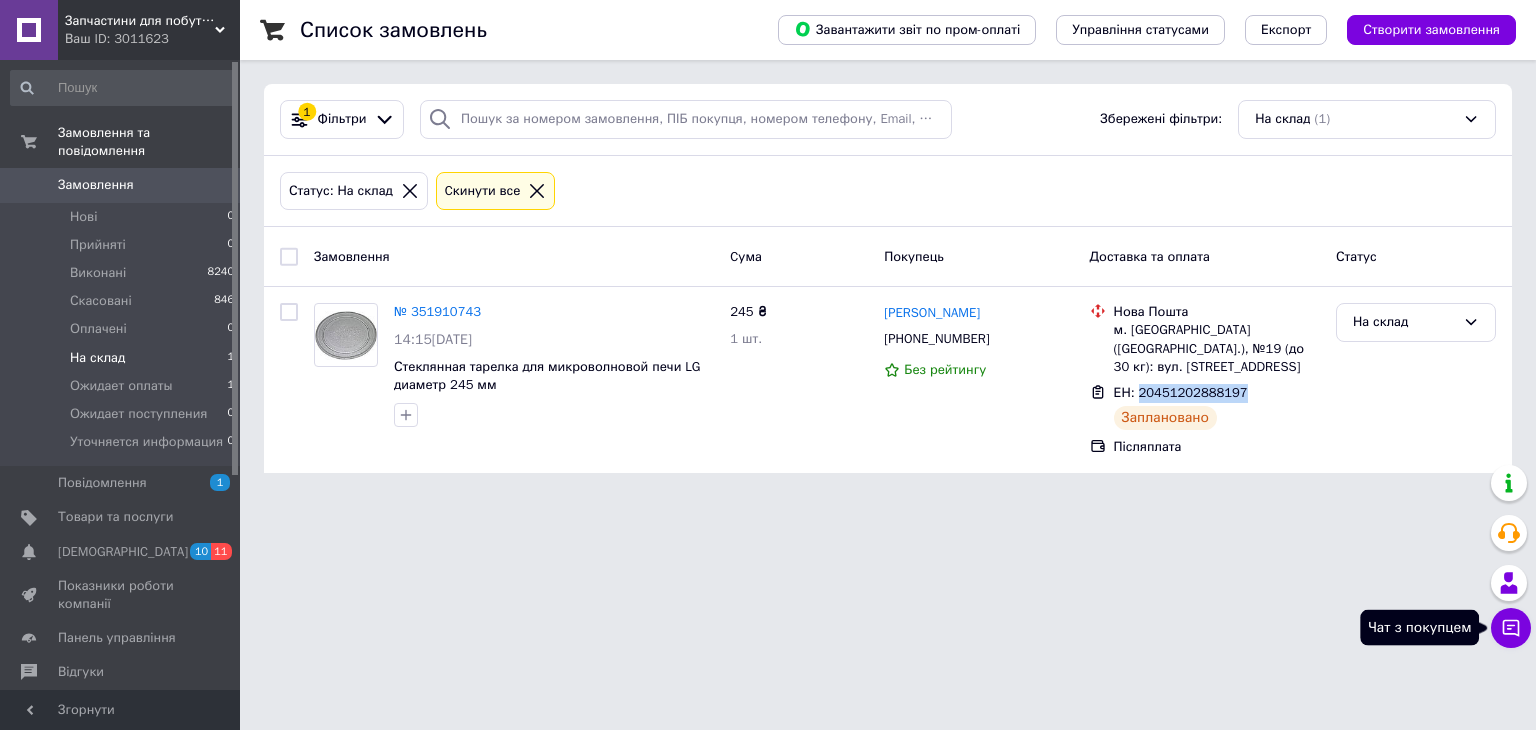 click 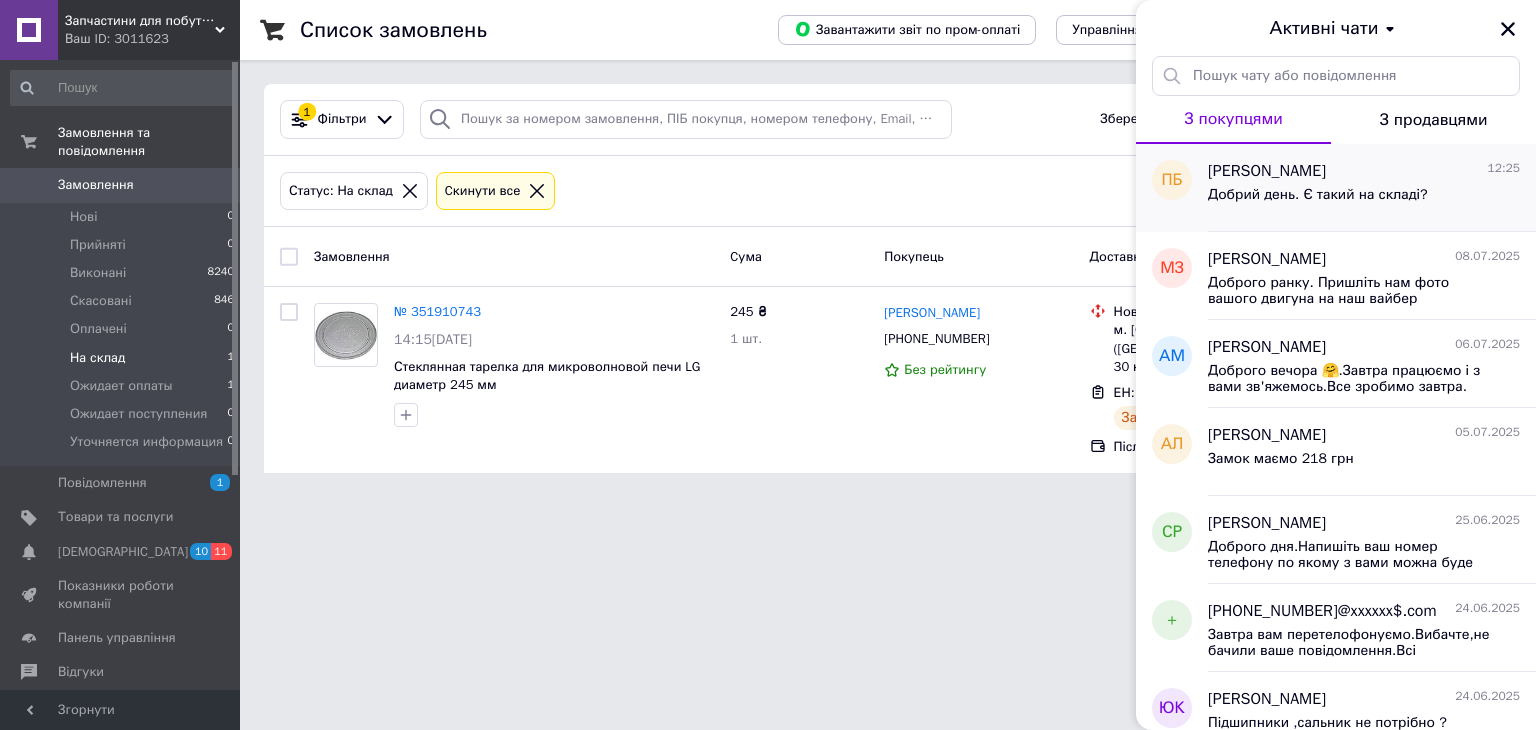 click on "Добрий день. Є такий на складі?" at bounding box center [1318, 201] 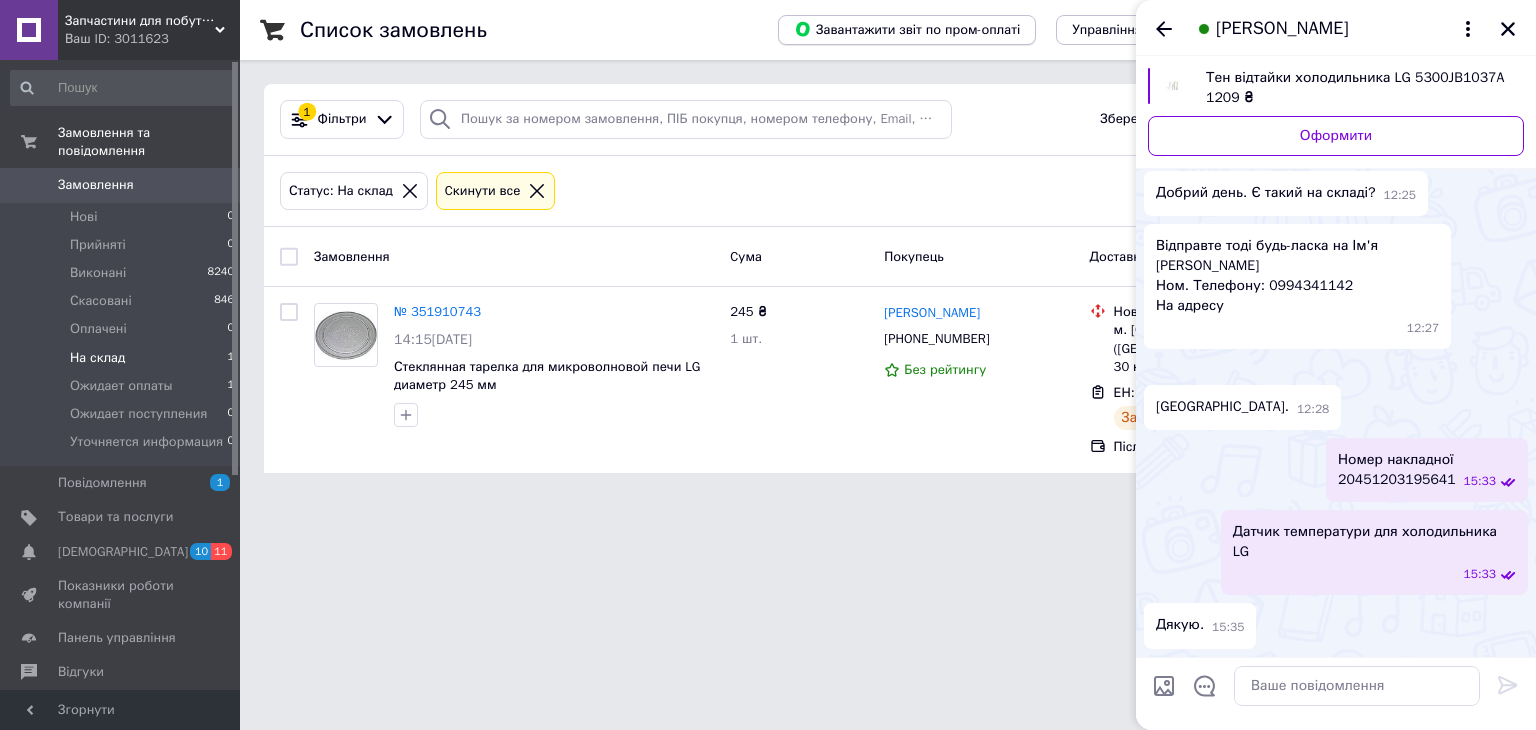 scroll, scrollTop: 2465, scrollLeft: 0, axis: vertical 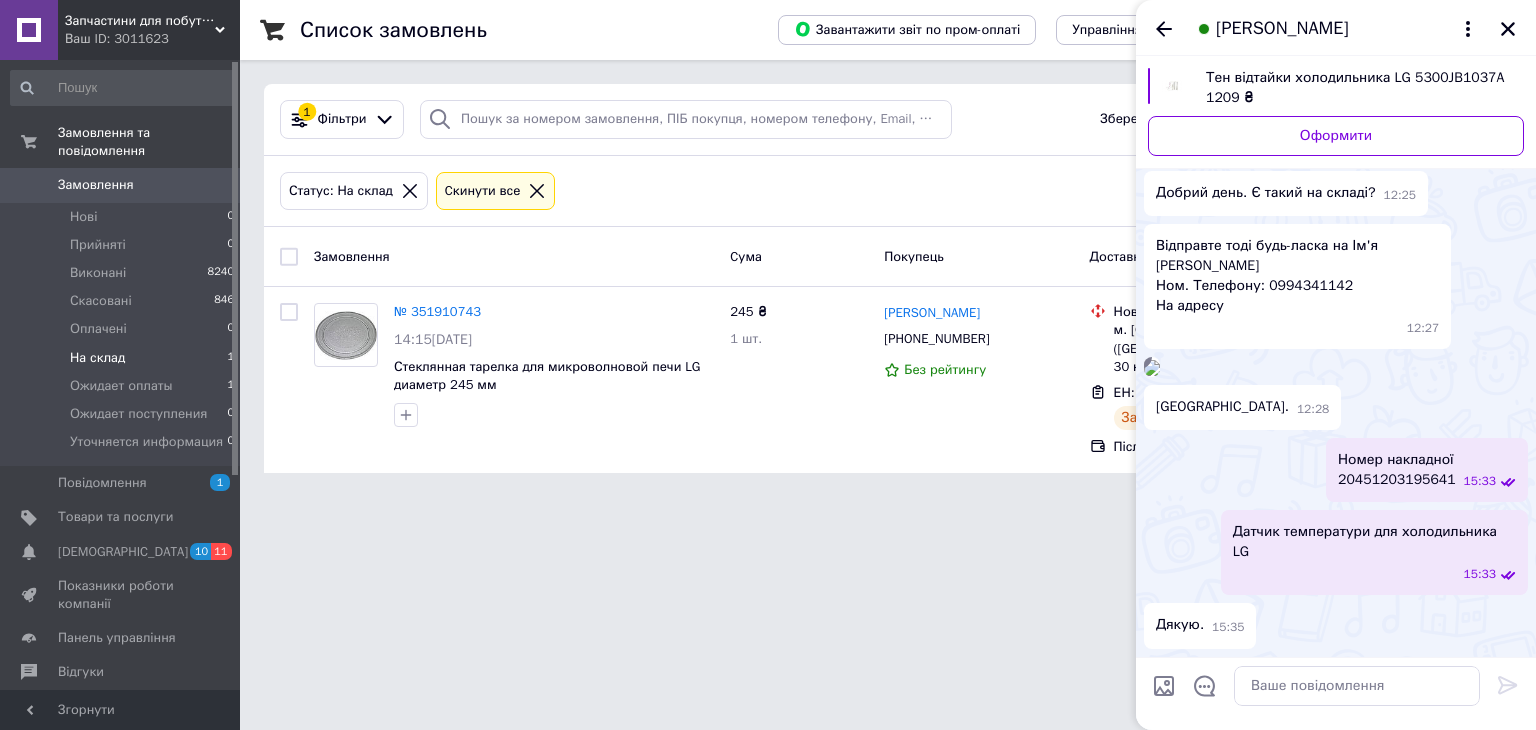 click on "На склад" at bounding box center [97, 358] 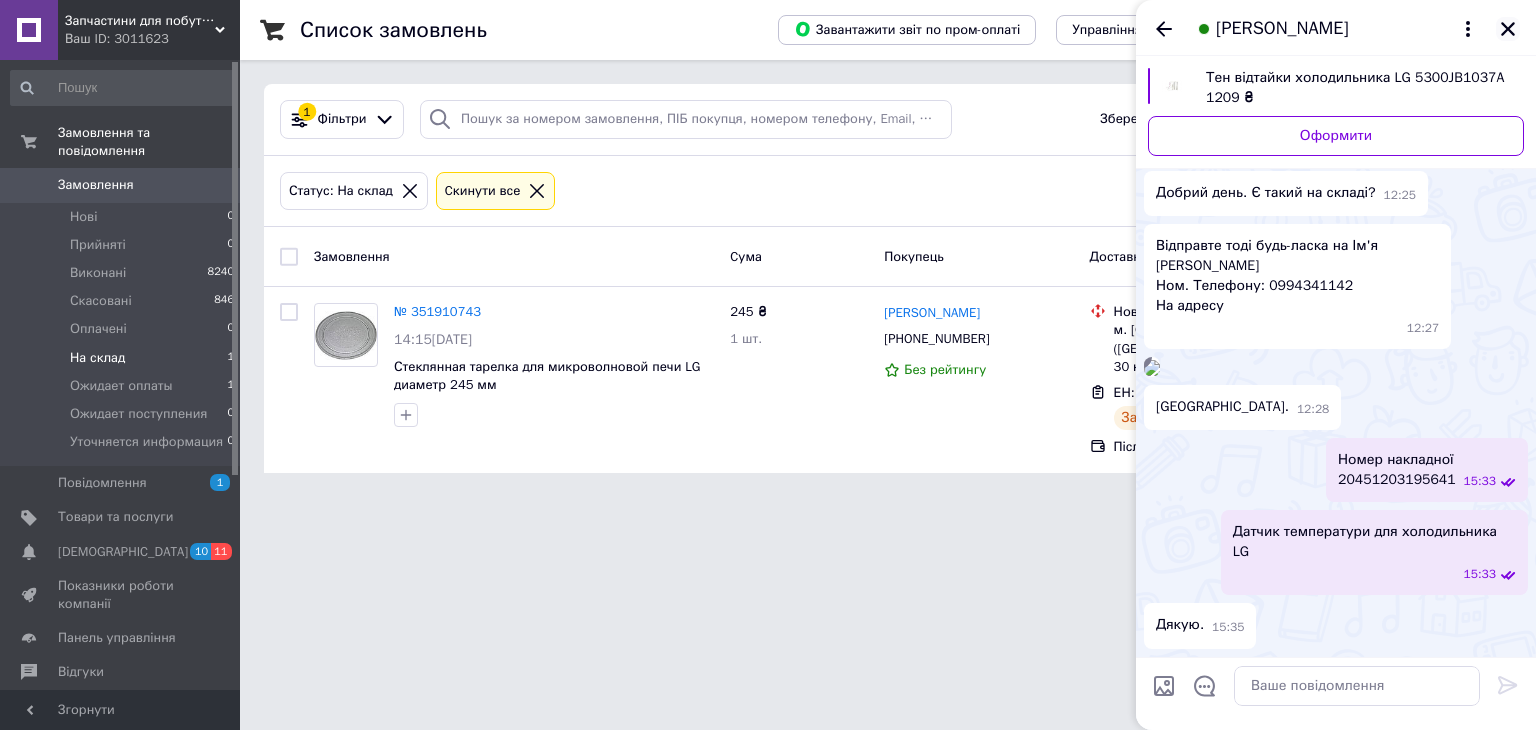 click 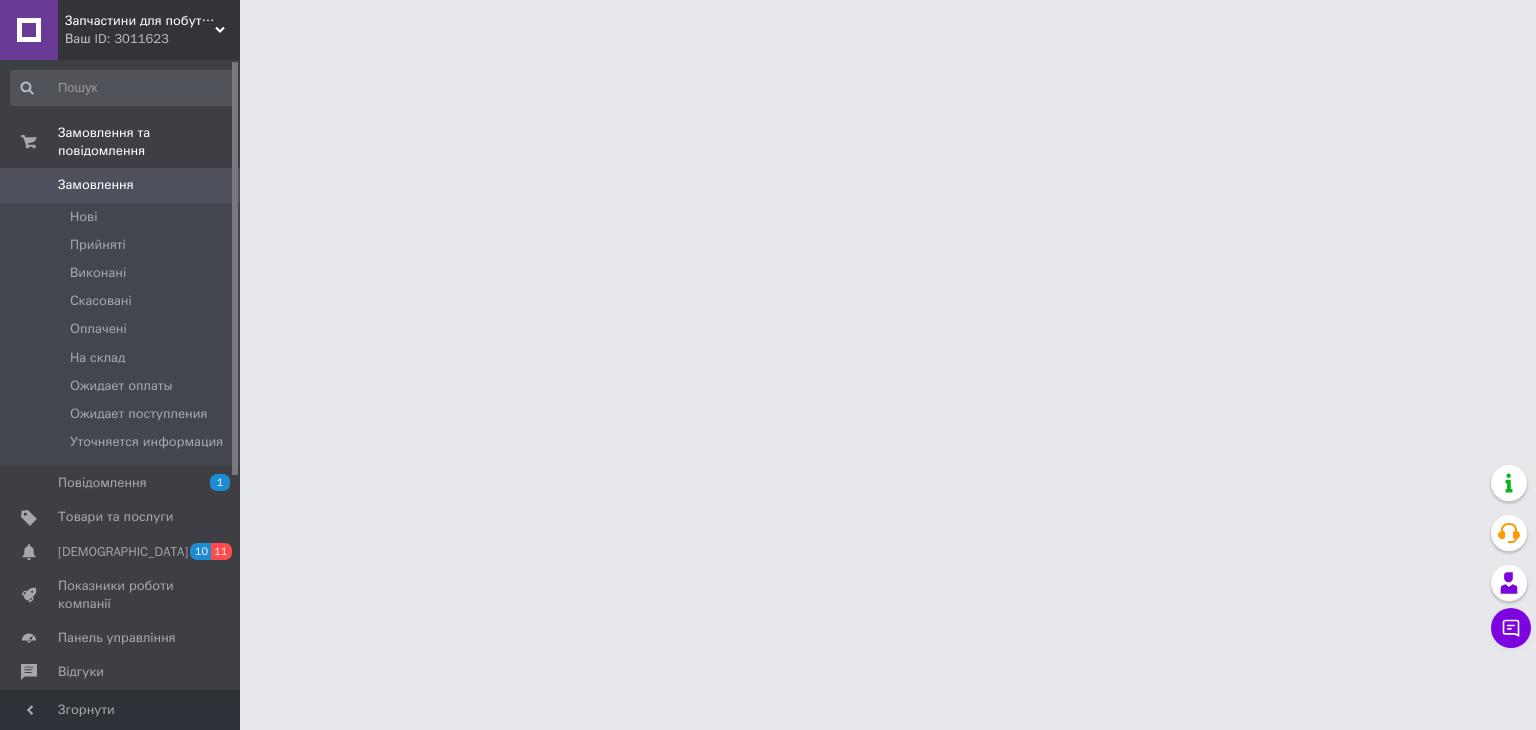scroll, scrollTop: 0, scrollLeft: 0, axis: both 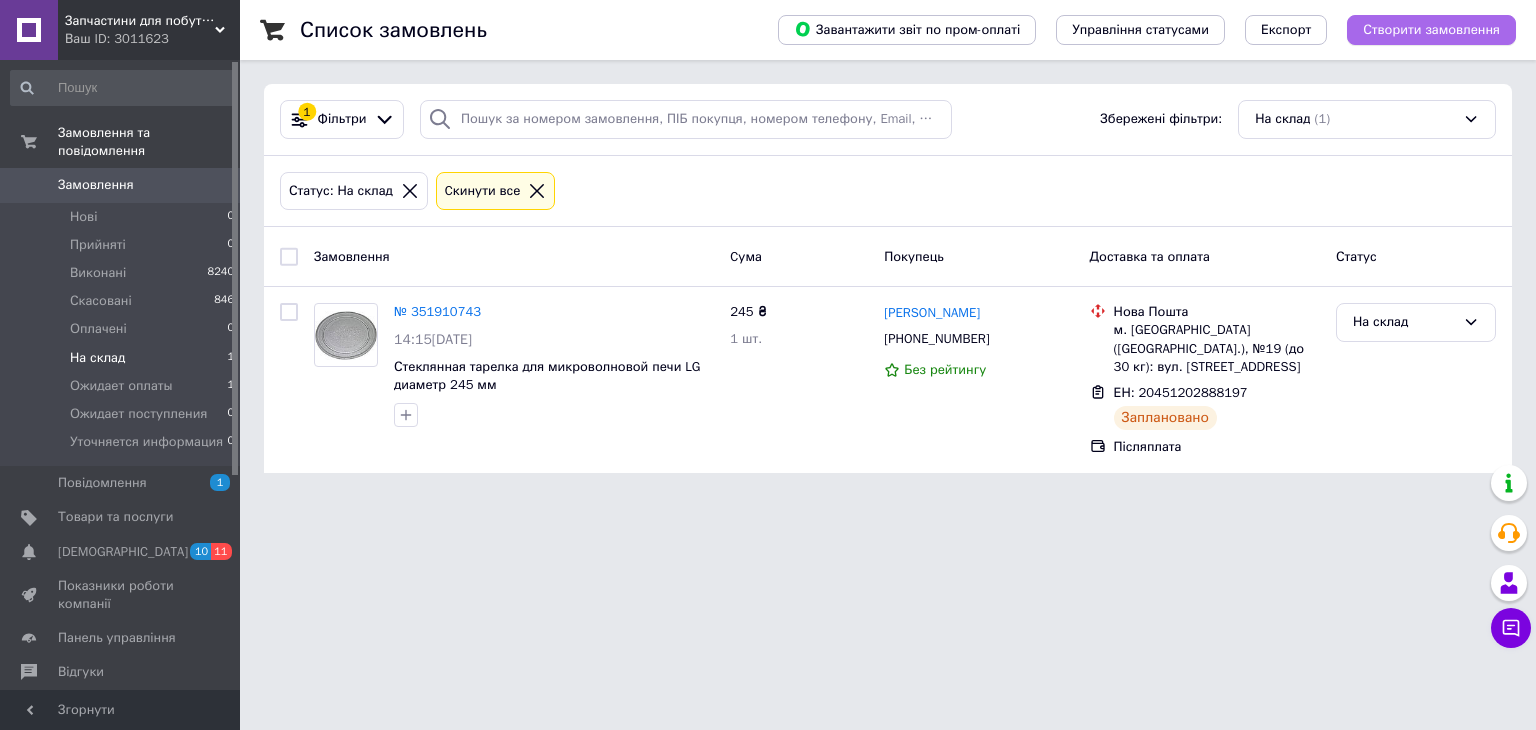 click on "Створити замовлення" at bounding box center [1431, 30] 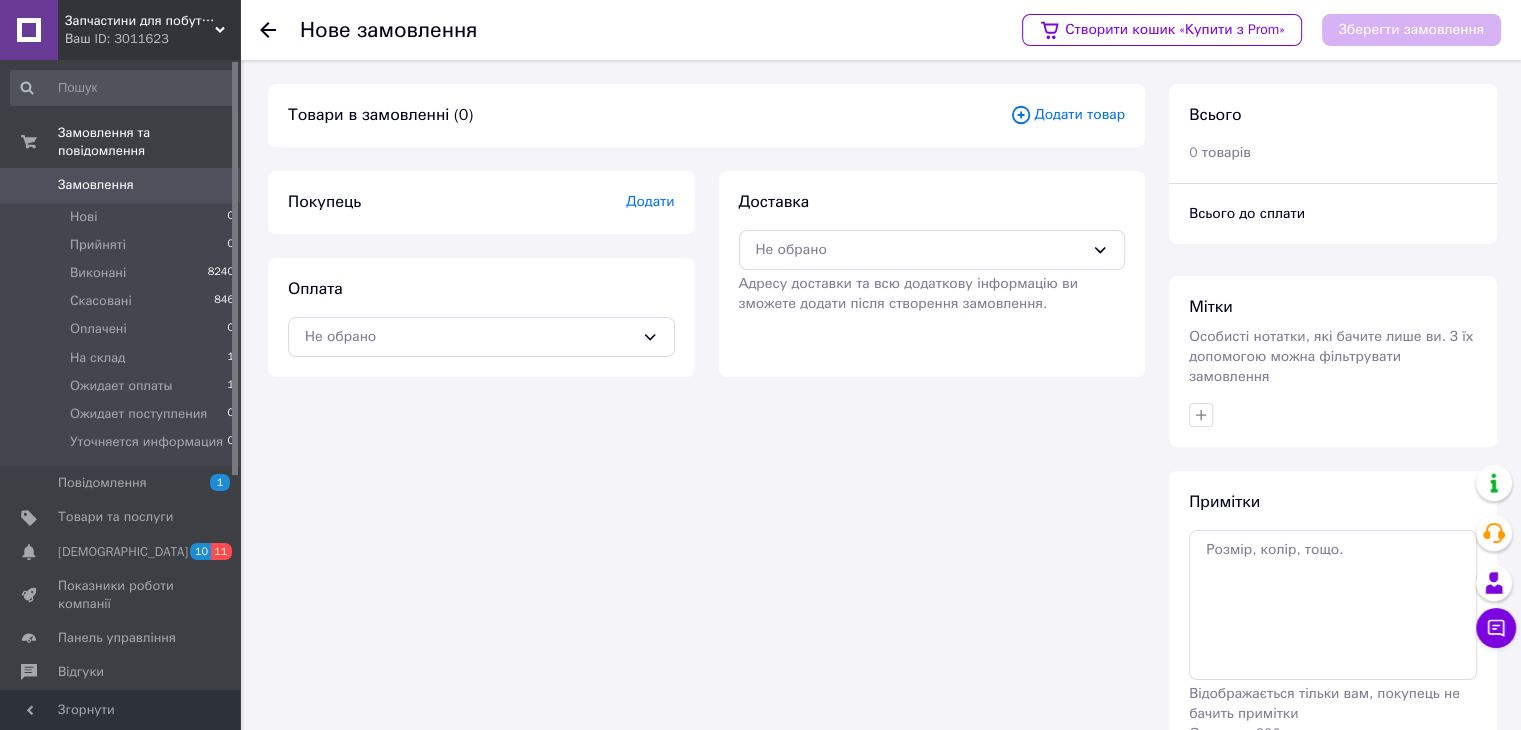 click on "Додати товар" at bounding box center [1067, 115] 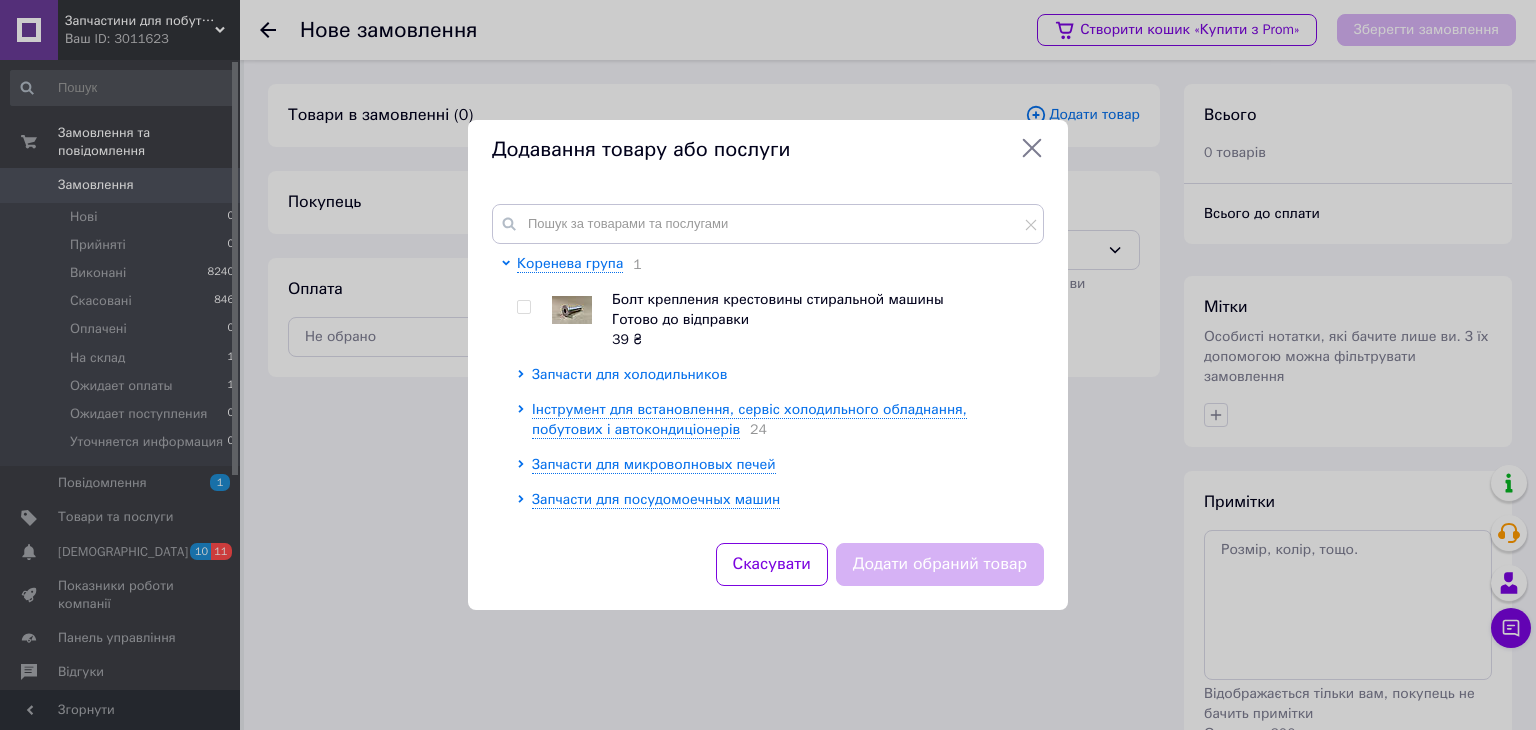 click on "Запчасти для холодильников" at bounding box center [629, 374] 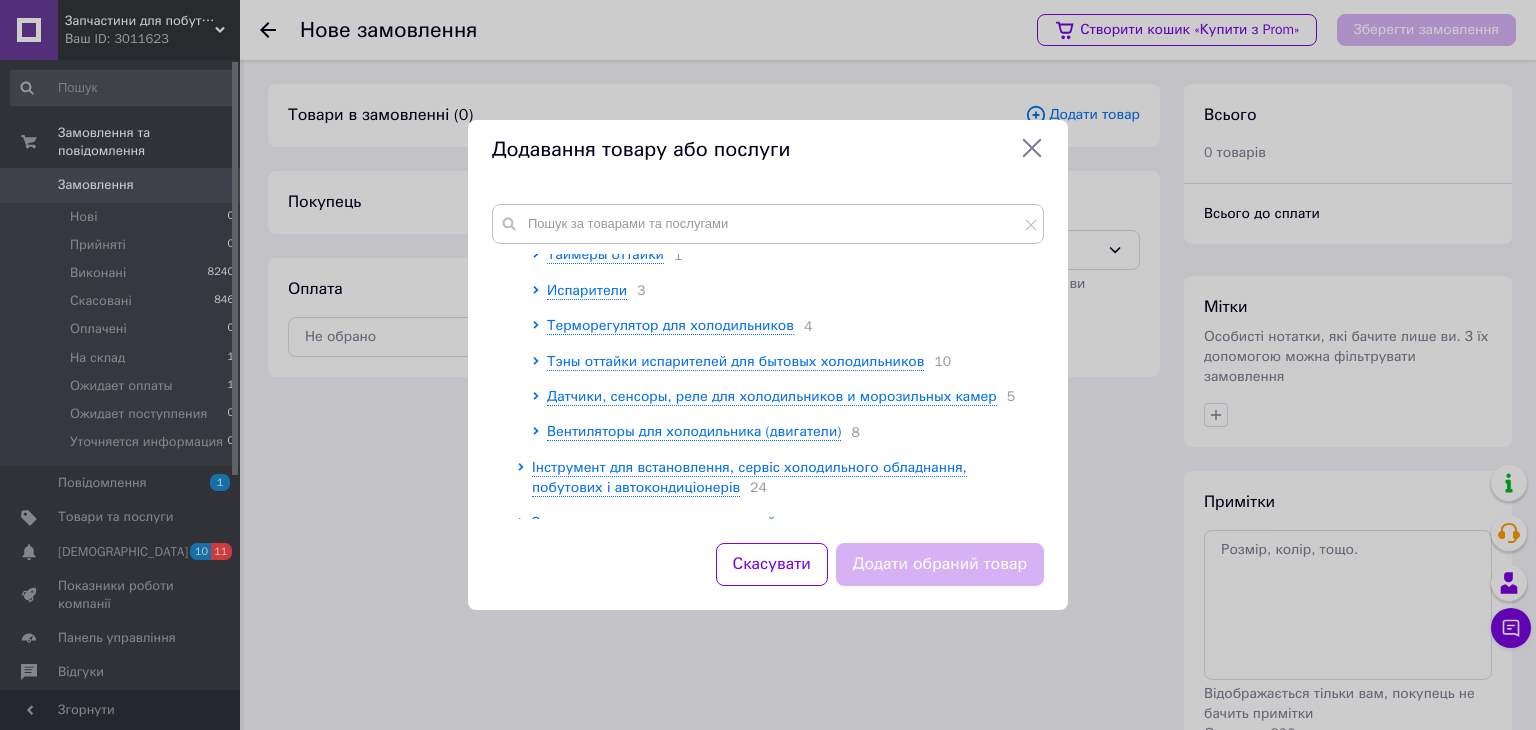 scroll, scrollTop: 200, scrollLeft: 0, axis: vertical 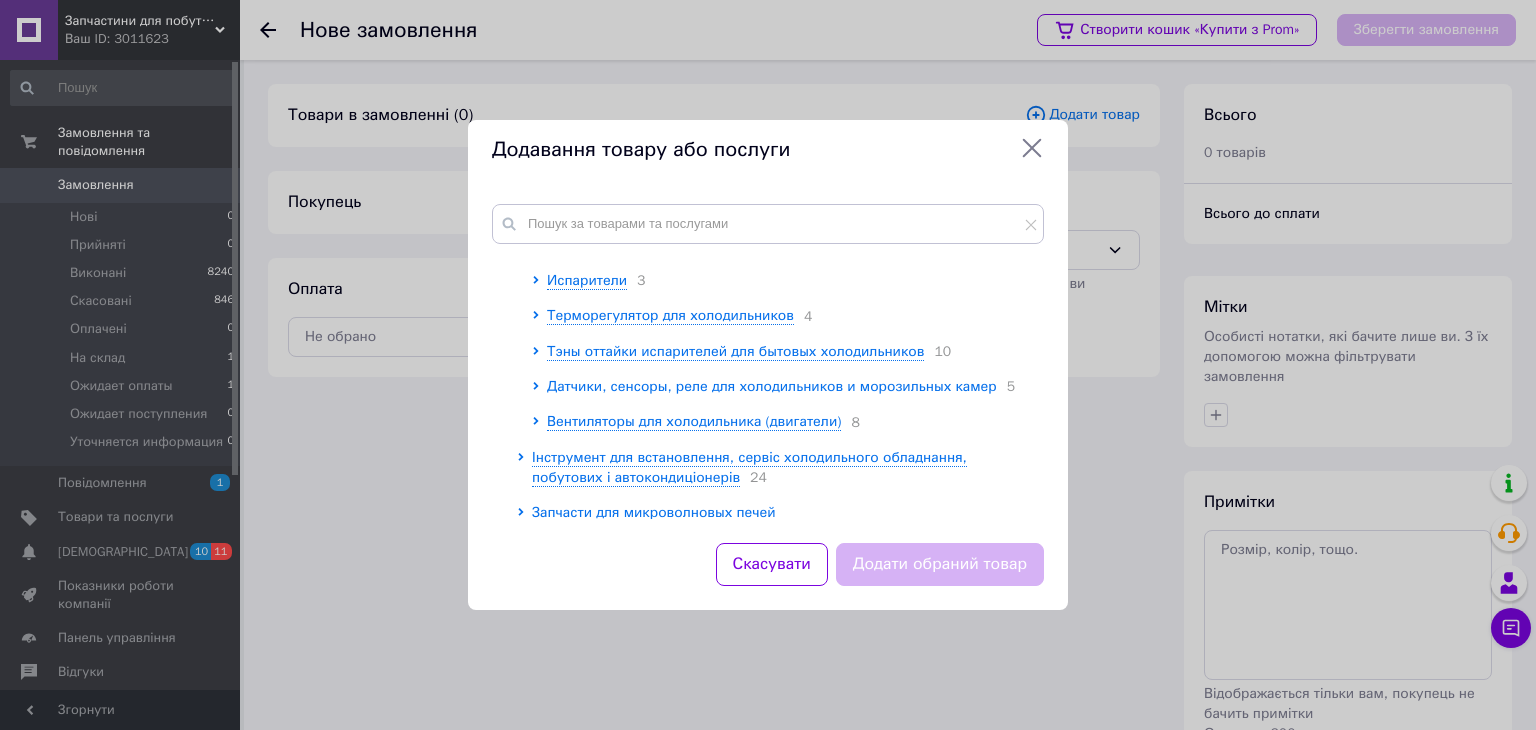 click on "Датчики, сенсоры, реле для холодильников и морозильных камер" at bounding box center (772, 386) 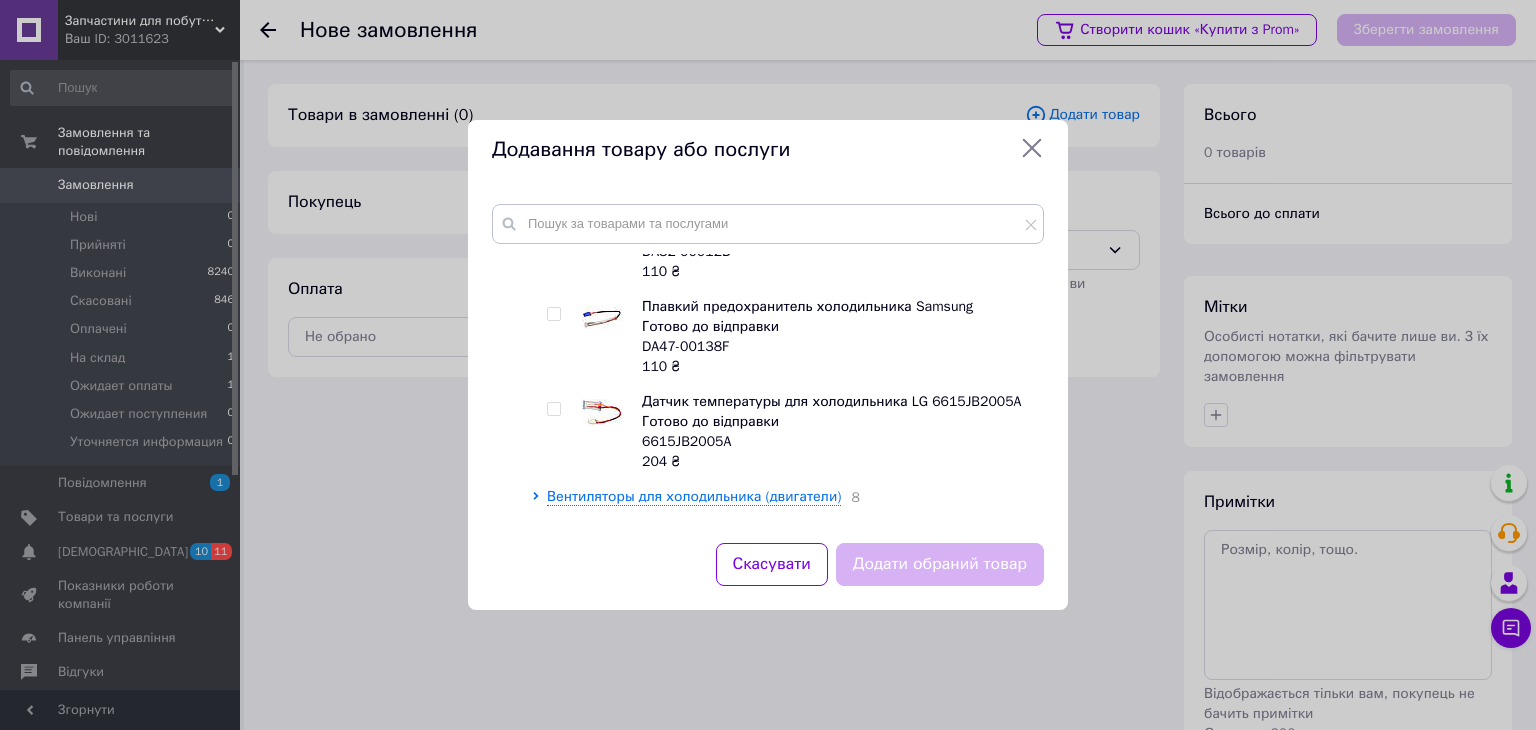 scroll, scrollTop: 700, scrollLeft: 0, axis: vertical 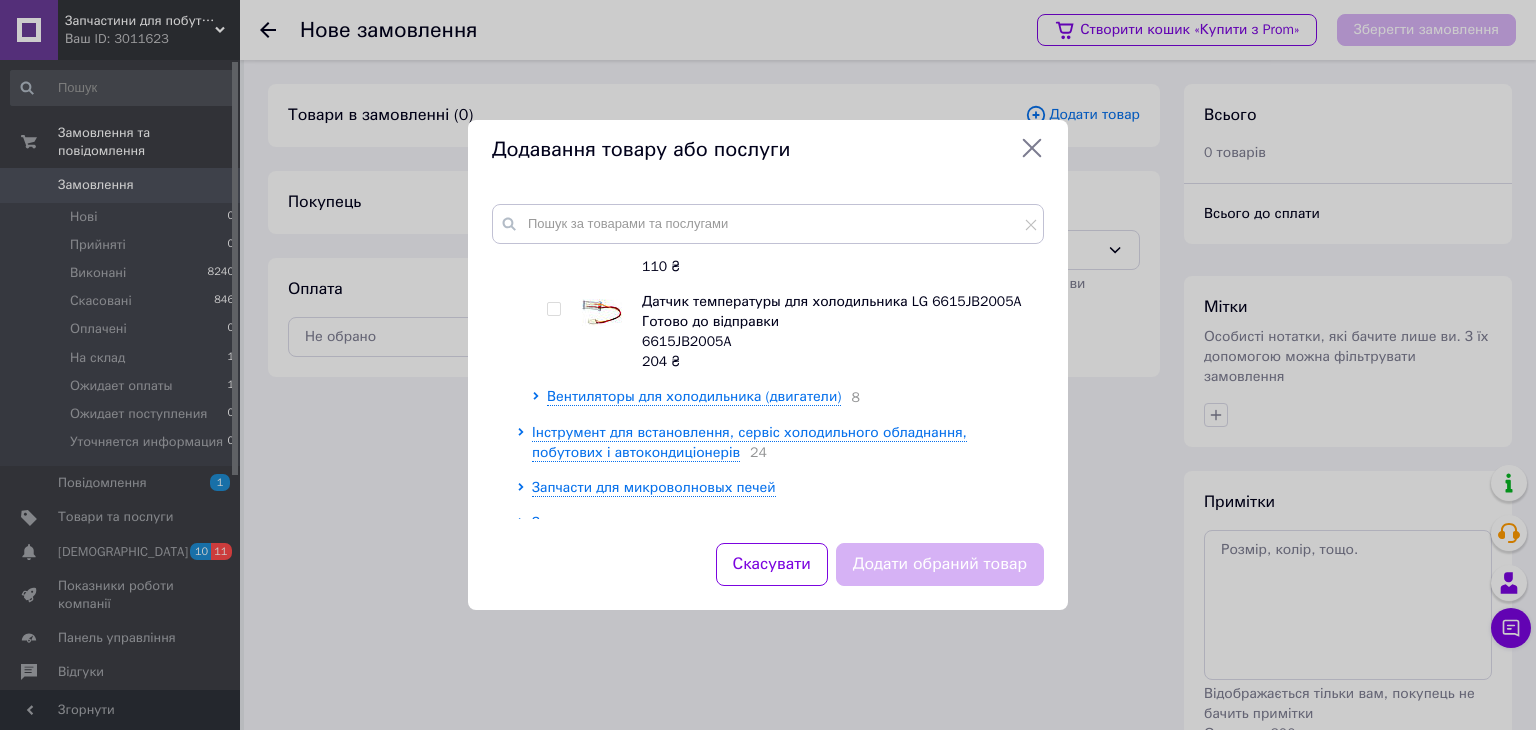 click at bounding box center [553, 309] 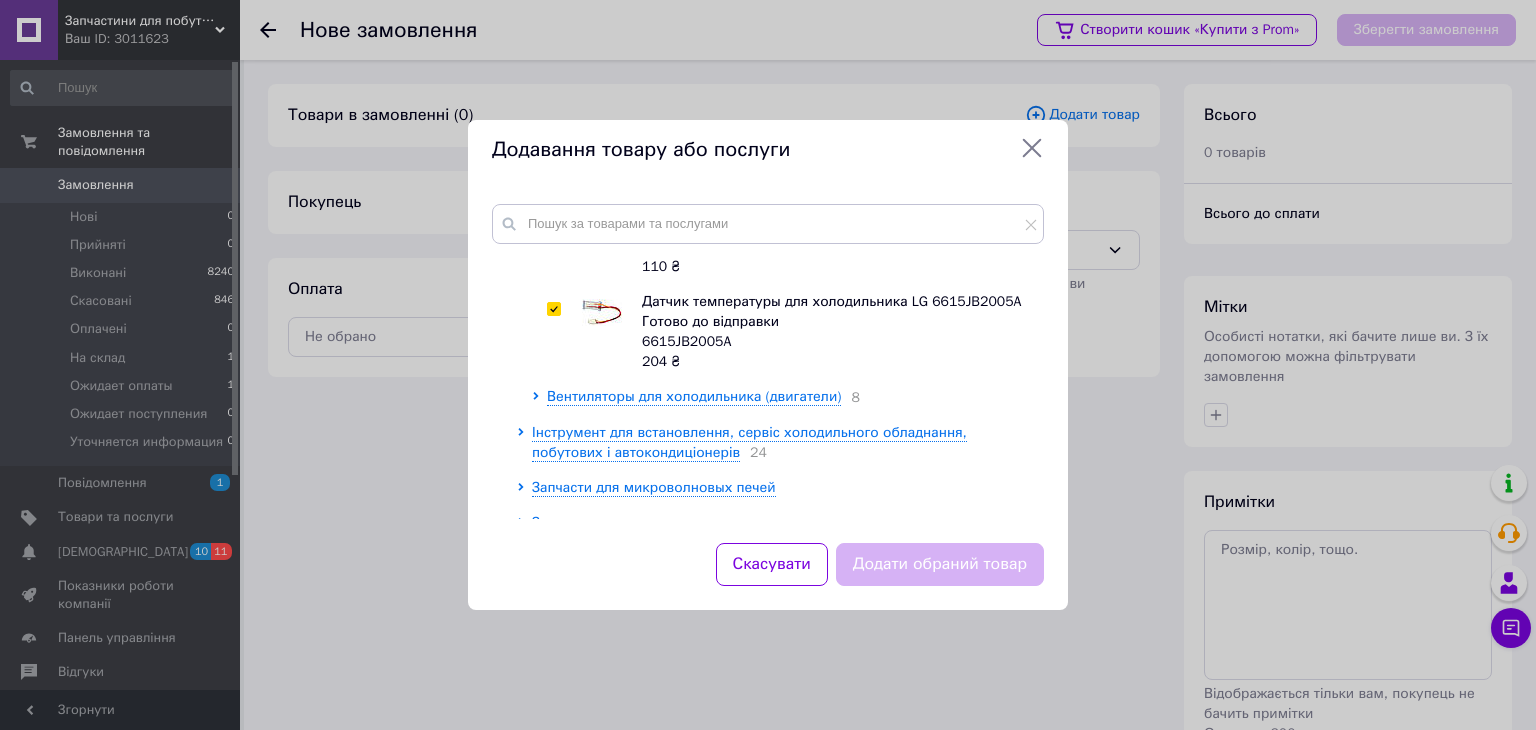 checkbox on "true" 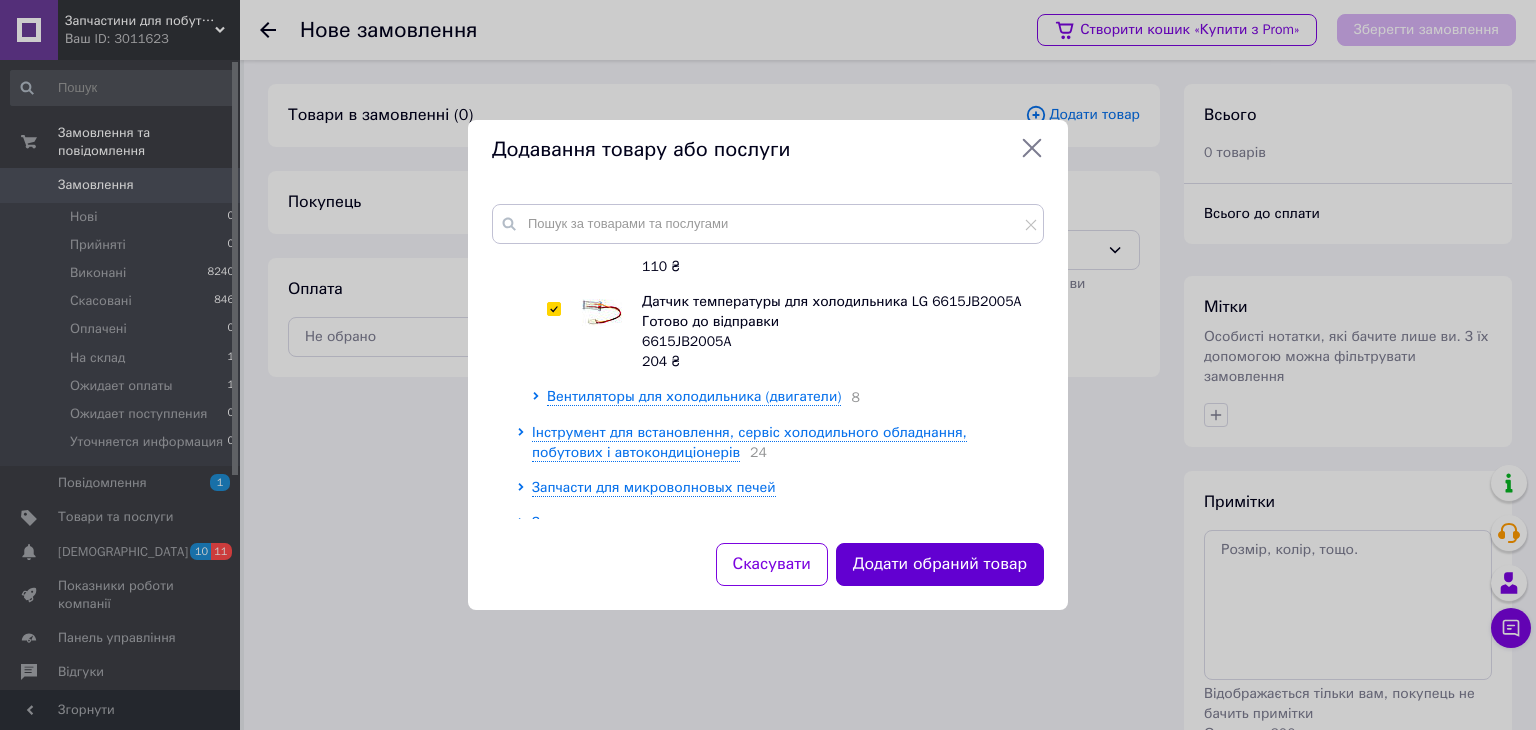 click on "Додати обраний товар" at bounding box center (940, 564) 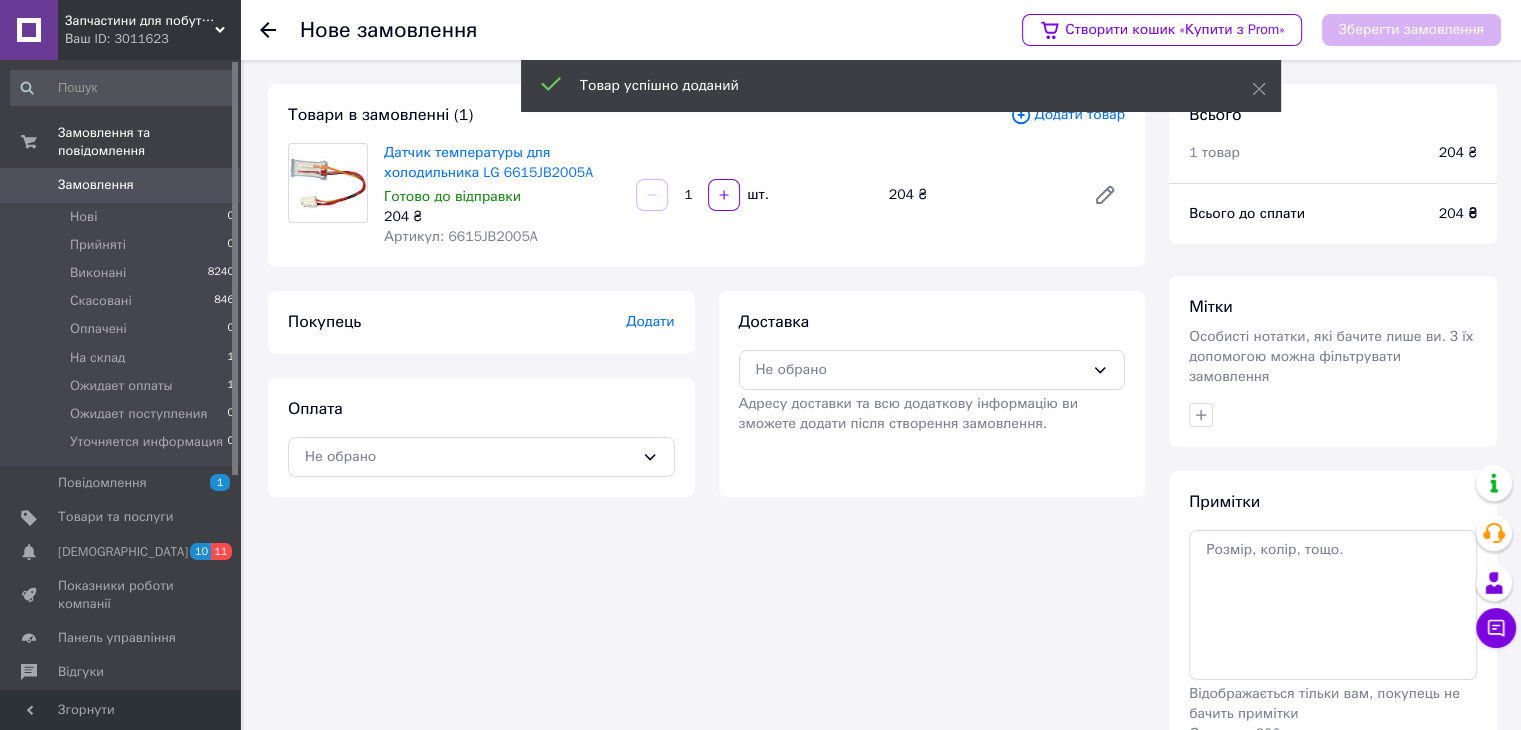 click on "Артикул: 6615JB2005A" at bounding box center (461, 236) 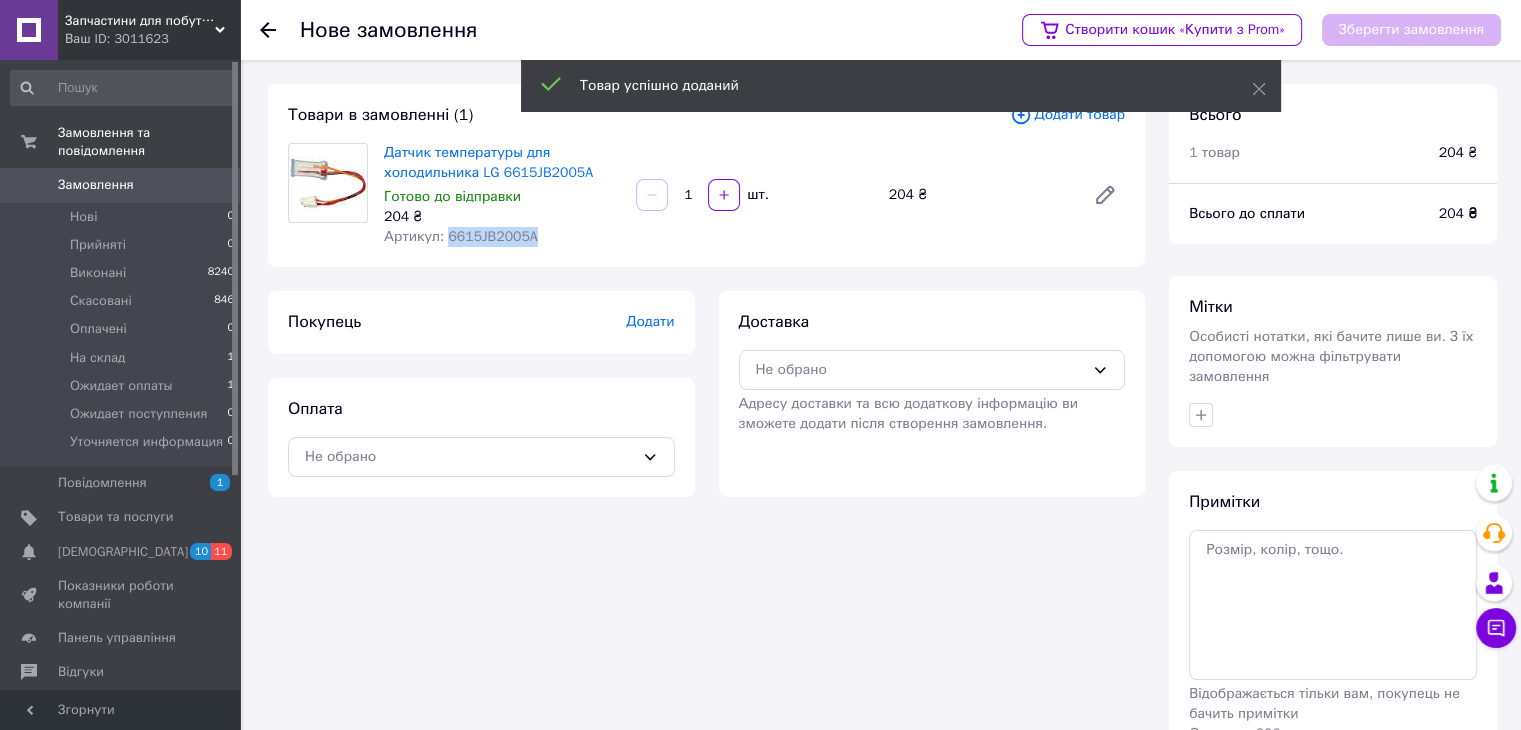 click on "Артикул: 6615JB2005A" at bounding box center (461, 236) 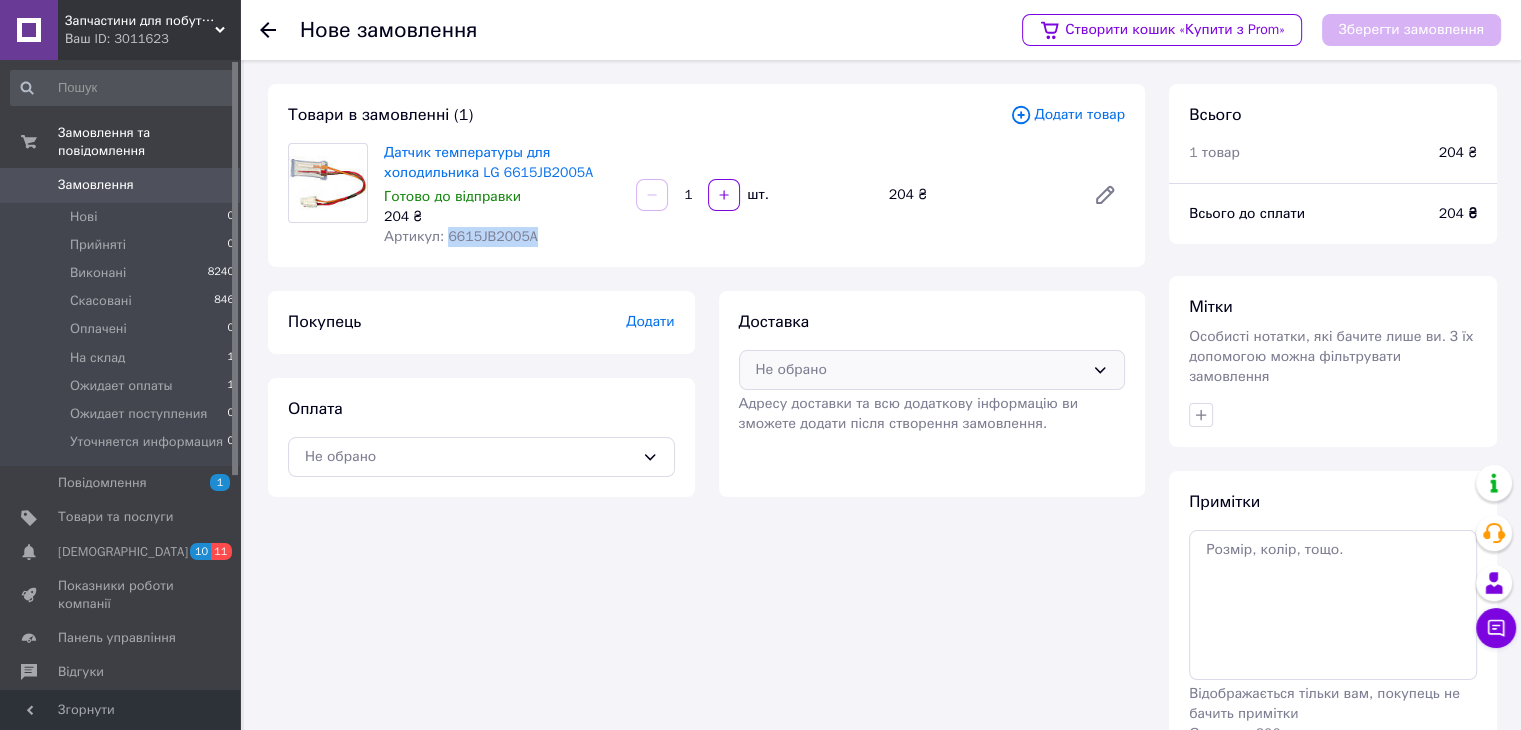 click on "Не обрано" at bounding box center (920, 370) 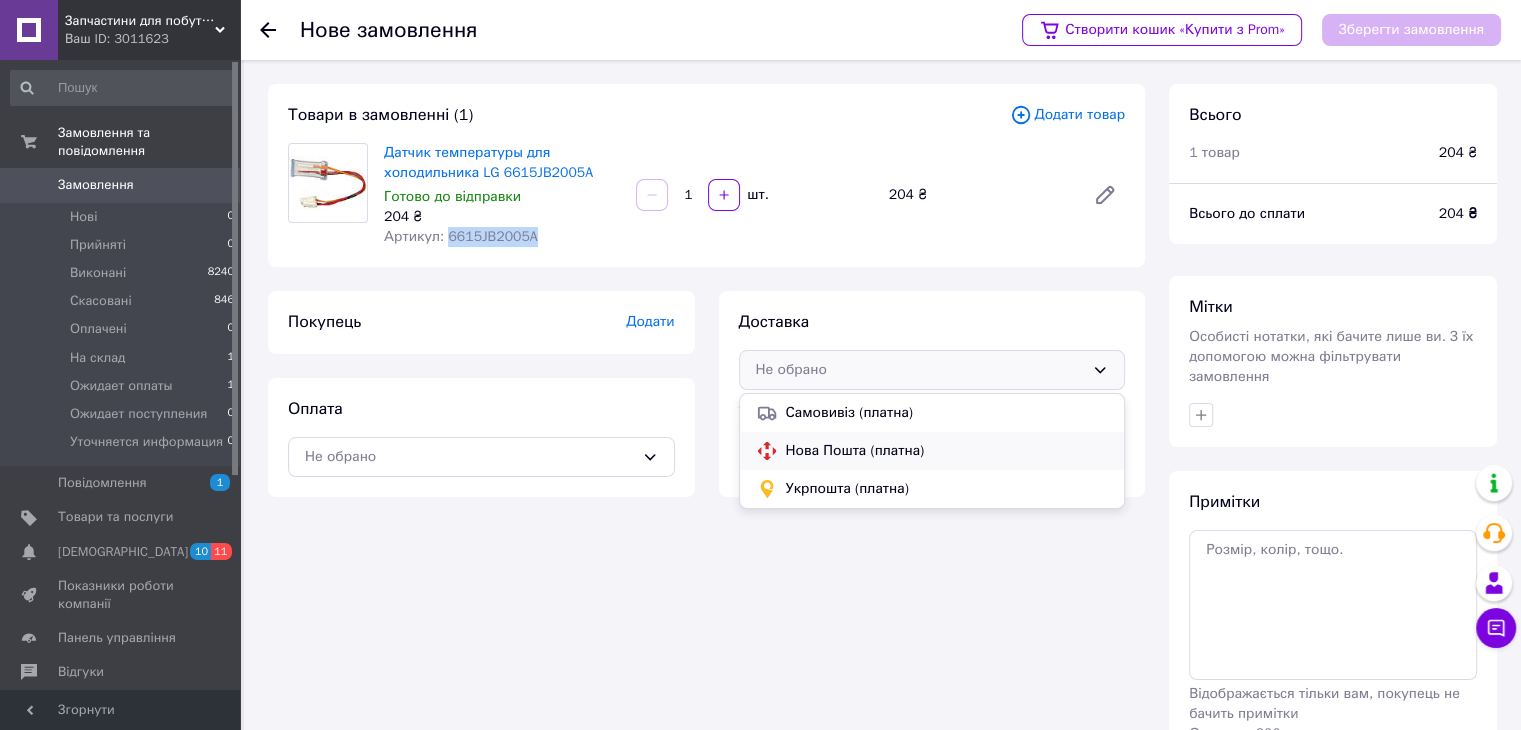 drag, startPoint x: 819, startPoint y: 445, endPoint x: 653, endPoint y: 484, distance: 170.51979 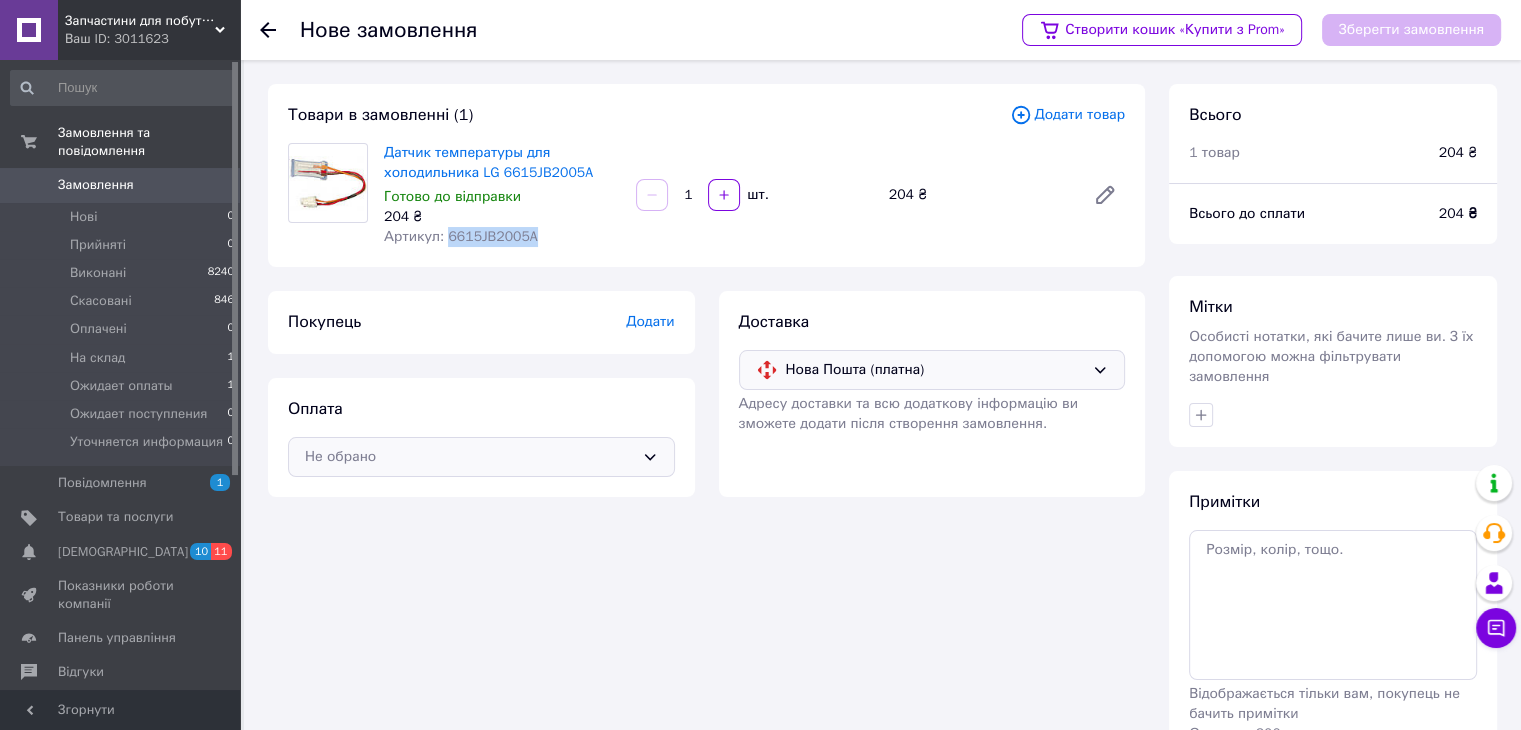 click on "Не обрано" at bounding box center [481, 457] 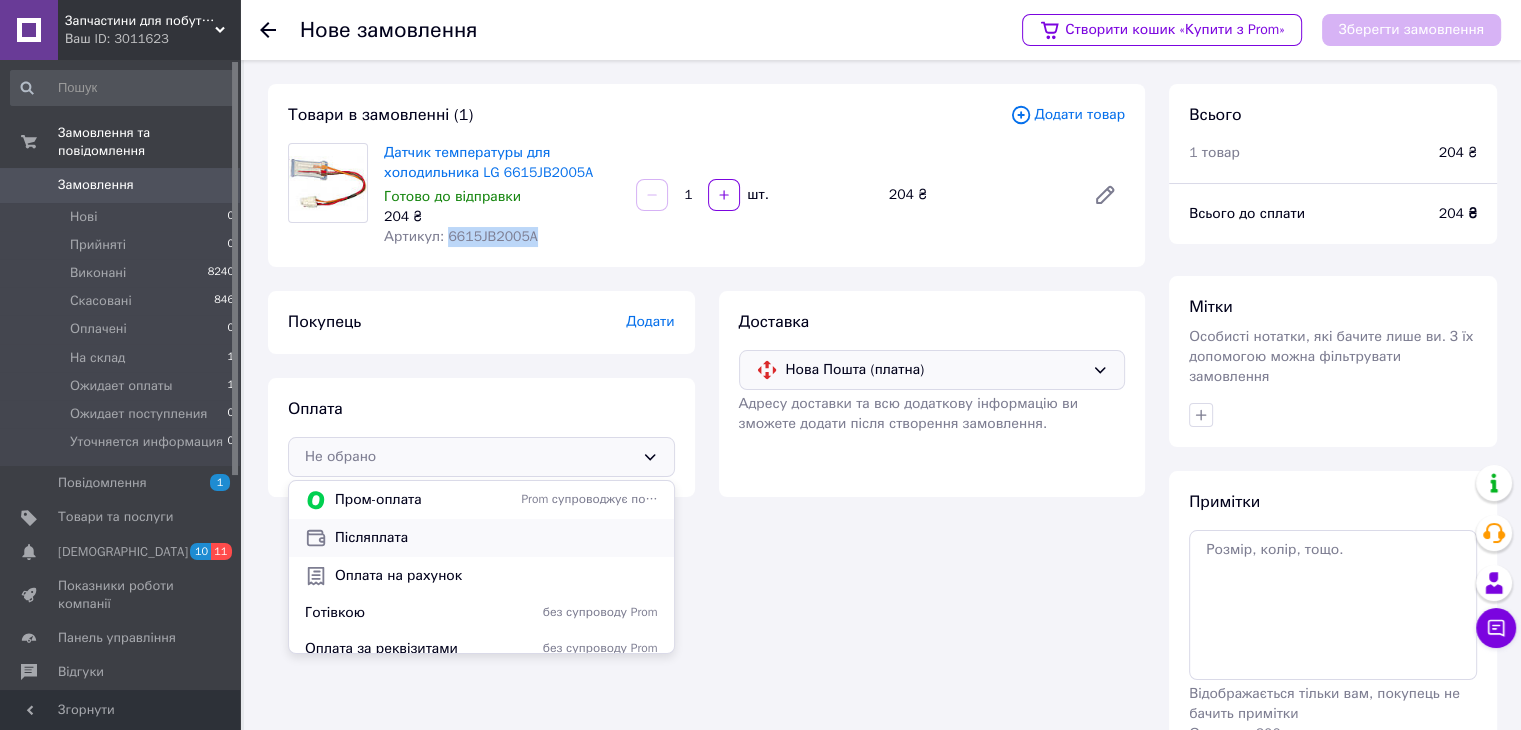 click on "Післяплата" at bounding box center (496, 538) 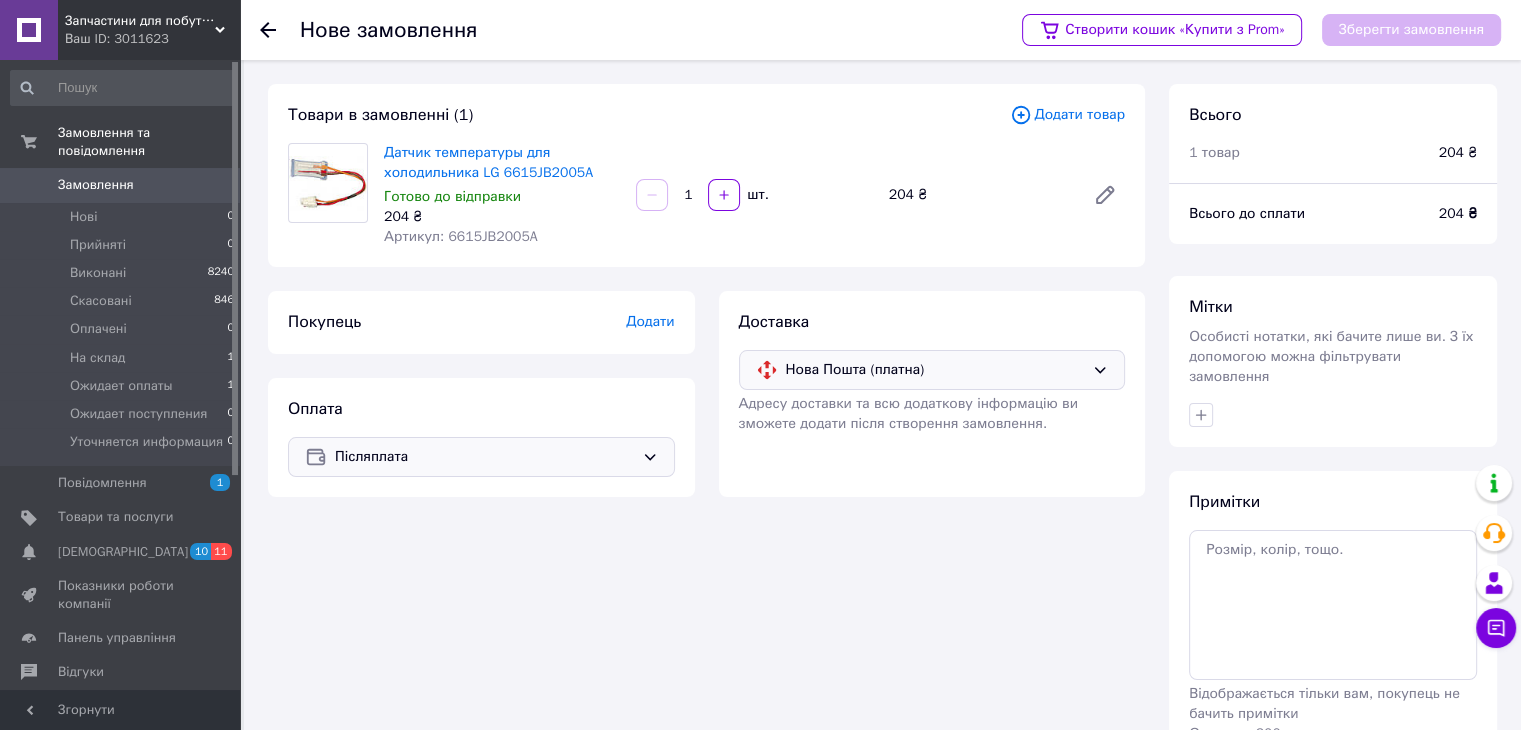 click on "Додати" at bounding box center (650, 321) 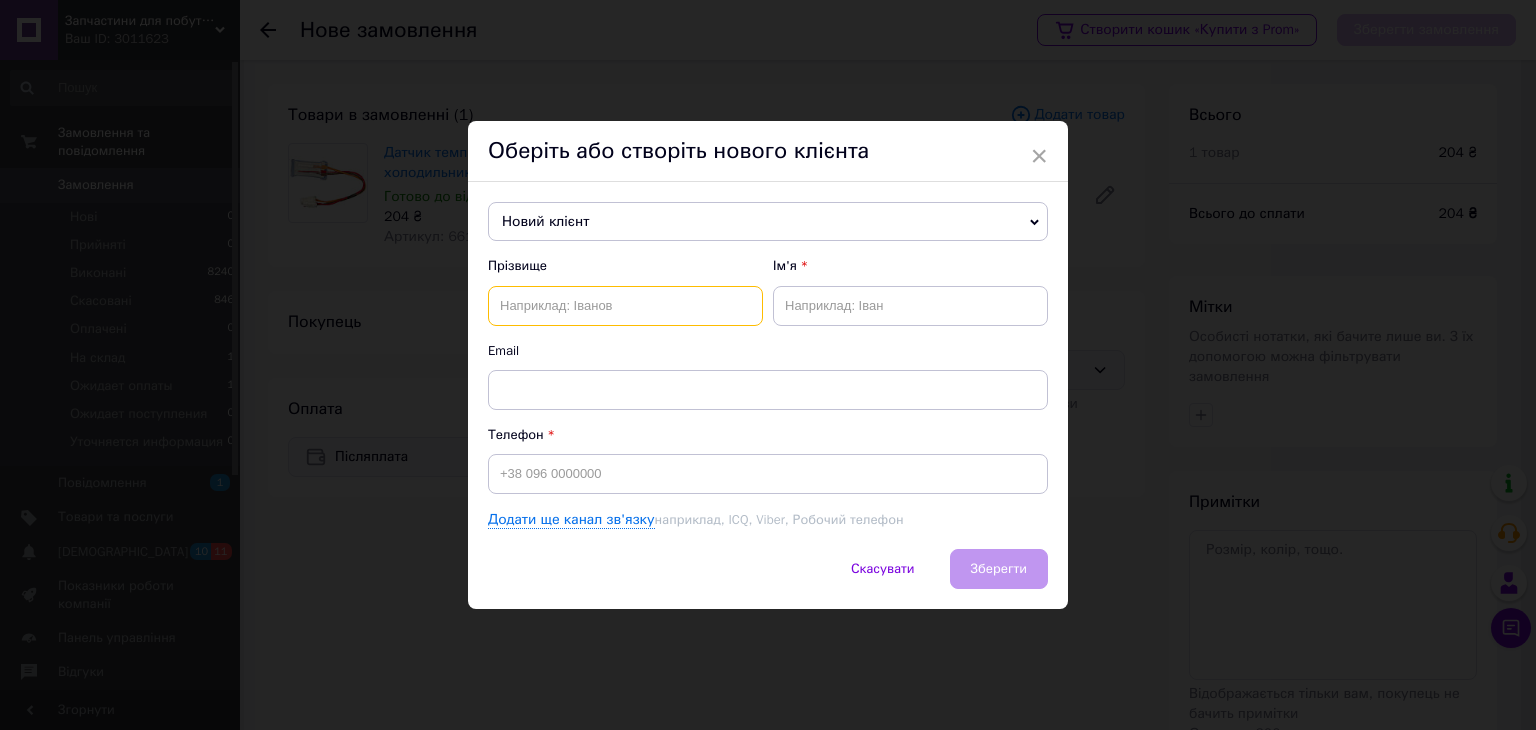 click at bounding box center [625, 306] 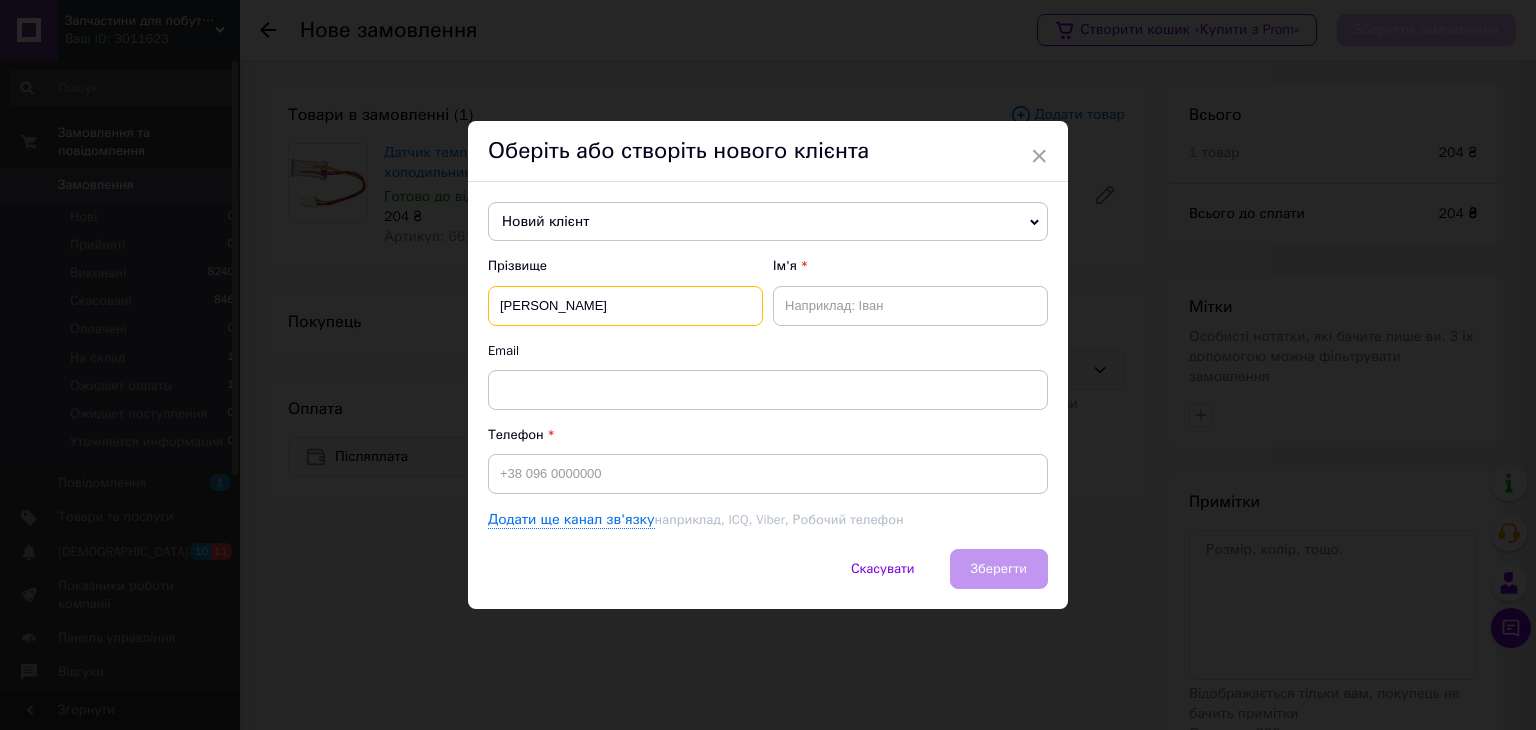 type on "[PERSON_NAME]" 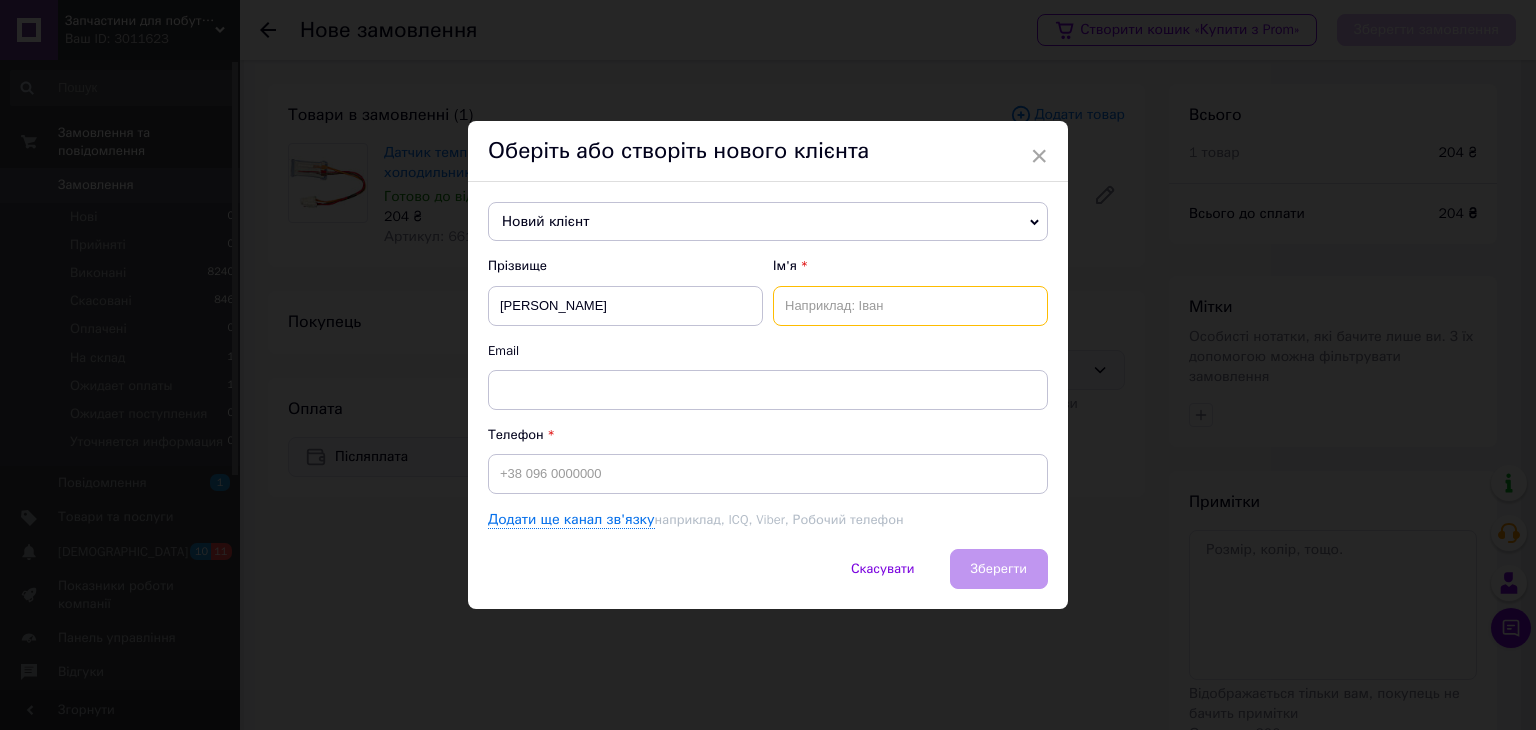 click at bounding box center (910, 306) 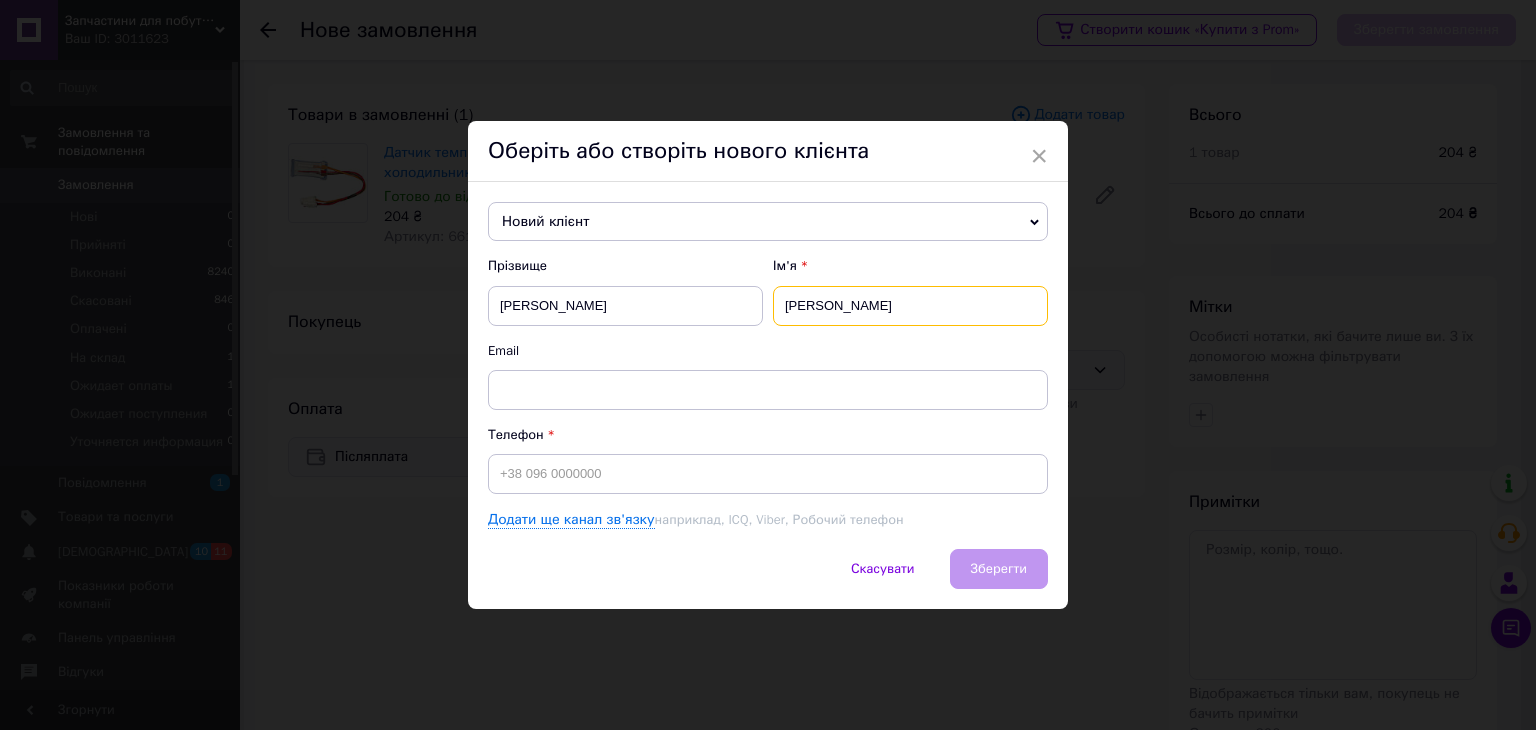 type on "[PERSON_NAME]" 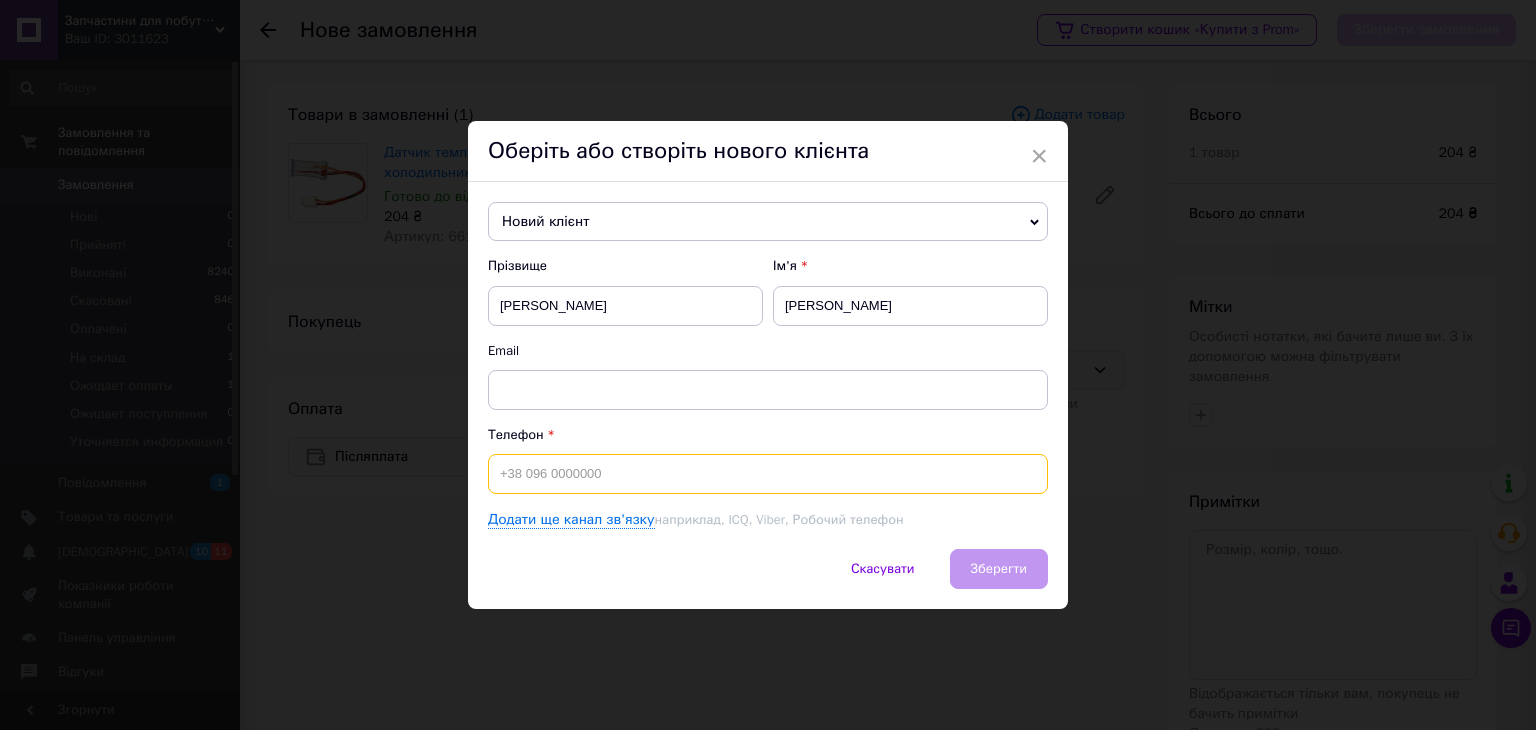 click at bounding box center [768, 474] 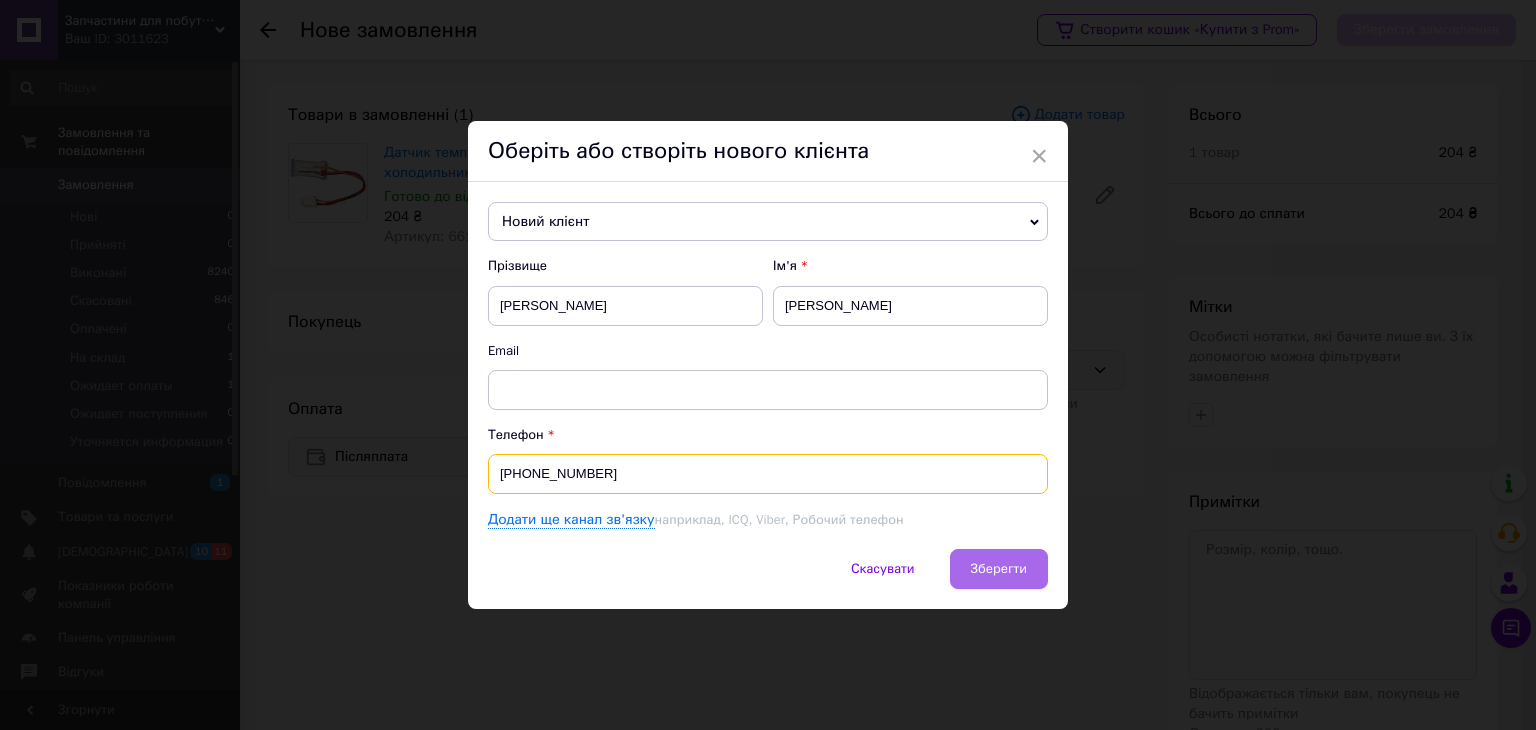 type on "[PHONE_NUMBER]" 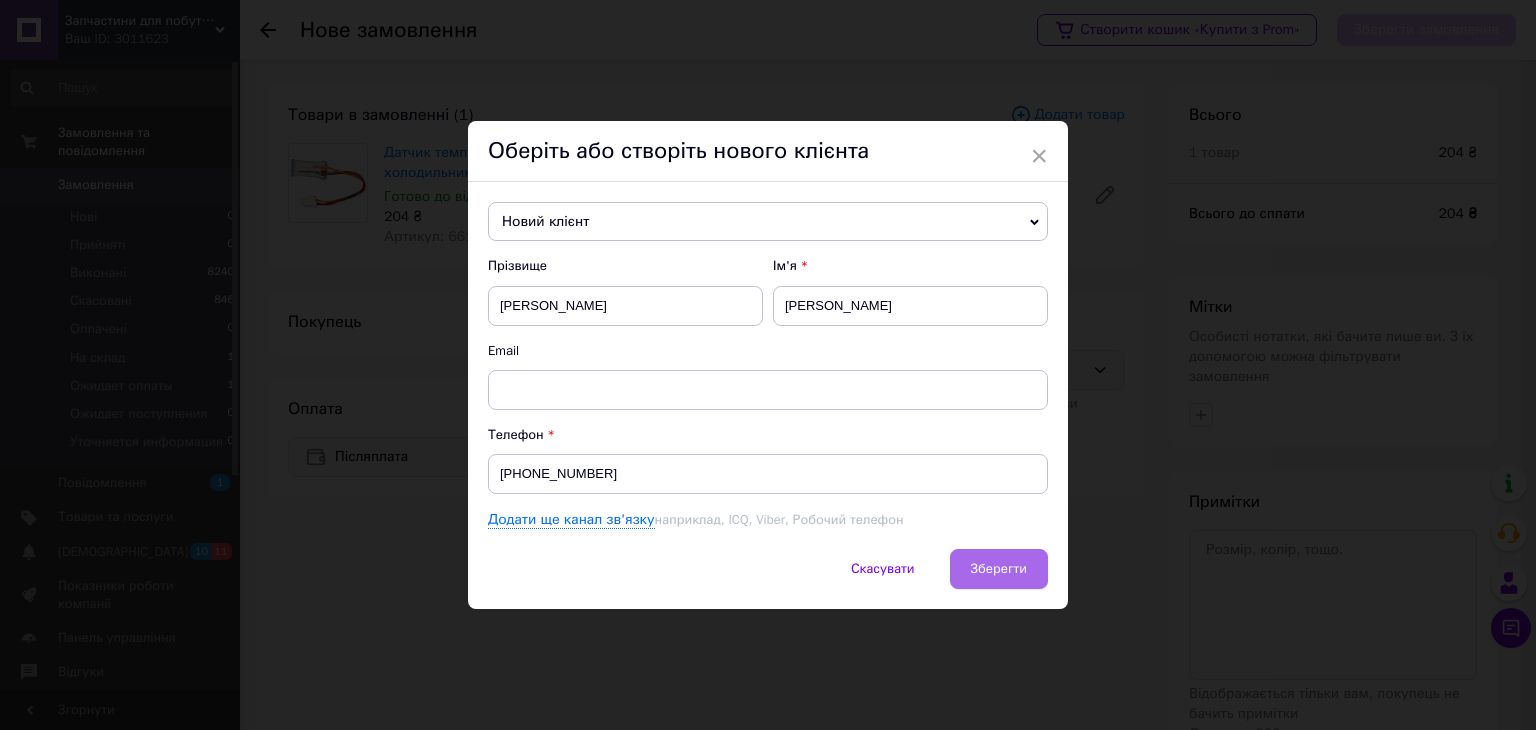 click on "Зберегти" at bounding box center [999, 568] 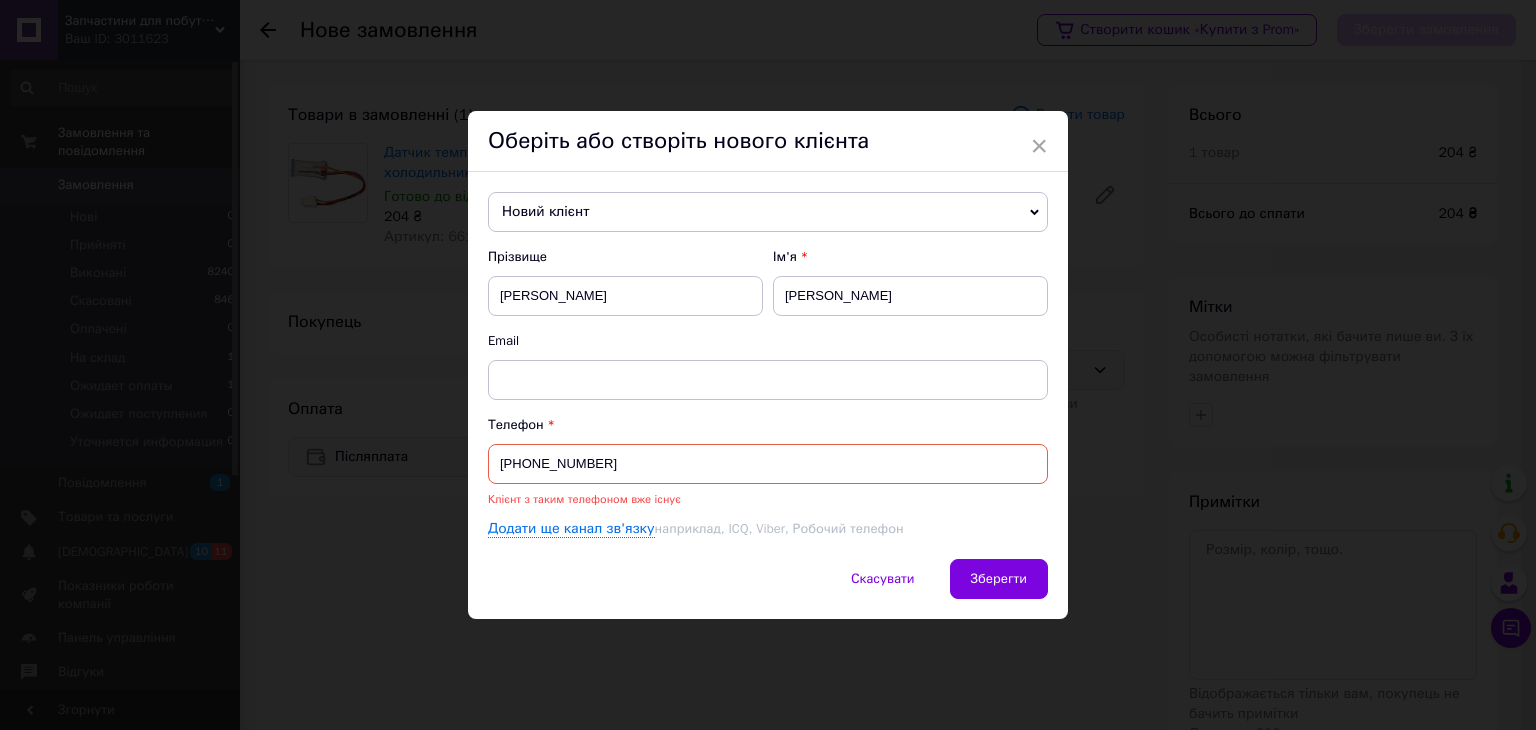 click on "Новий клієнт" at bounding box center [768, 212] 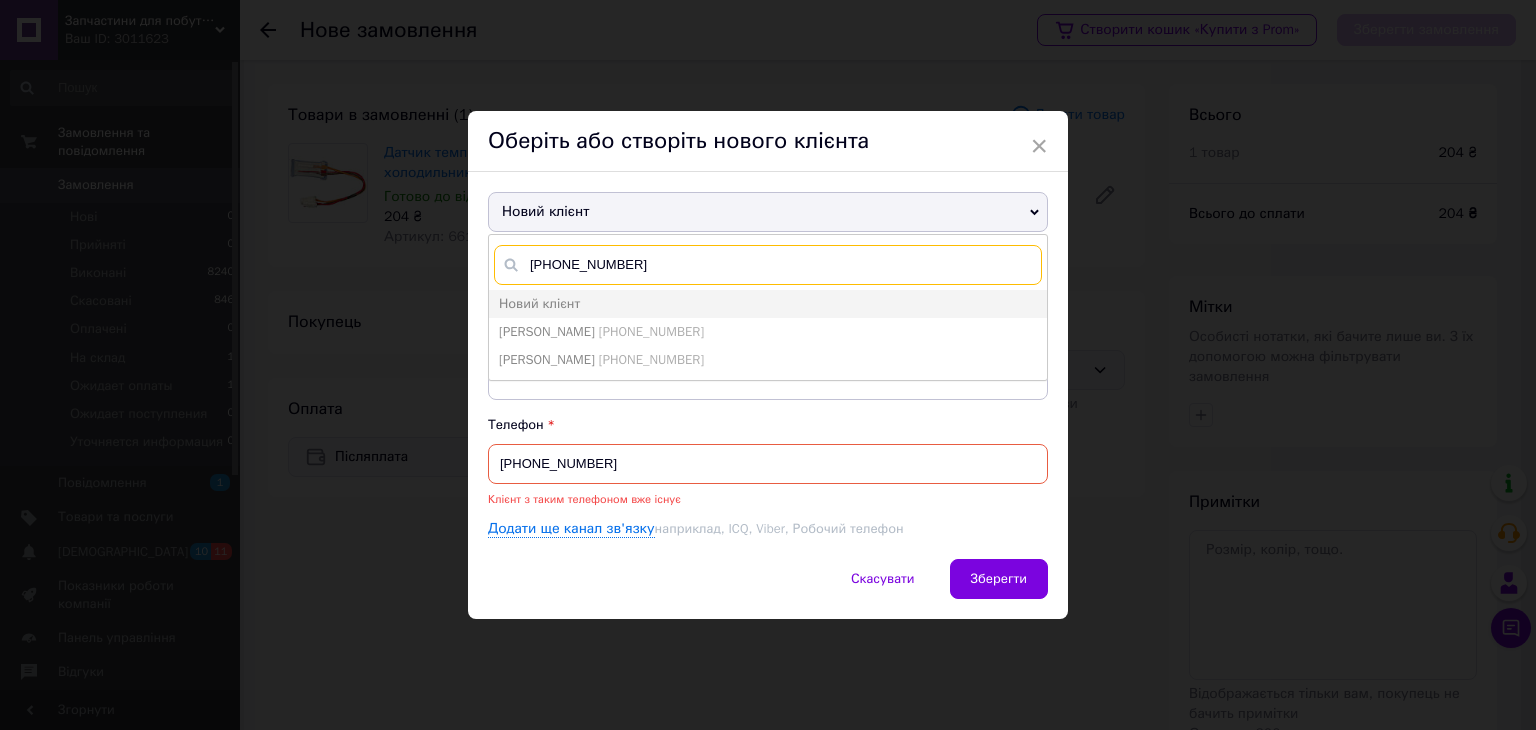 type on "[PHONE_NUMBER]" 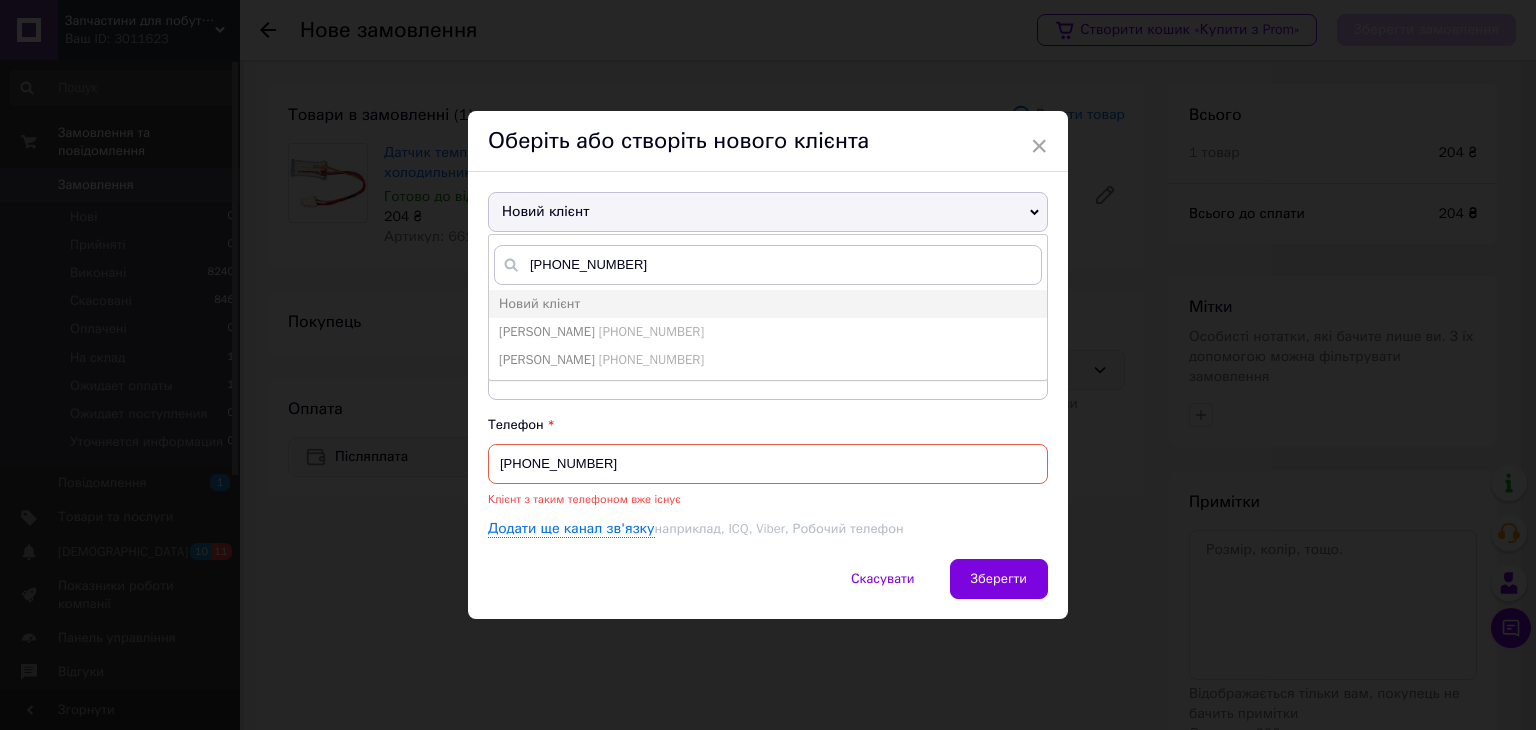 click on "× Оберіть або створіть нового клієнта Новий клієнт [PHONE_NUMBER] Новий клієнт   [PERSON_NAME]   [PHONE_NUMBER] [PERSON_NAME]   [PHONE_NUMBER] Прізвище [PERSON_NAME] Ім'я [PERSON_NAME] Email Телефон [PHONE_NUMBER] Клієнт з таким телефоном вже існує Додати ще канал зв'язку    наприклад, ICQ, Viber, Робочий телефон Скасувати   Зберегти" at bounding box center [768, 365] 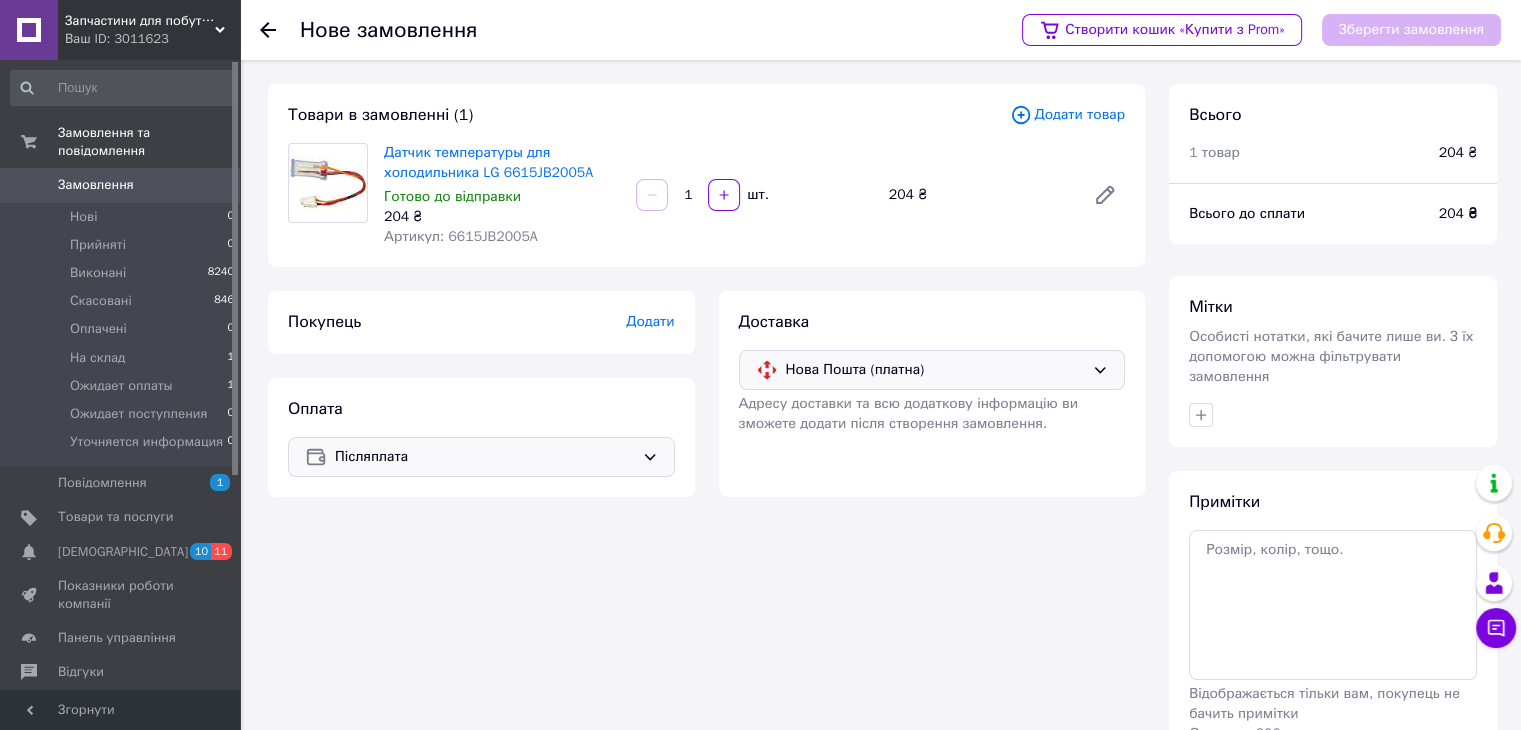 click on "Додати" at bounding box center [650, 321] 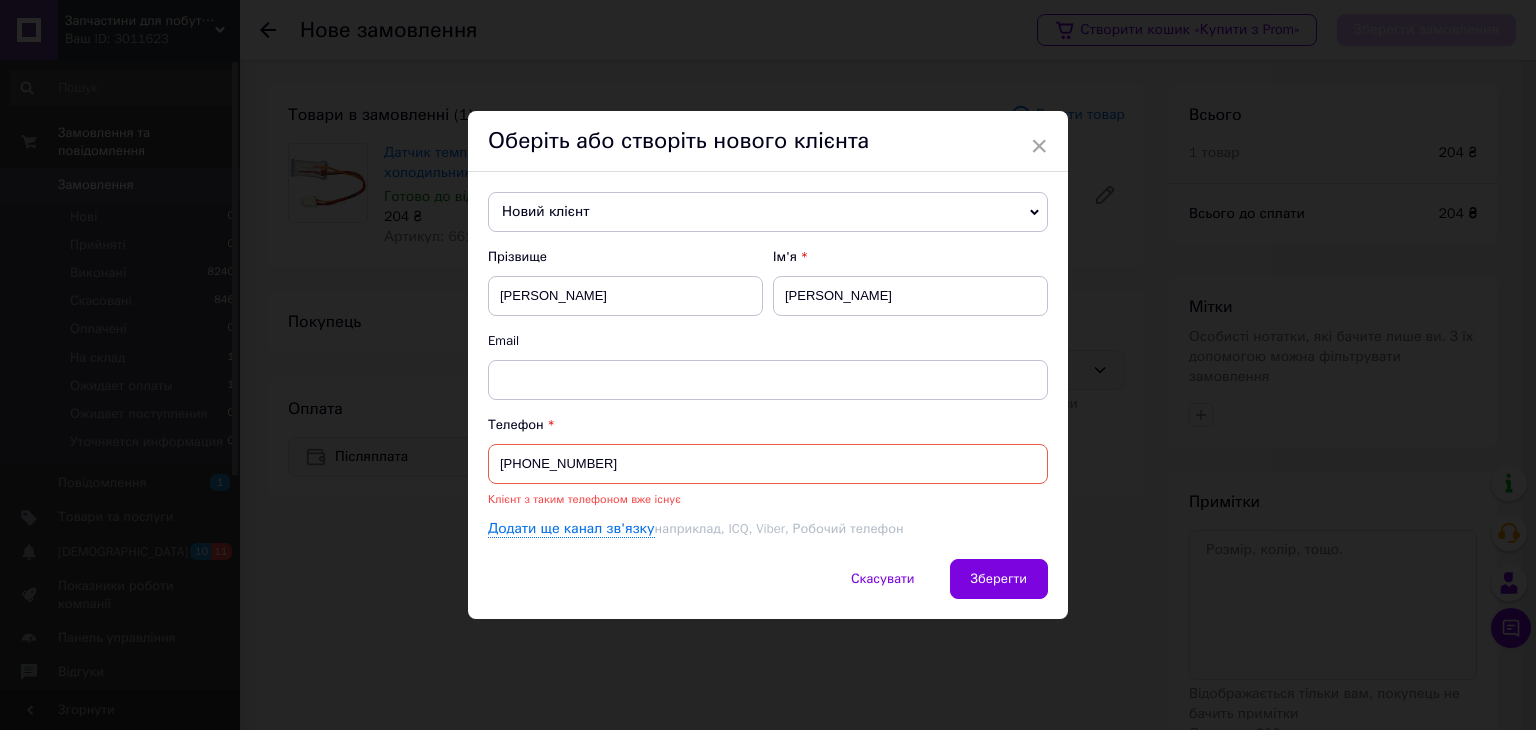 click on "[PHONE_NUMBER]" at bounding box center [768, 464] 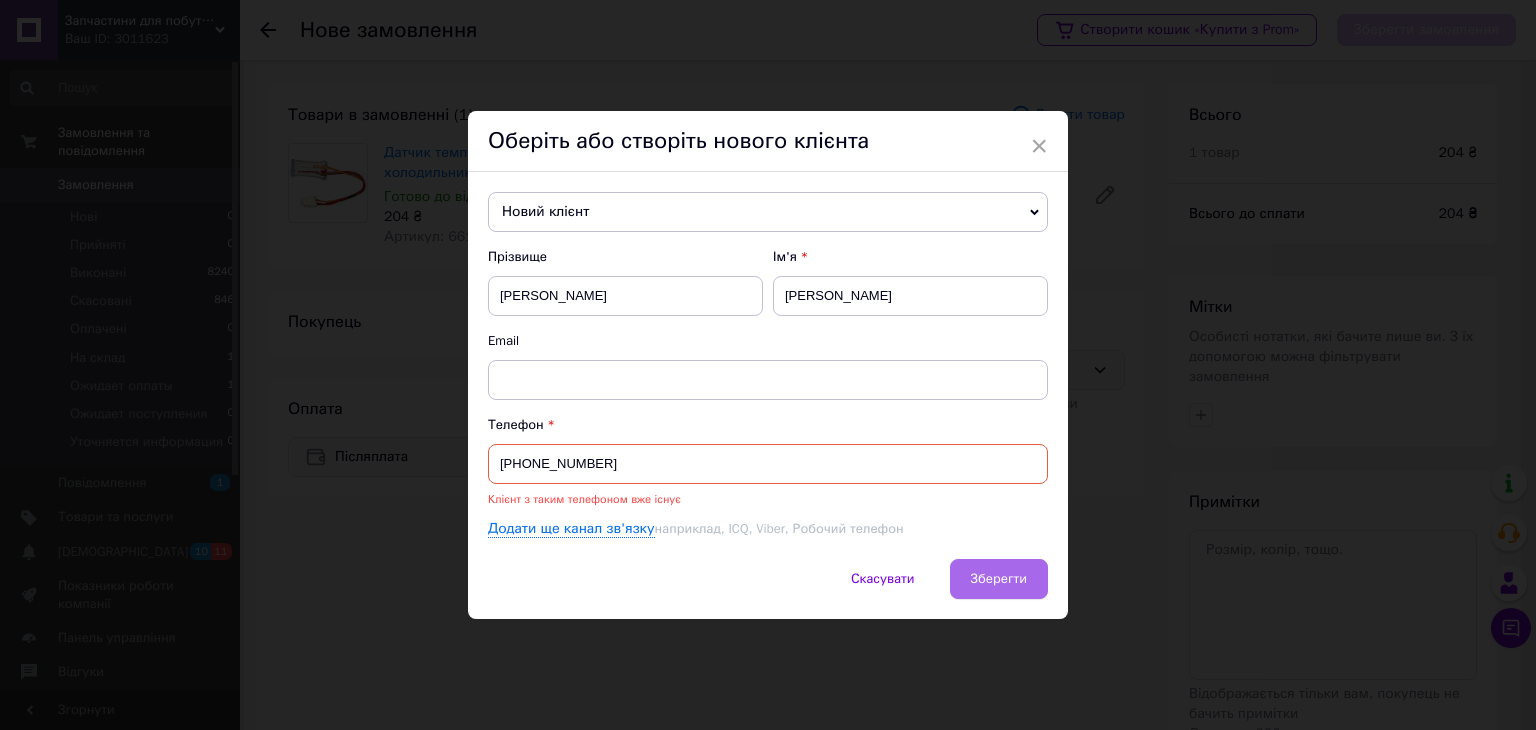 type on "[PHONE_NUMBER]" 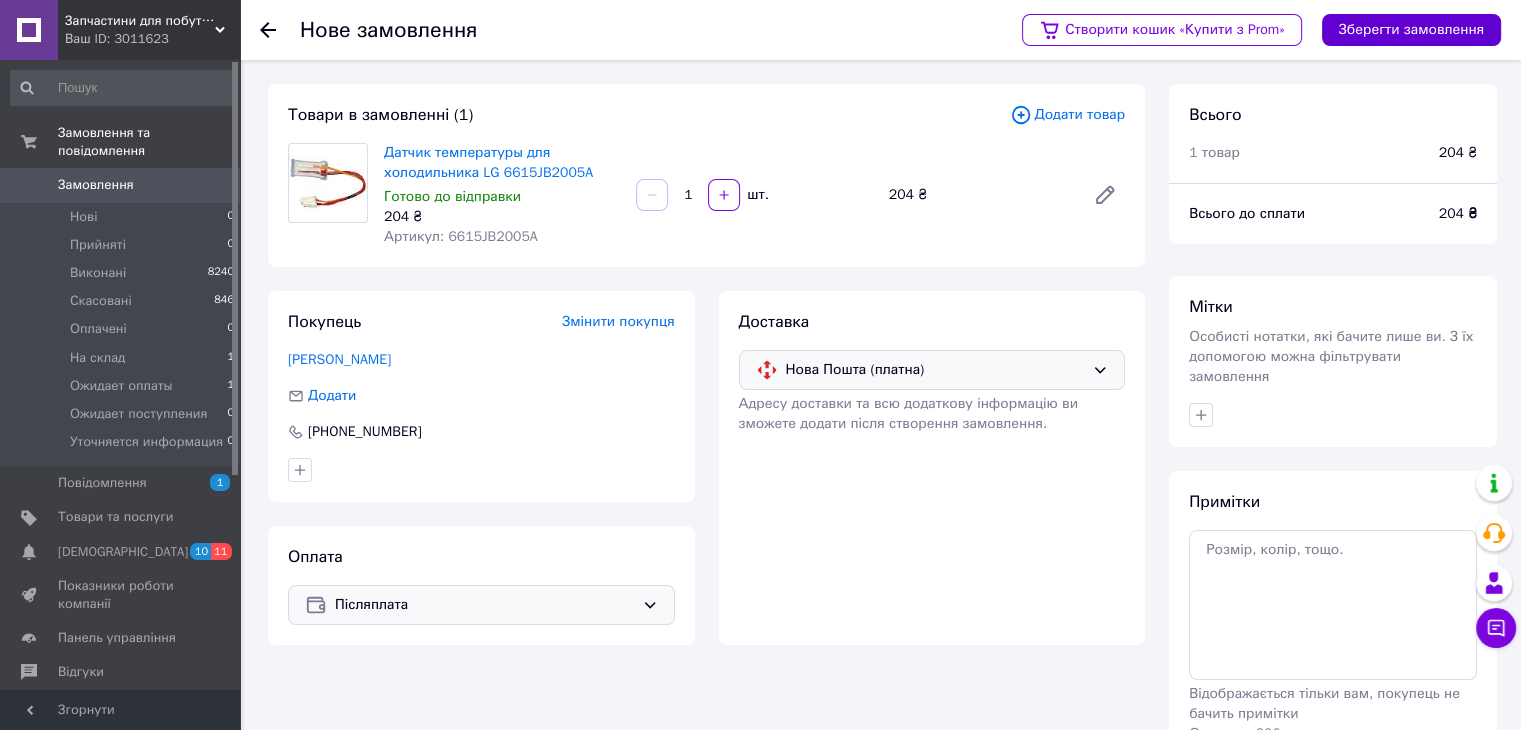 click on "Зберегти замовлення" at bounding box center (1411, 30) 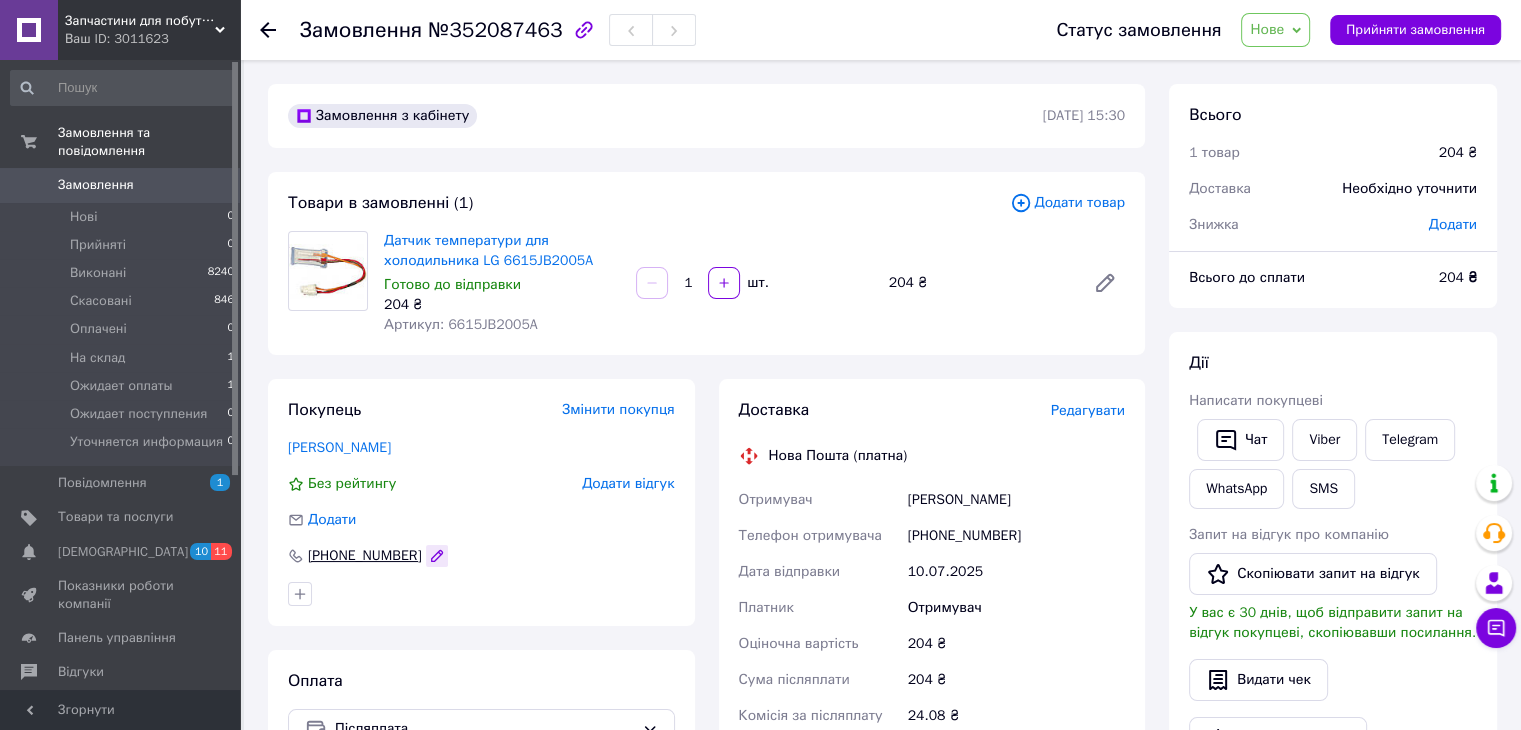 click 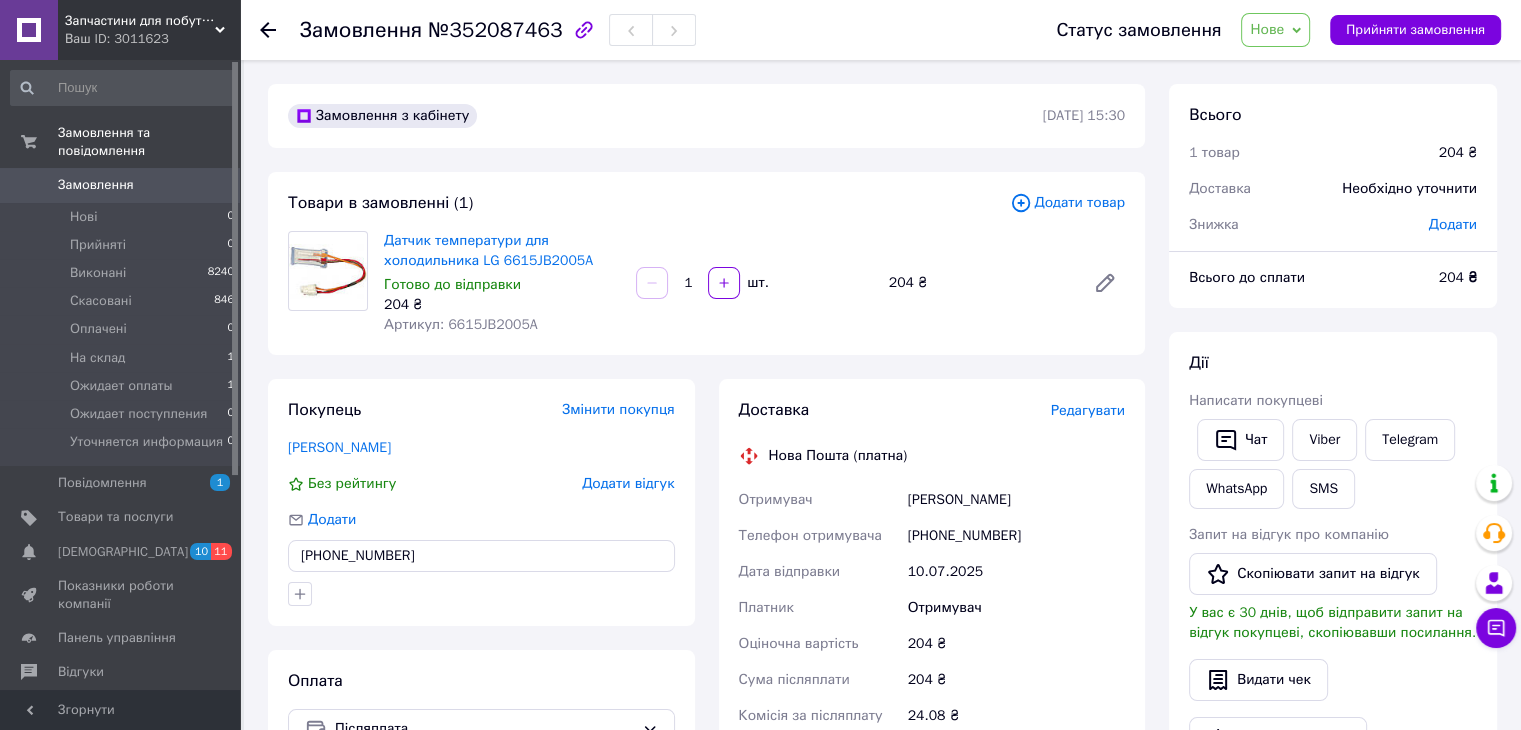 type on "[PHONE_NUMBER]" 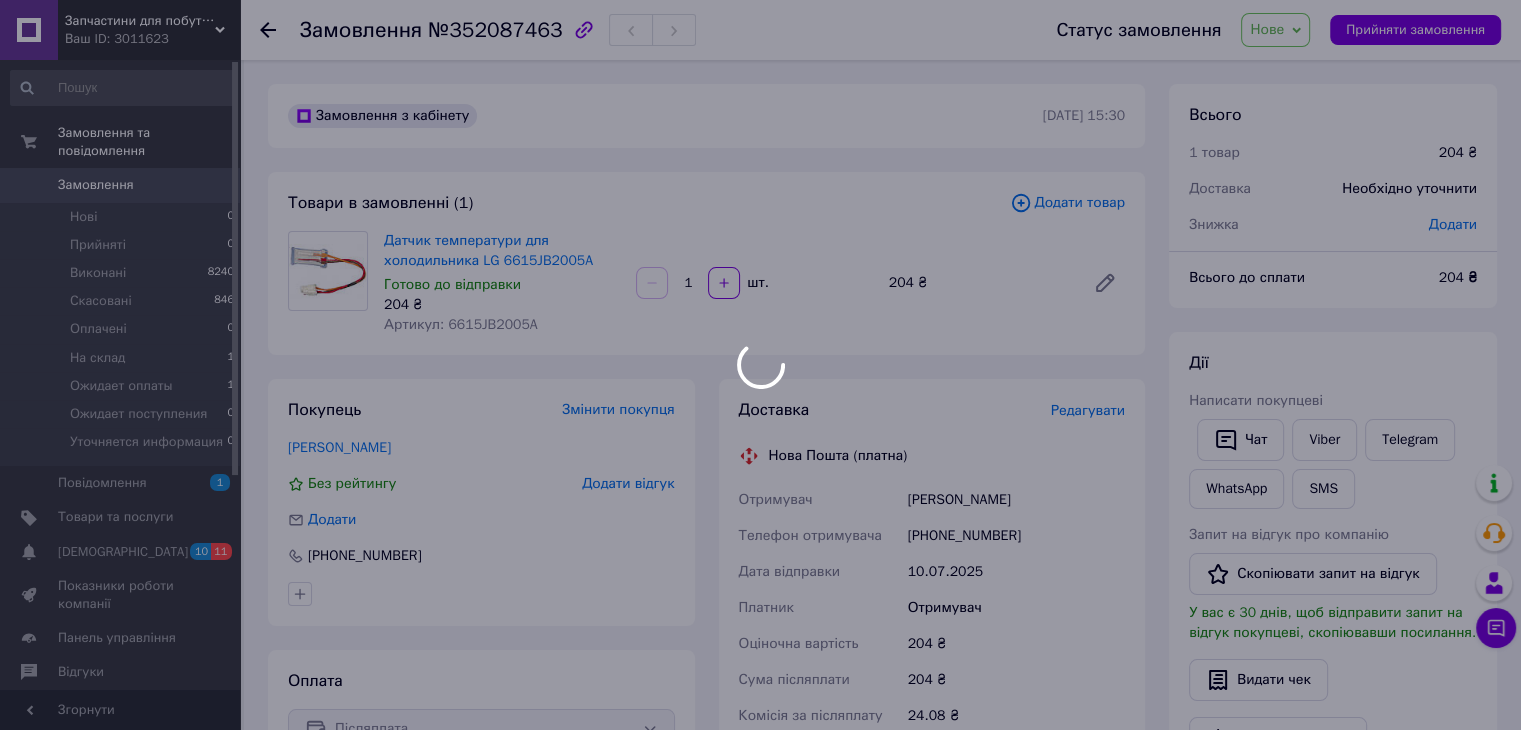 click on "Замовлення з кабінету [DATE] 15:30 Товари в замовленні (1) Додати товар Датчик температури для холодильника LG 6615JB2005A Готово до відправки 204 ₴ Артикул: 6615JB2005A 1   шт. 204 ₴ Покупець Змінити покупця [PERSON_NAME] Без рейтингу   Додати відгук Додати [PHONE_NUMBER] Оплата Післяплата Доставка Редагувати Нова Пошта (платна) Отримувач [PERSON_NAME] Телефон отримувача [PHONE_NUMBER] Дата відправки [DATE] Платник Отримувач Оціночна вартість 204 ₴ Сума післяплати 204 ₴ Комісія за післяплату 24.08 ₴ Платник комісії післяплати Отримувач Передати номер або Згенерувати ЕН Платник <" at bounding box center [706, 723] 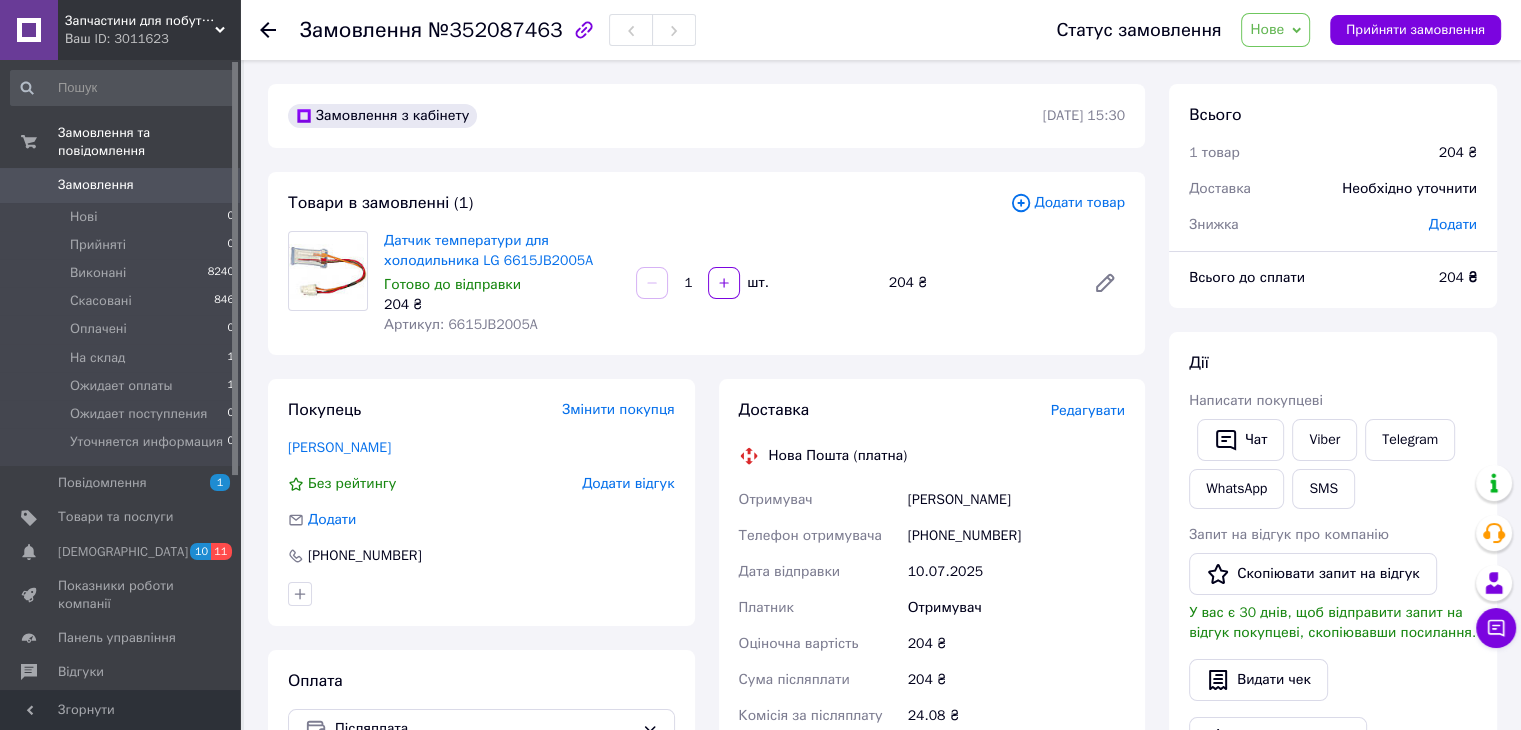 click on "Редагувати" at bounding box center (1088, 410) 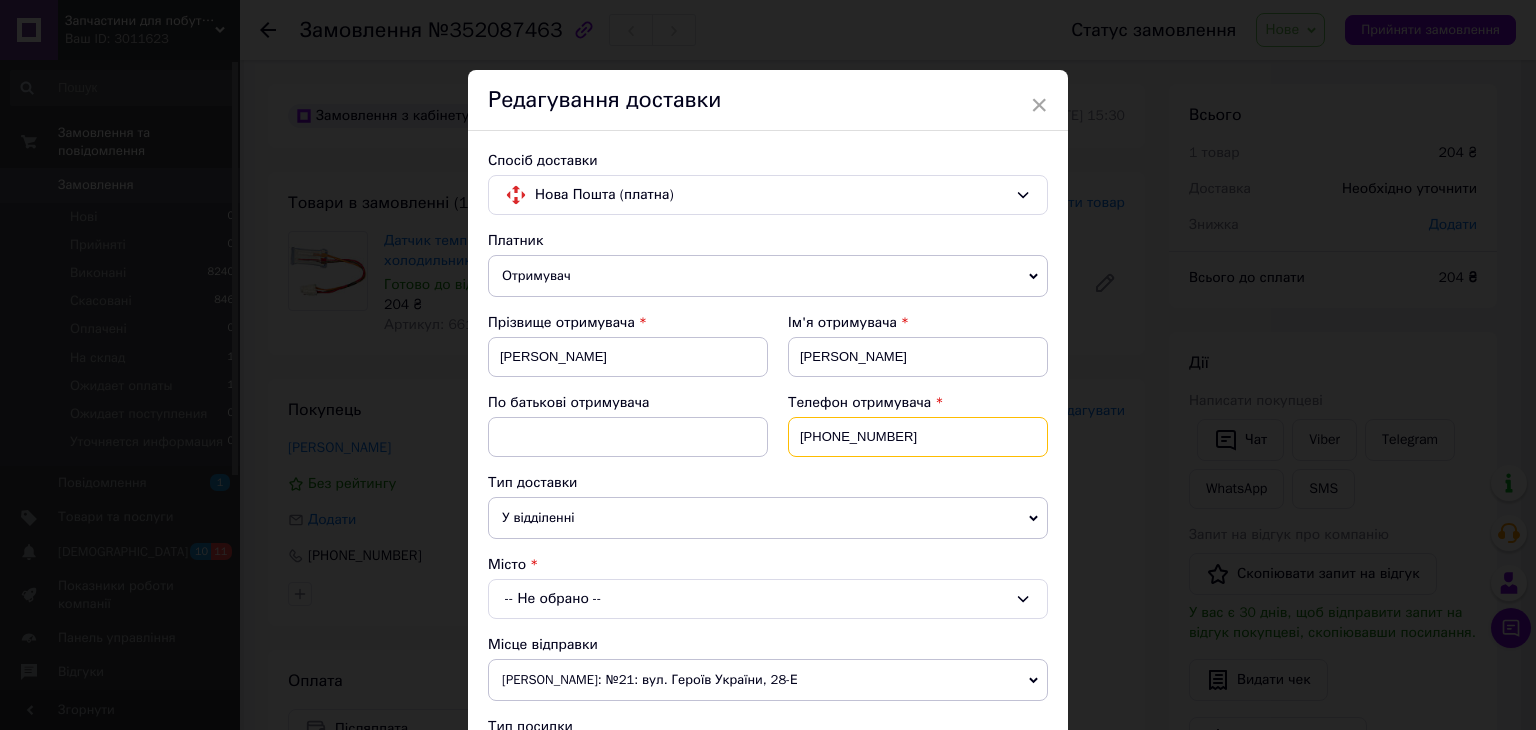 click on "[PHONE_NUMBER]" at bounding box center [918, 437] 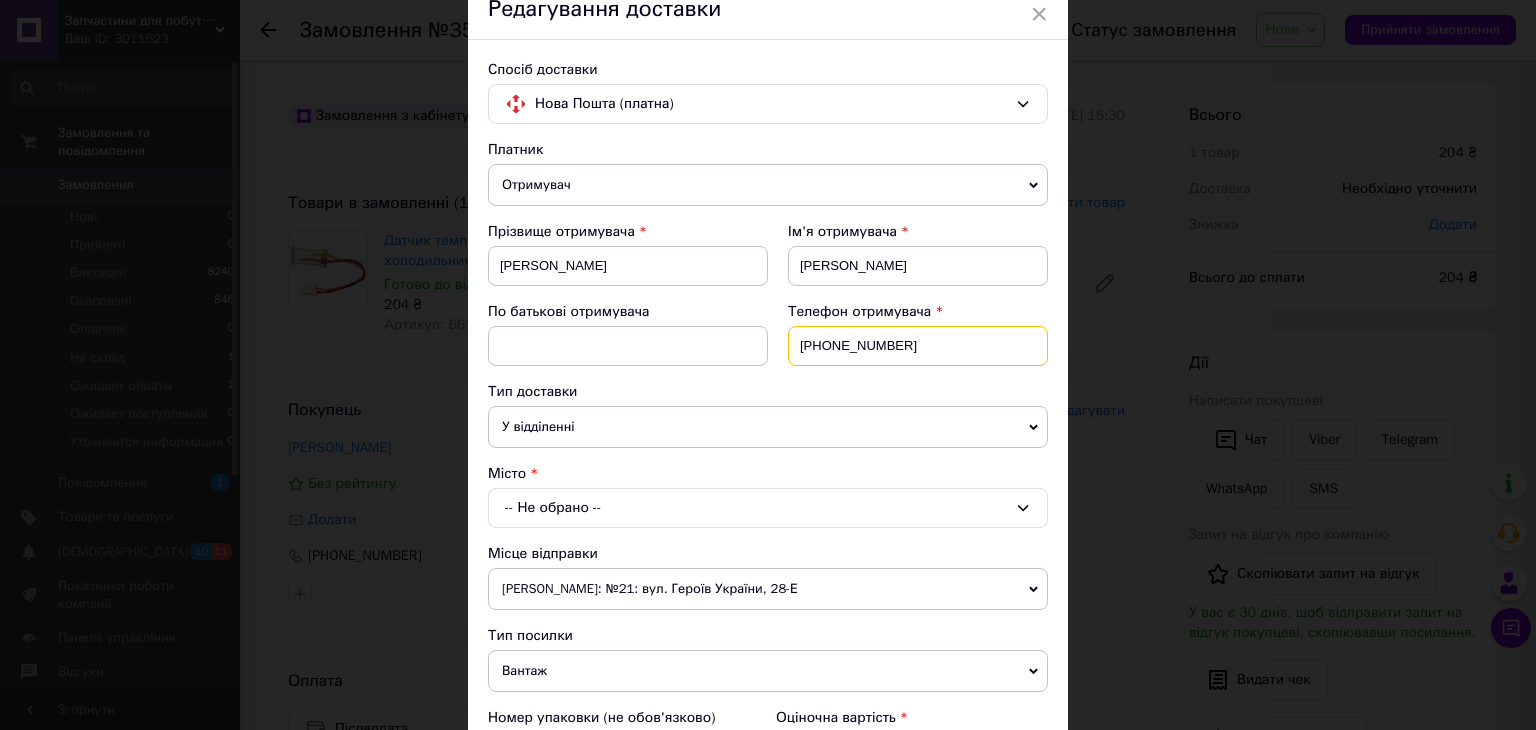 scroll, scrollTop: 200, scrollLeft: 0, axis: vertical 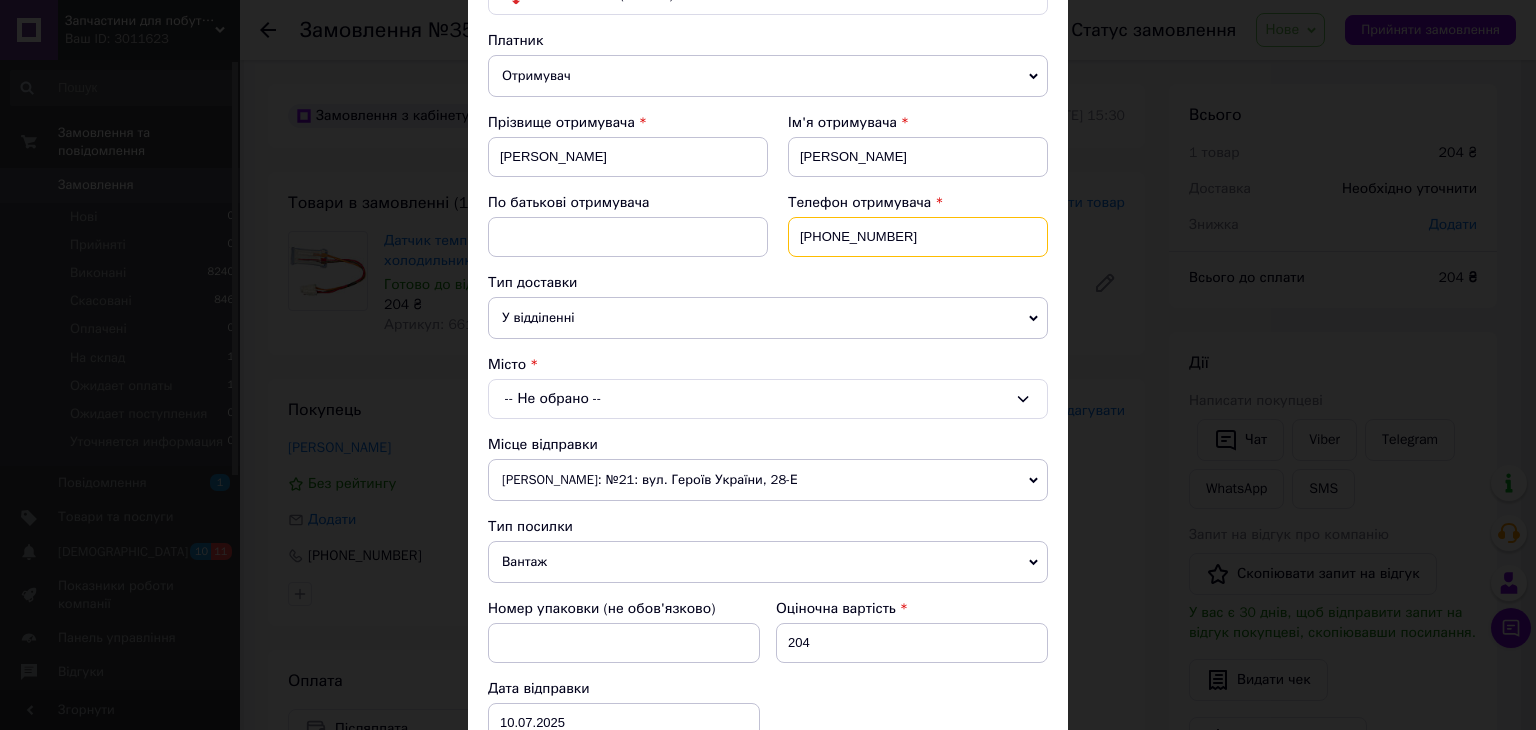 type on "[PHONE_NUMBER]" 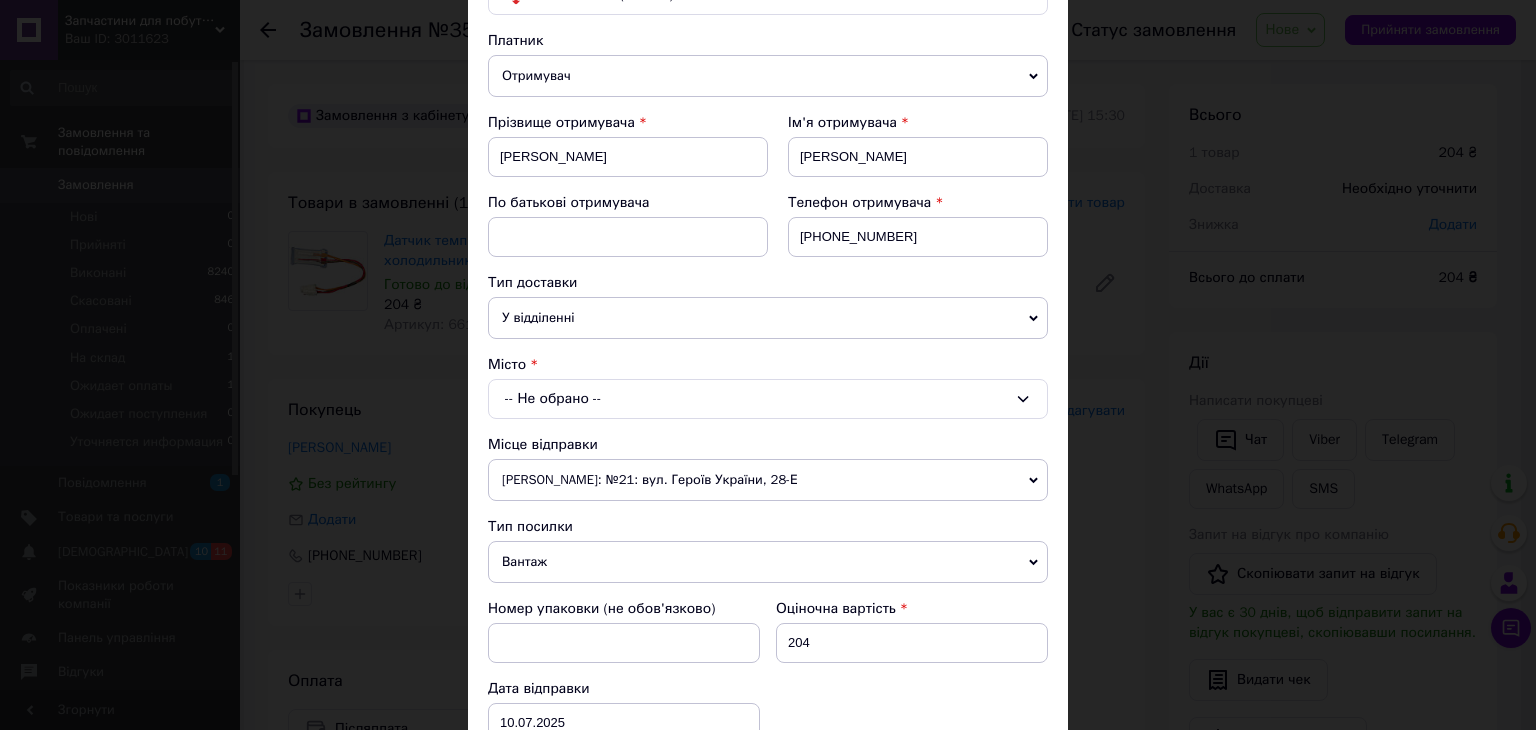 click on "-- Не обрано --" at bounding box center [768, 399] 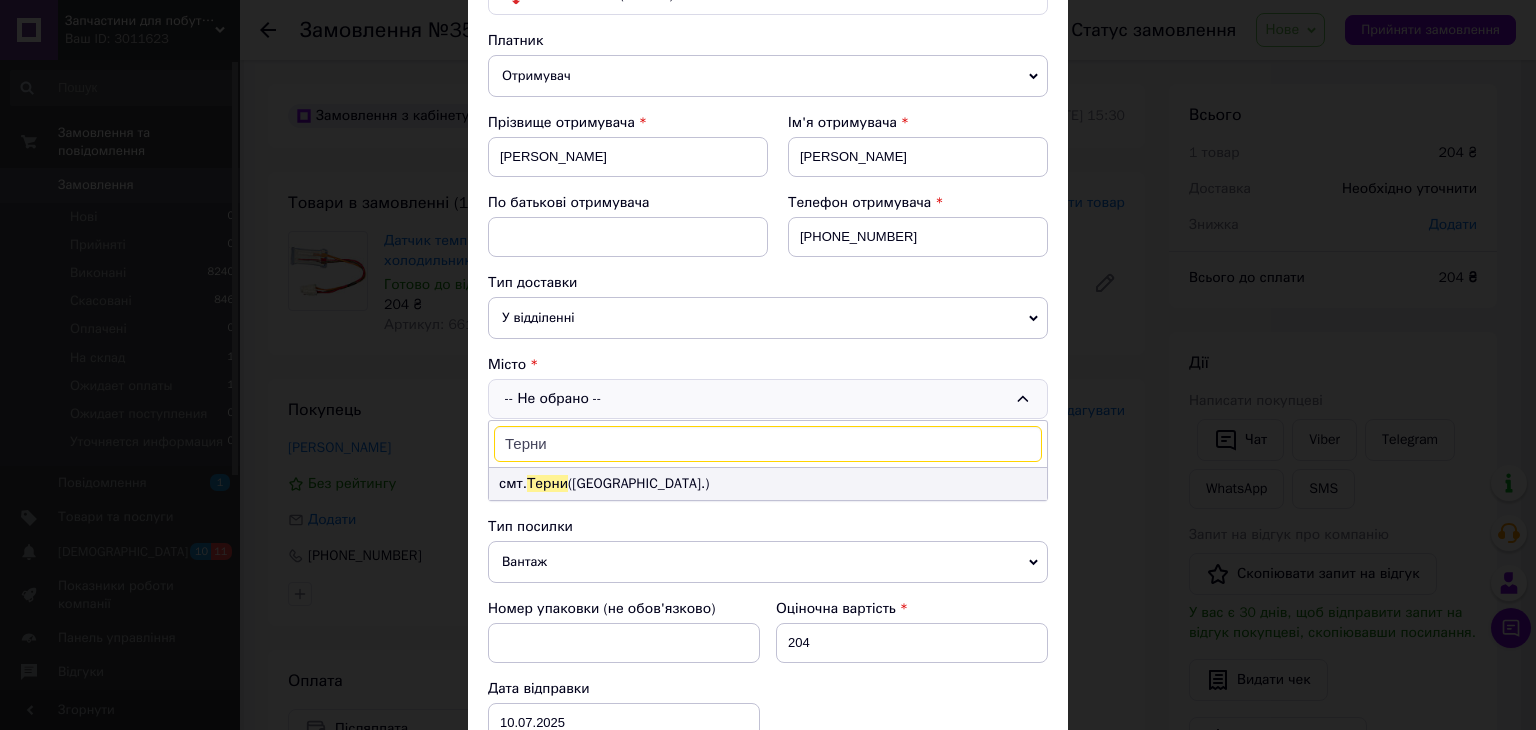 type on "Терни" 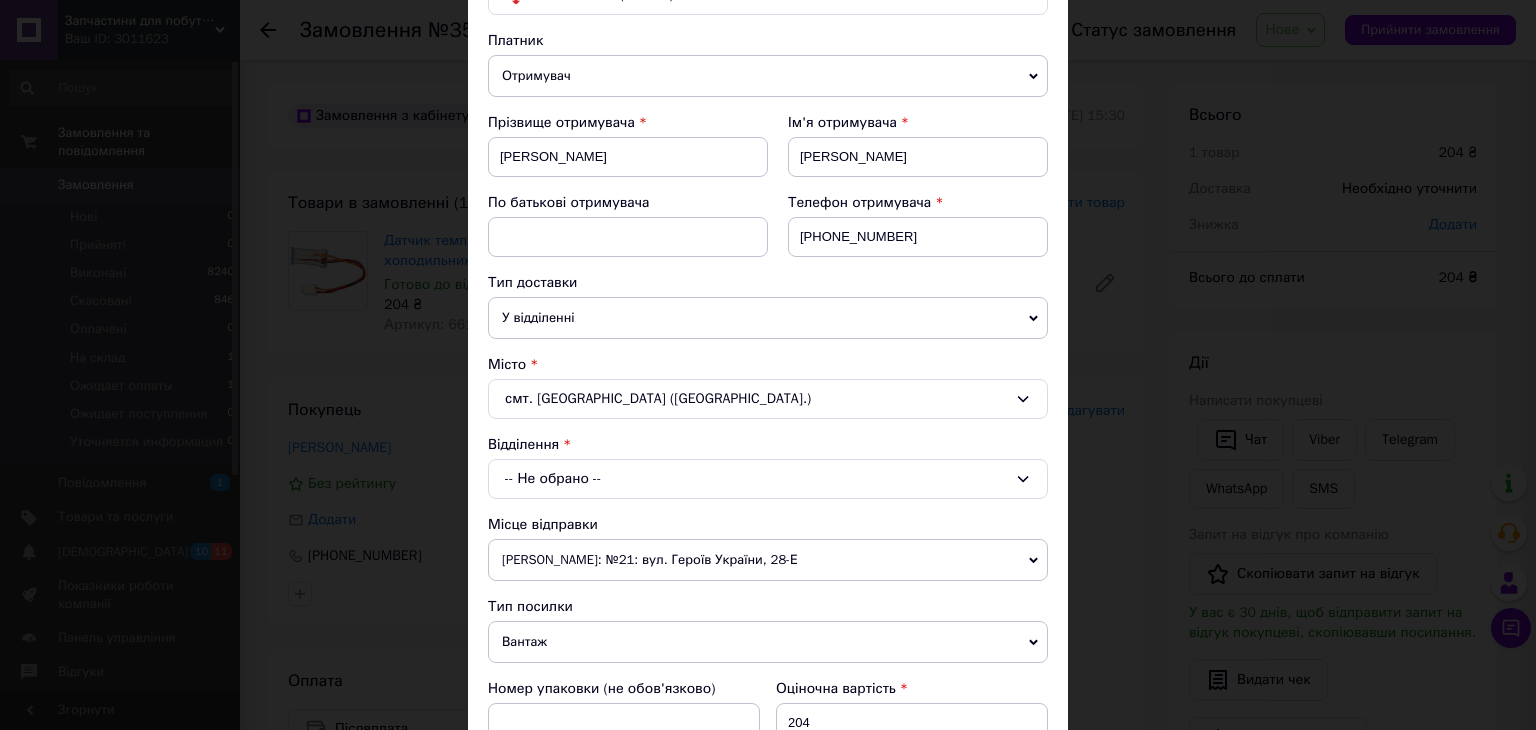 click on "-- Не обрано --" at bounding box center [768, 479] 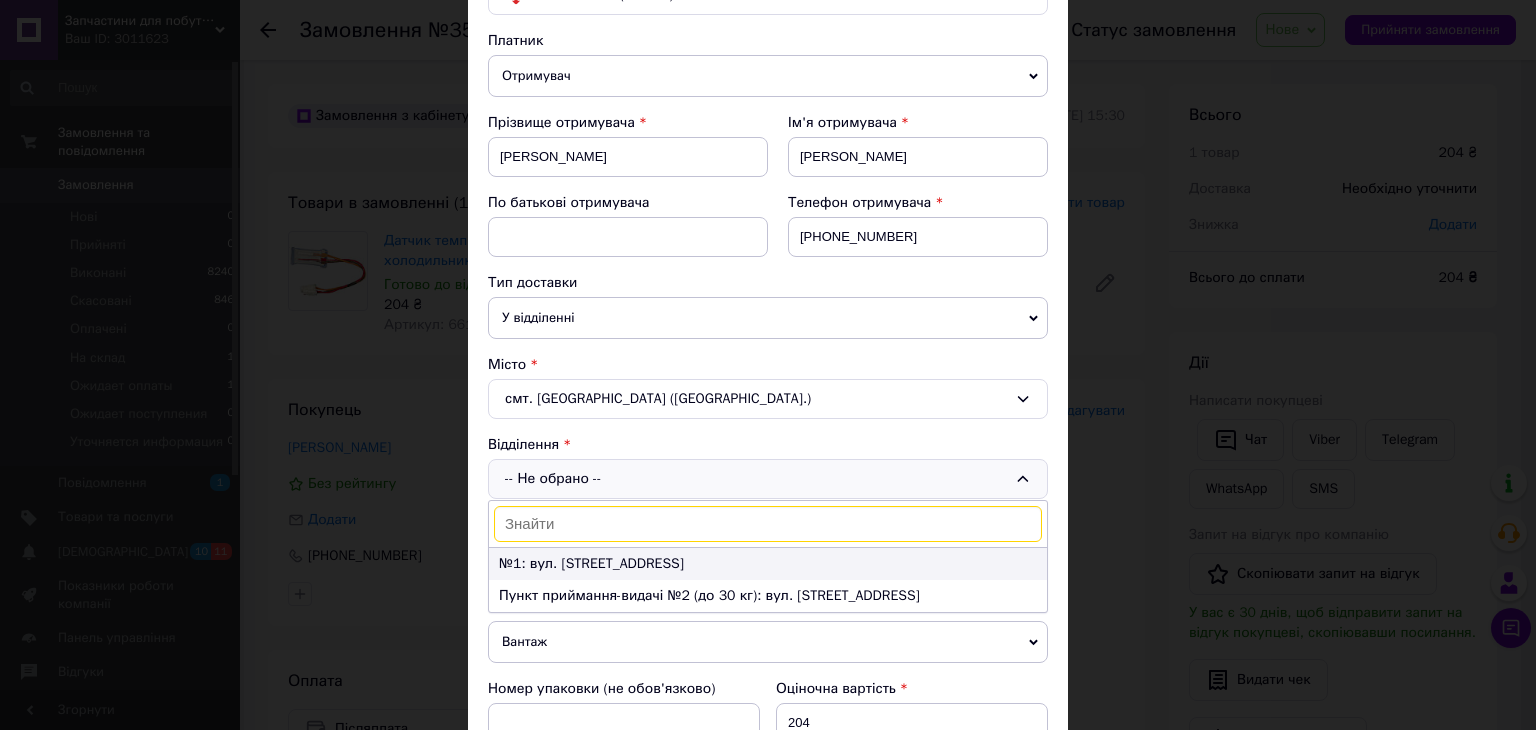 click on "№1: вул. [STREET_ADDRESS]" at bounding box center [768, 564] 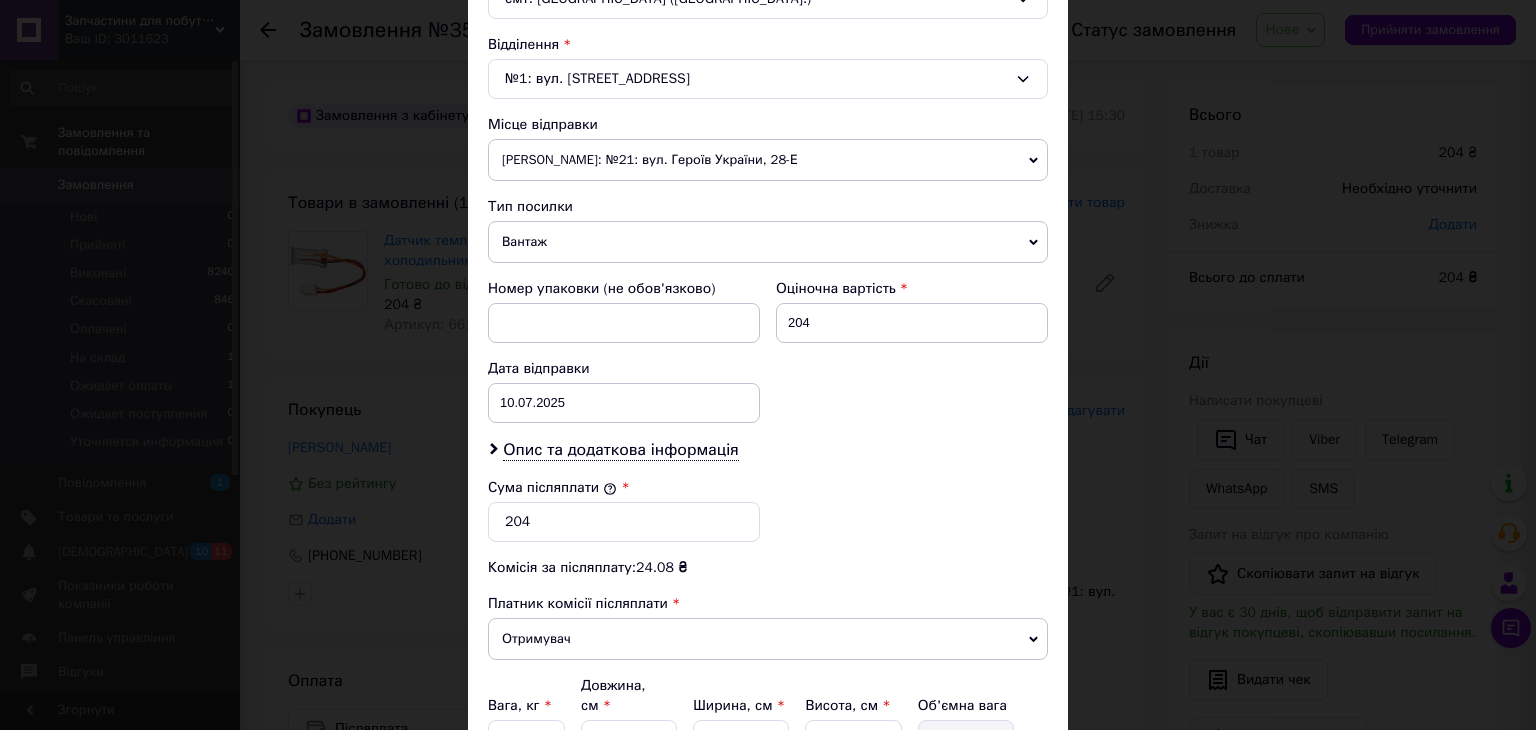 scroll, scrollTop: 790, scrollLeft: 0, axis: vertical 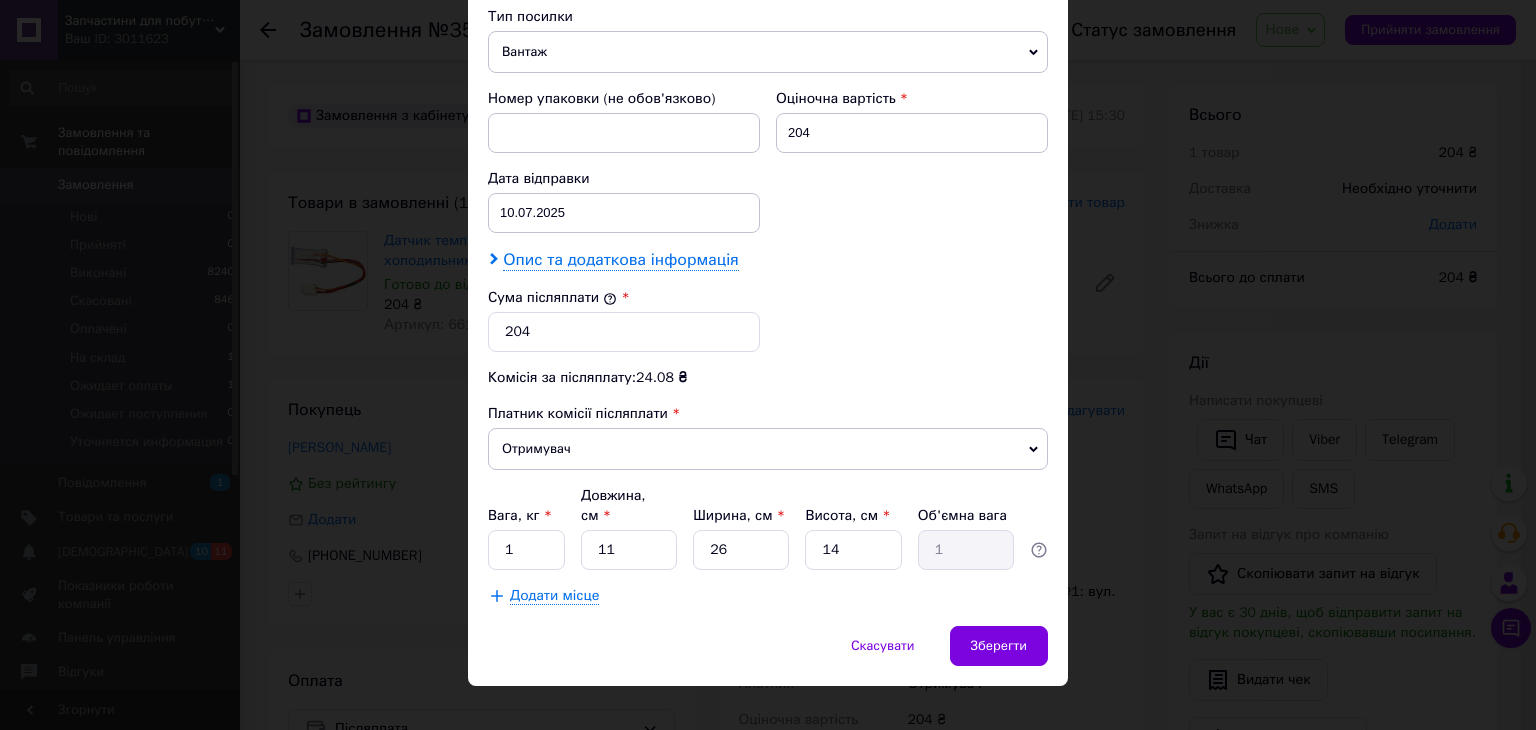 click on "Опис та додаткова інформація" at bounding box center (620, 260) 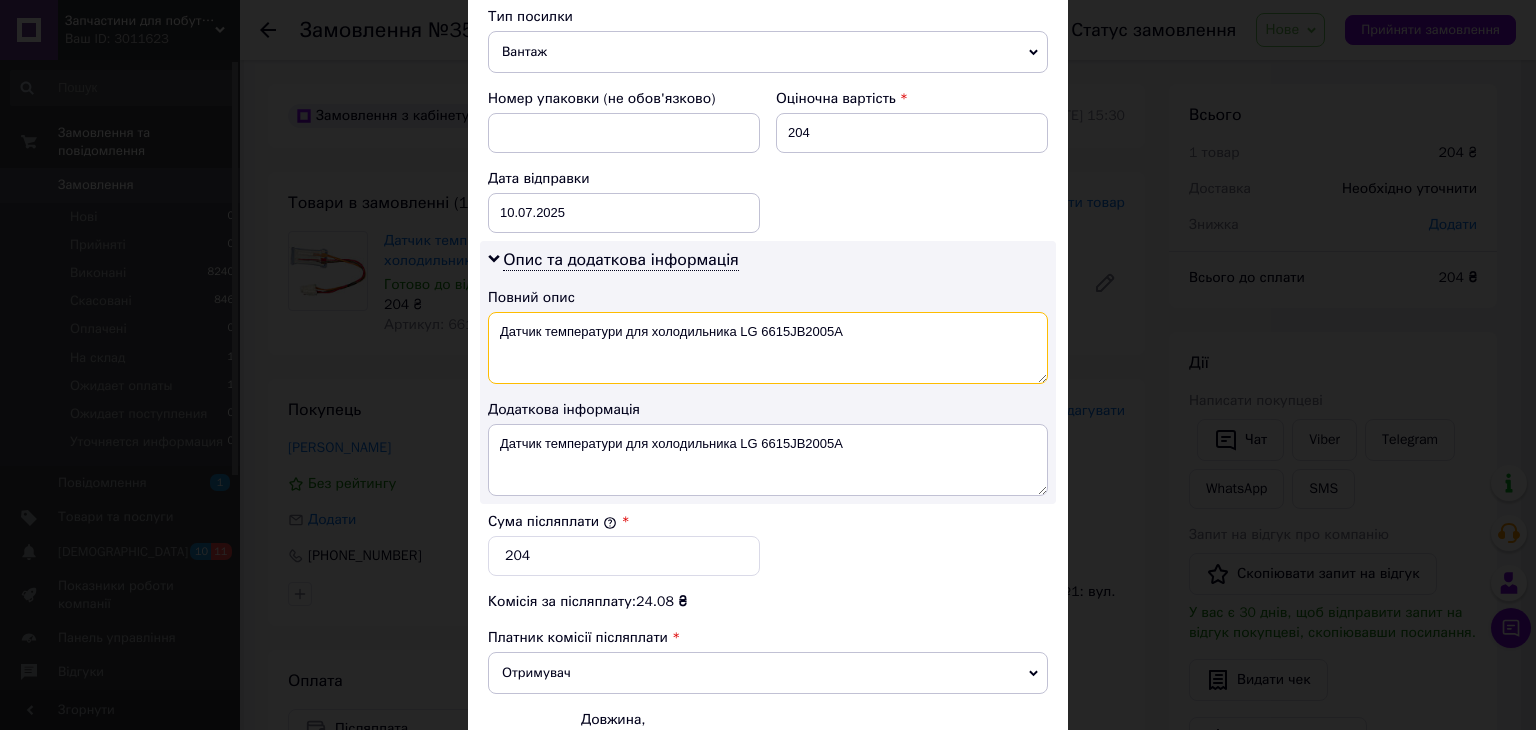 drag, startPoint x: 490, startPoint y: 329, endPoint x: 1001, endPoint y: 353, distance: 511.5633 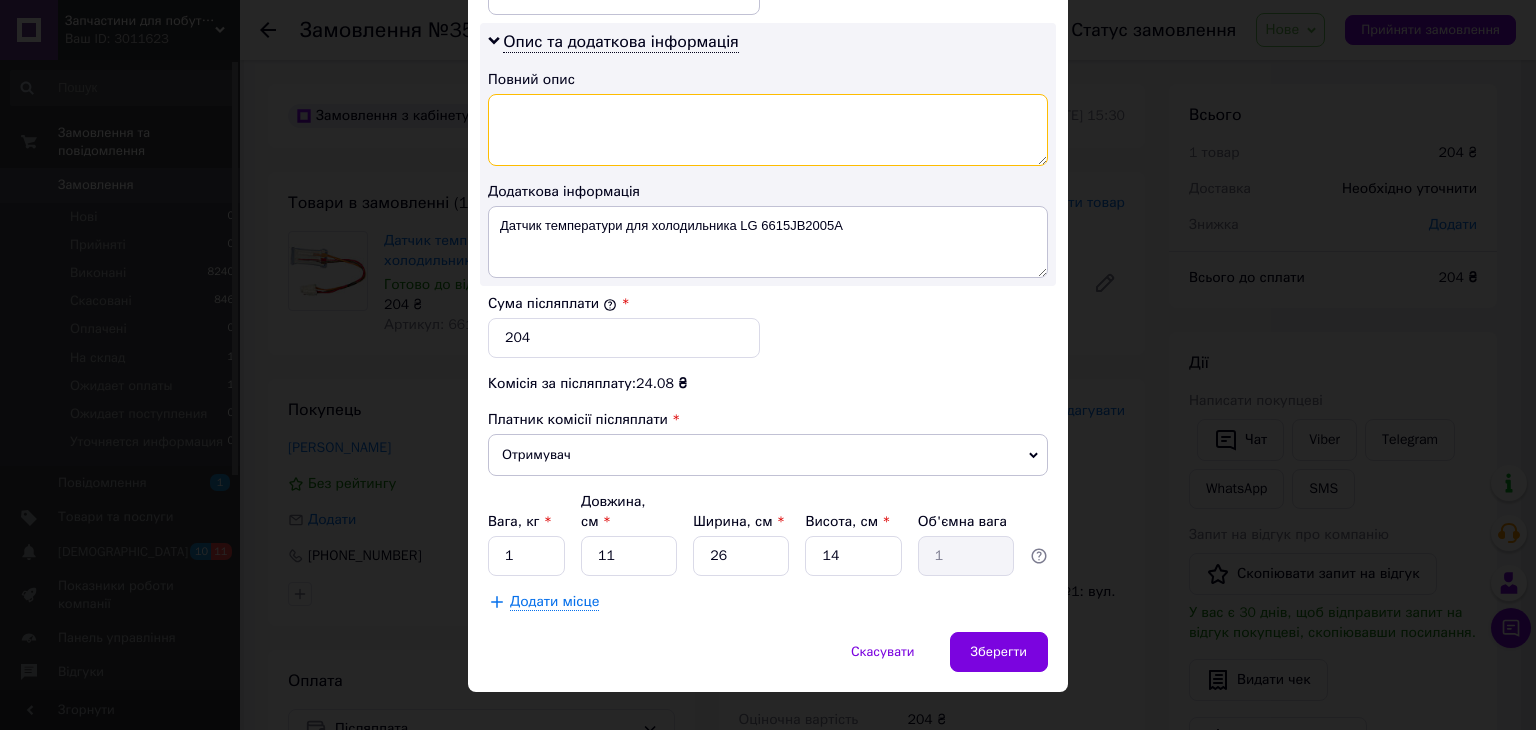 scroll, scrollTop: 1013, scrollLeft: 0, axis: vertical 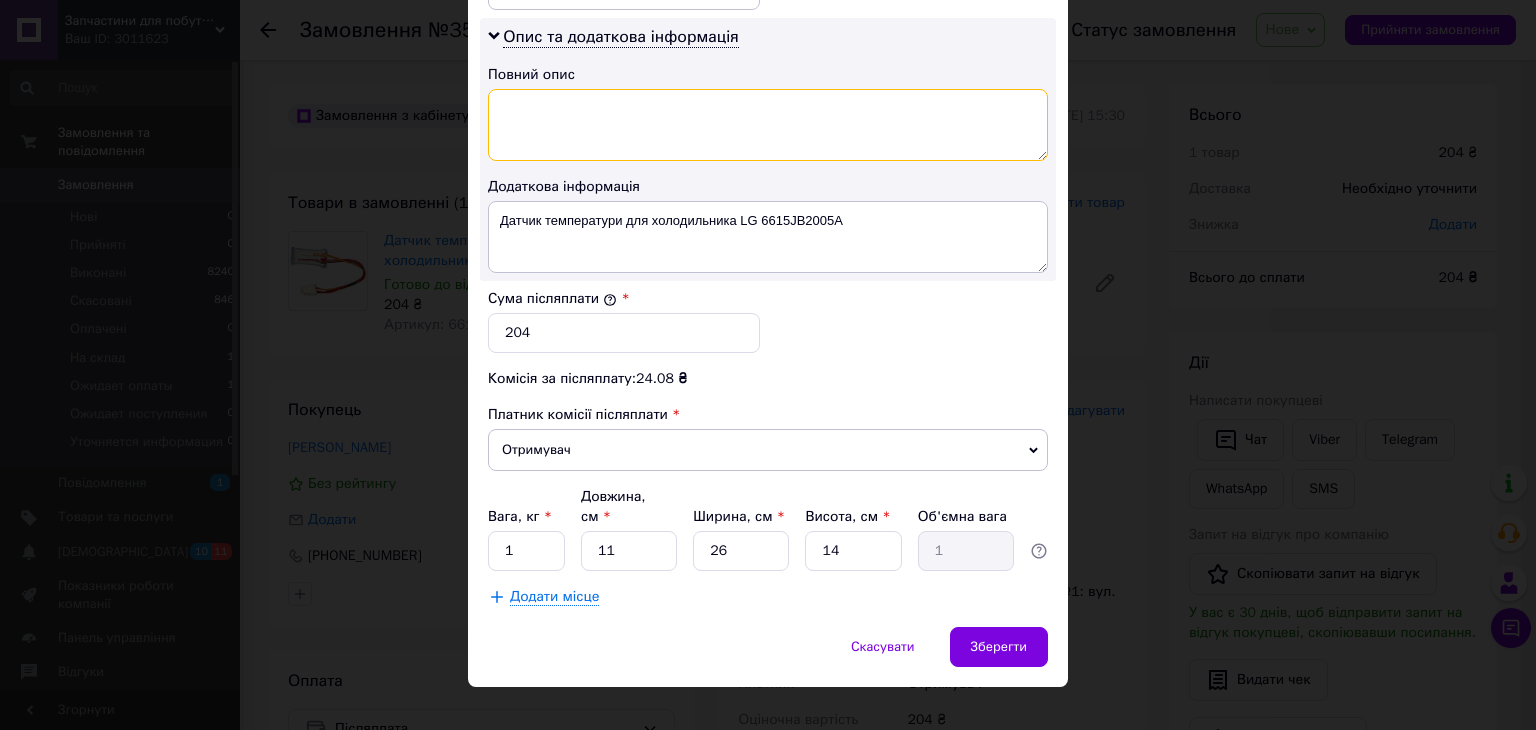 type 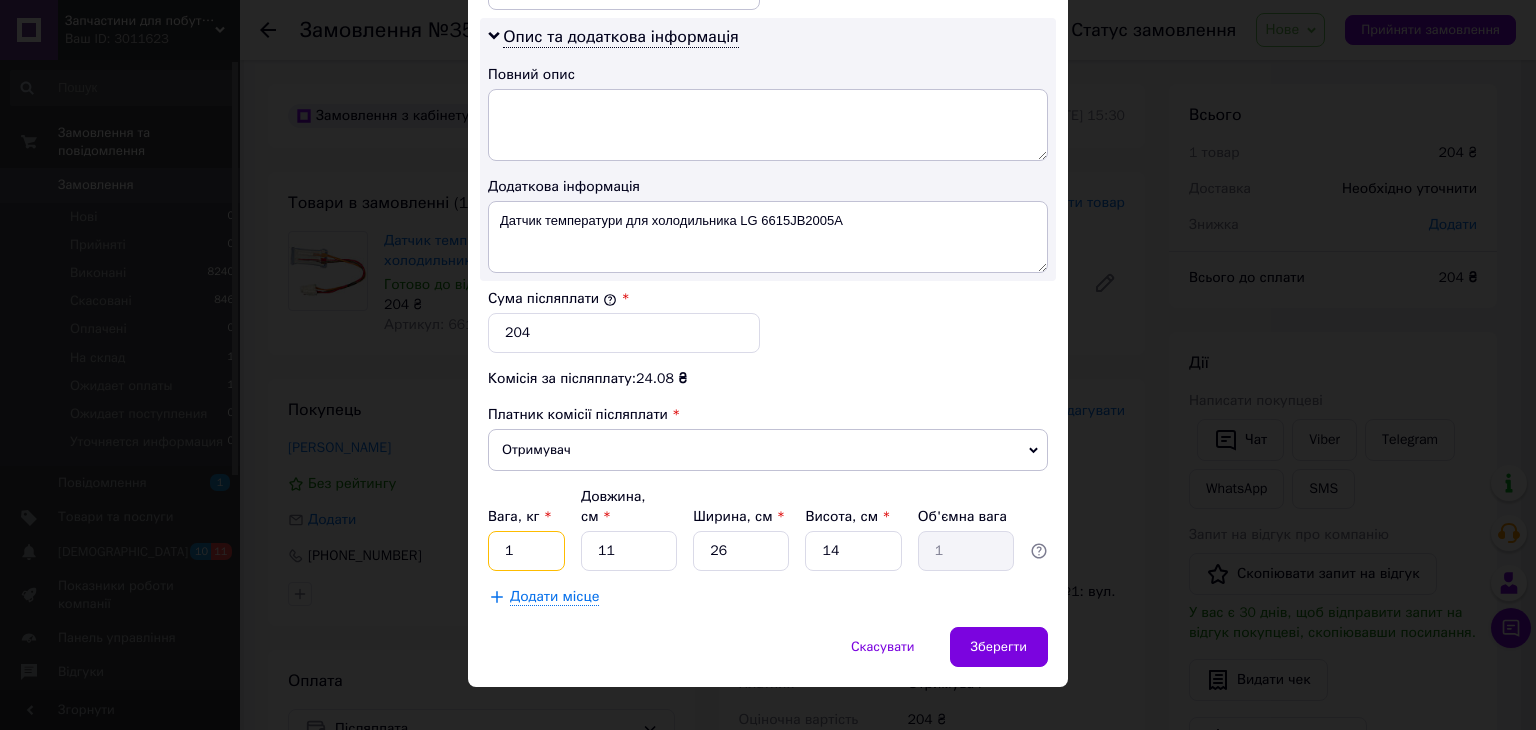 drag, startPoint x: 489, startPoint y: 524, endPoint x: 516, endPoint y: 521, distance: 27.166155 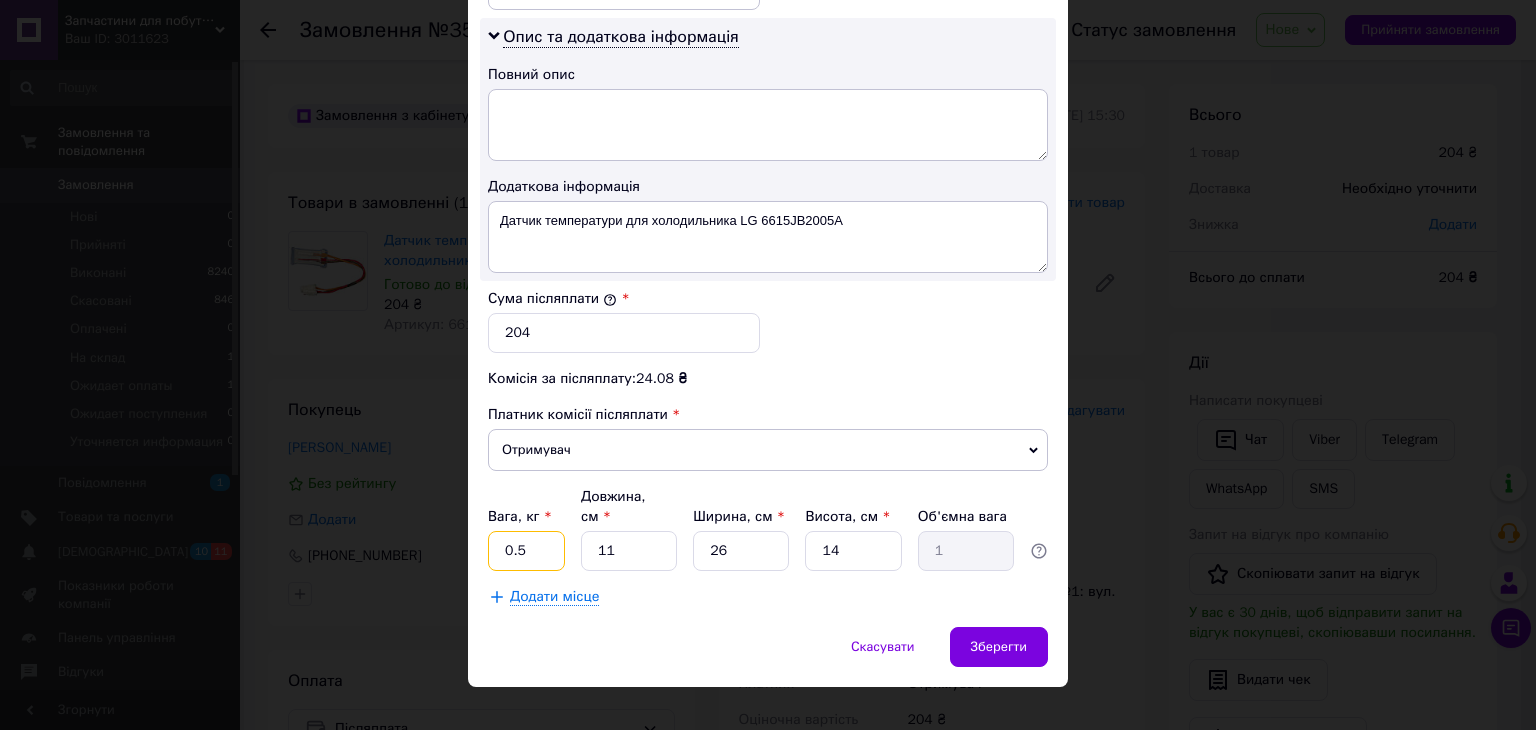 type on "0.5" 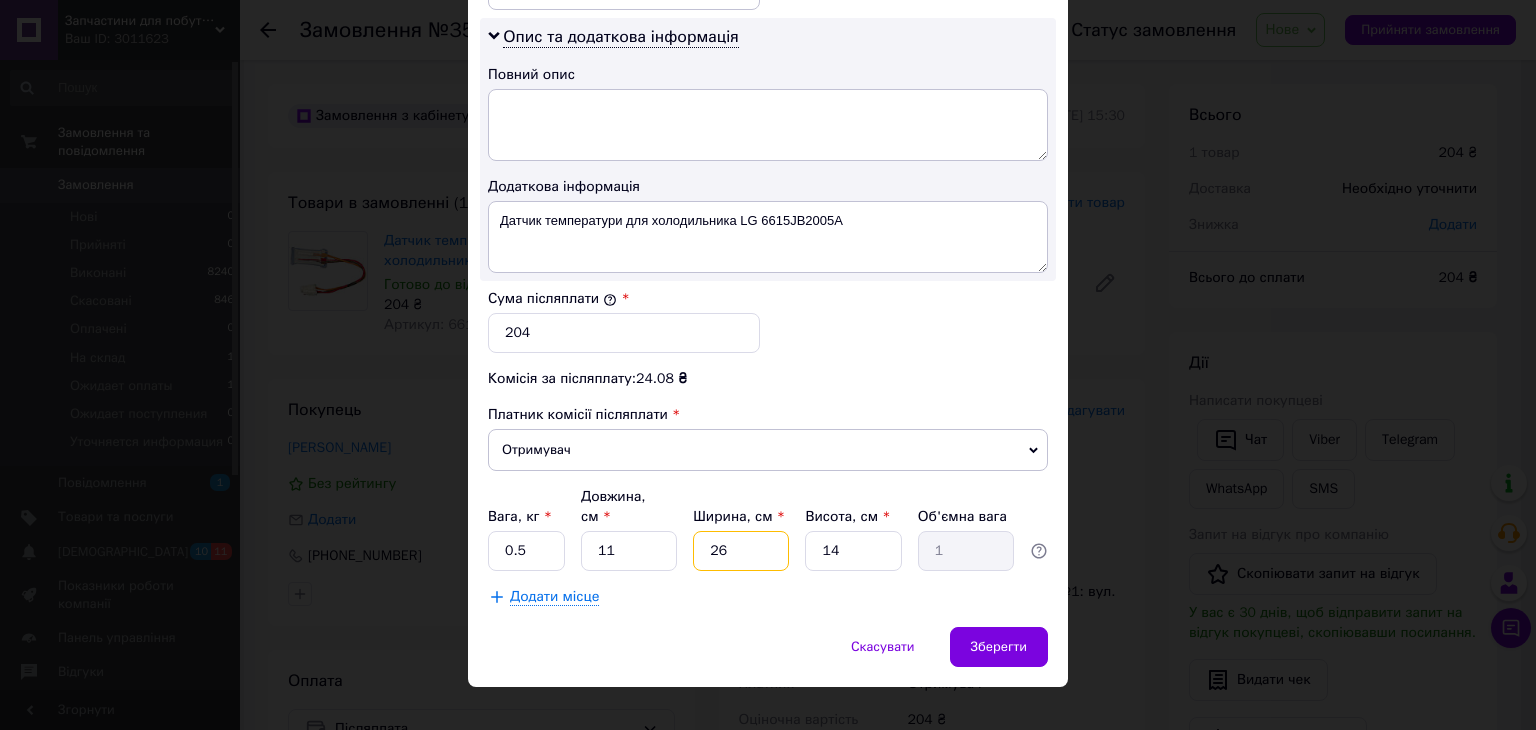 drag, startPoint x: 704, startPoint y: 521, endPoint x: 743, endPoint y: 532, distance: 40.5216 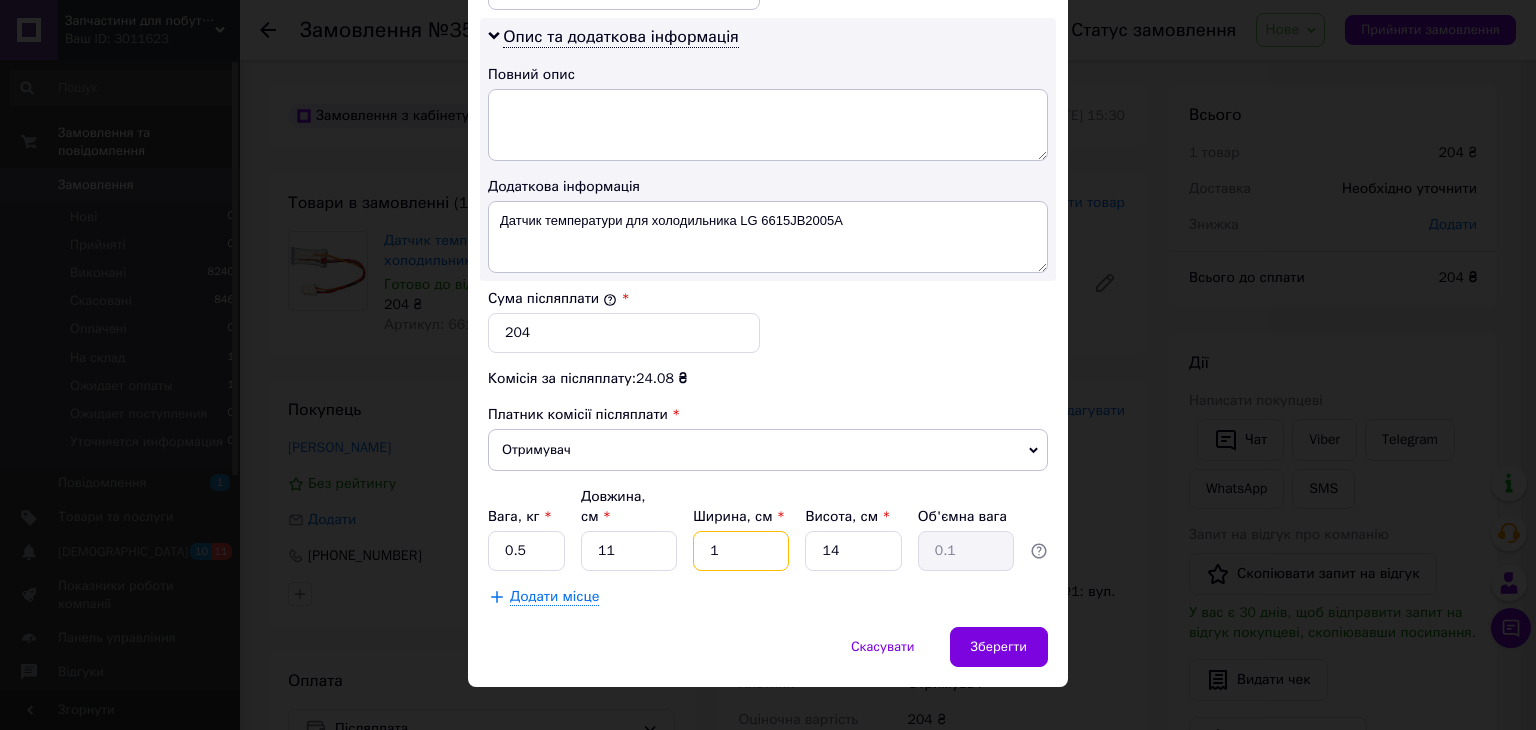 type on "13" 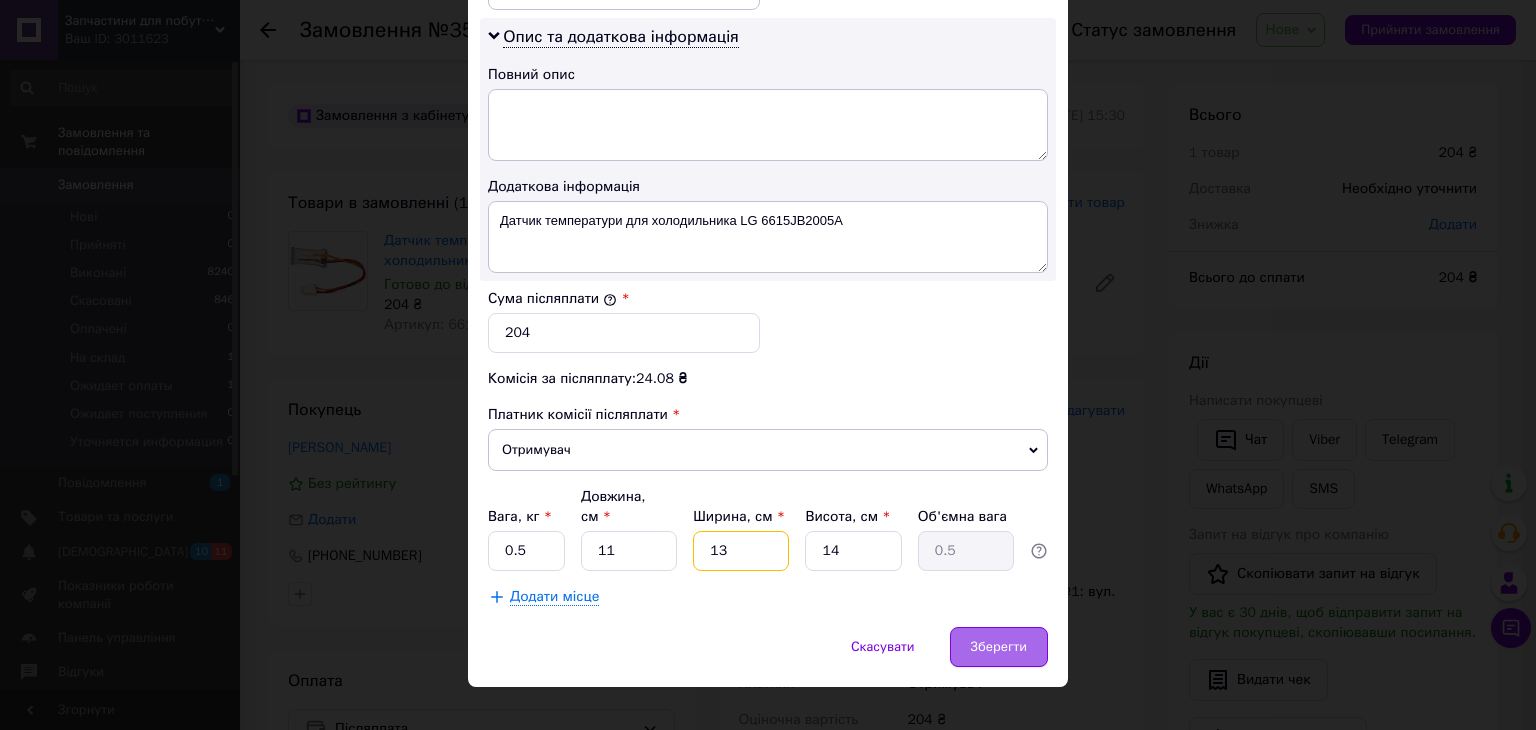 type on "13" 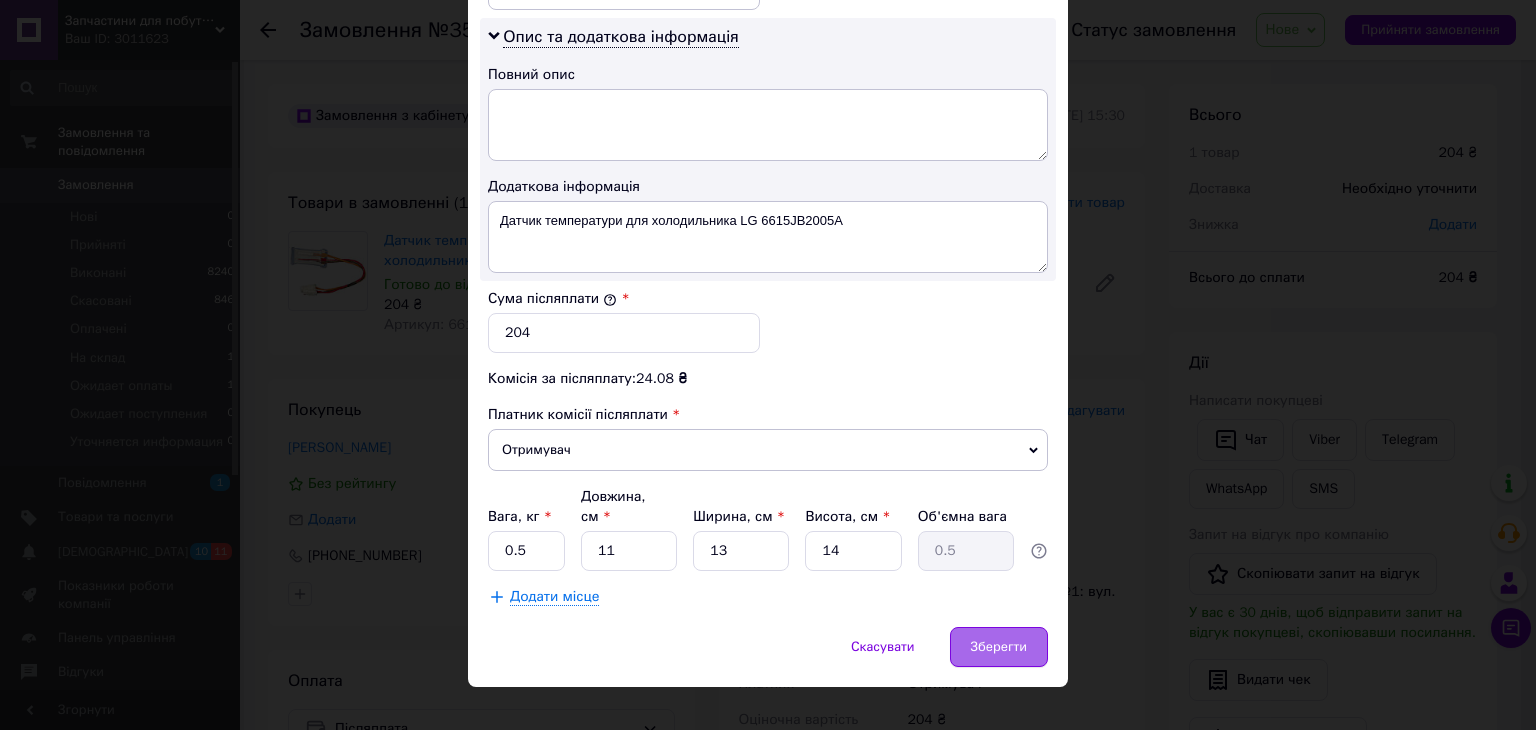 click on "Зберегти" at bounding box center (999, 647) 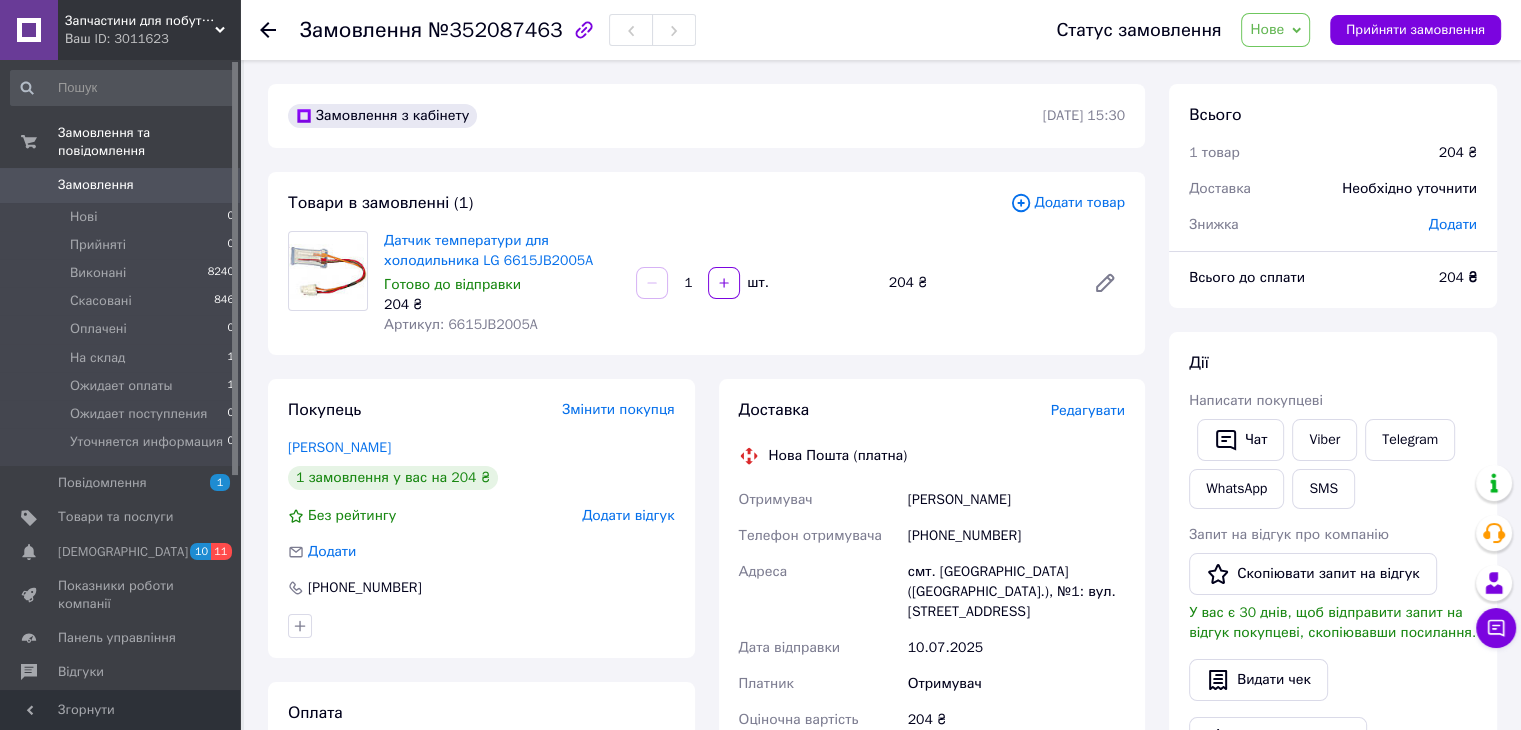 click on "Редагувати" at bounding box center [1088, 410] 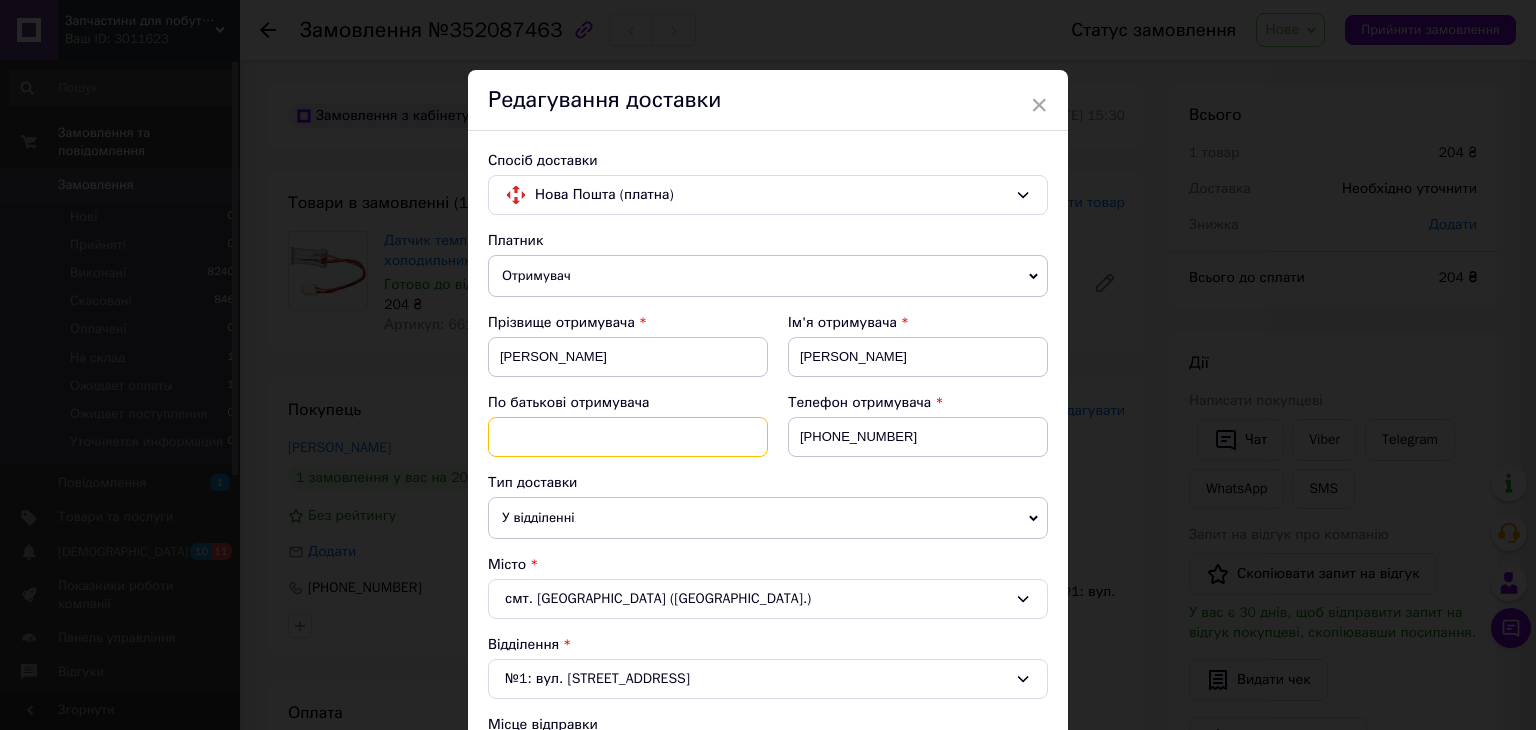 click at bounding box center (628, 437) 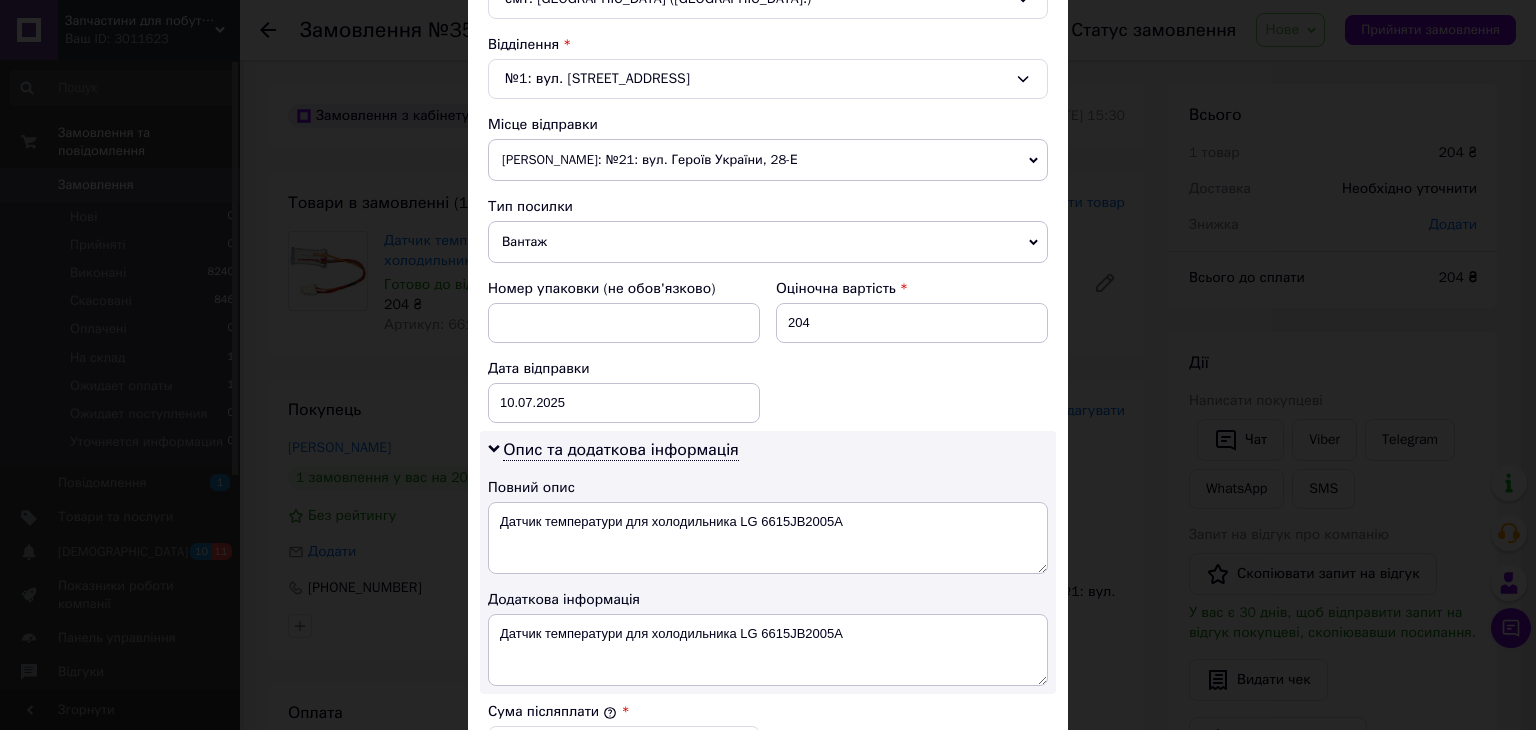 scroll, scrollTop: 700, scrollLeft: 0, axis: vertical 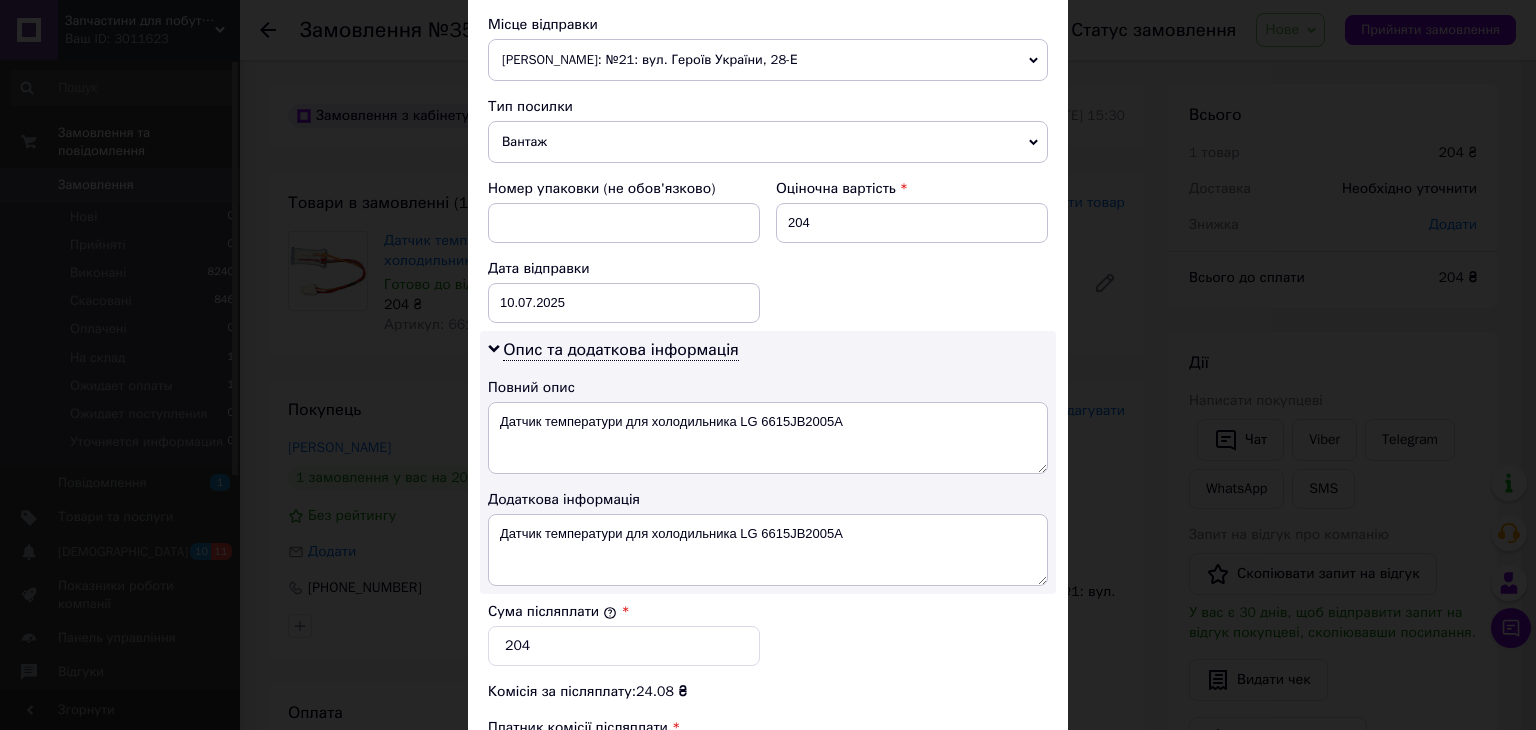 type on "Миколайович" 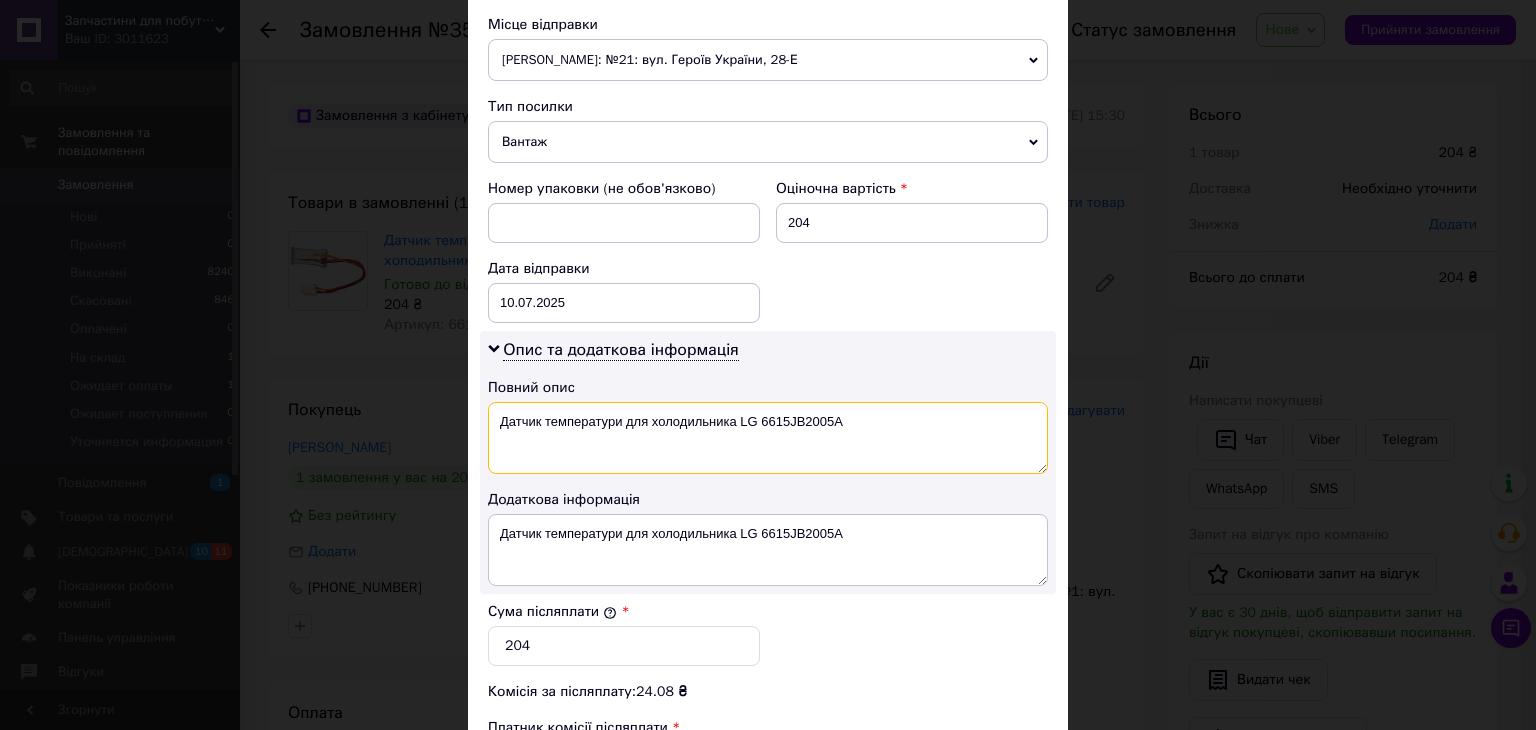drag, startPoint x: 496, startPoint y: 425, endPoint x: 937, endPoint y: 477, distance: 444.05518 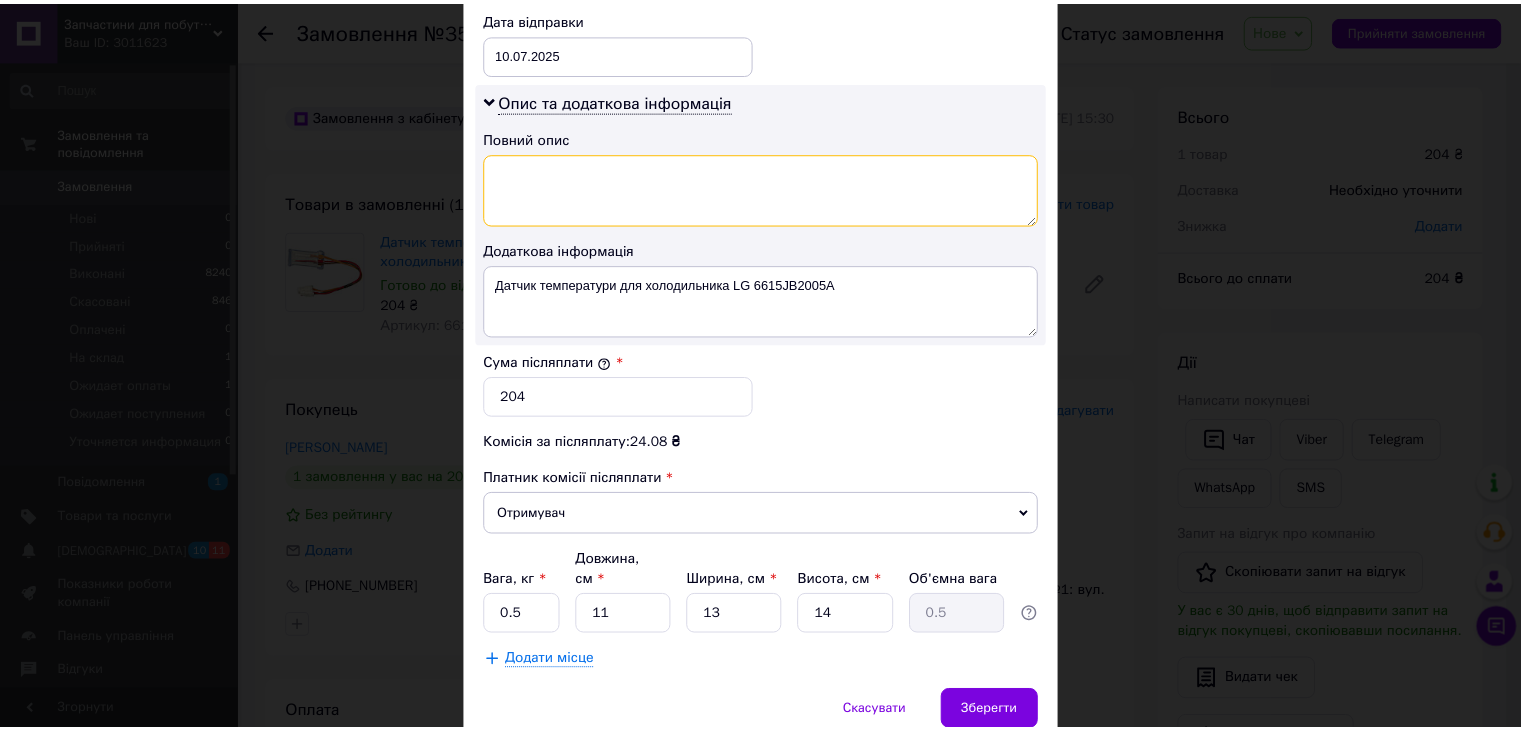 scroll, scrollTop: 1013, scrollLeft: 0, axis: vertical 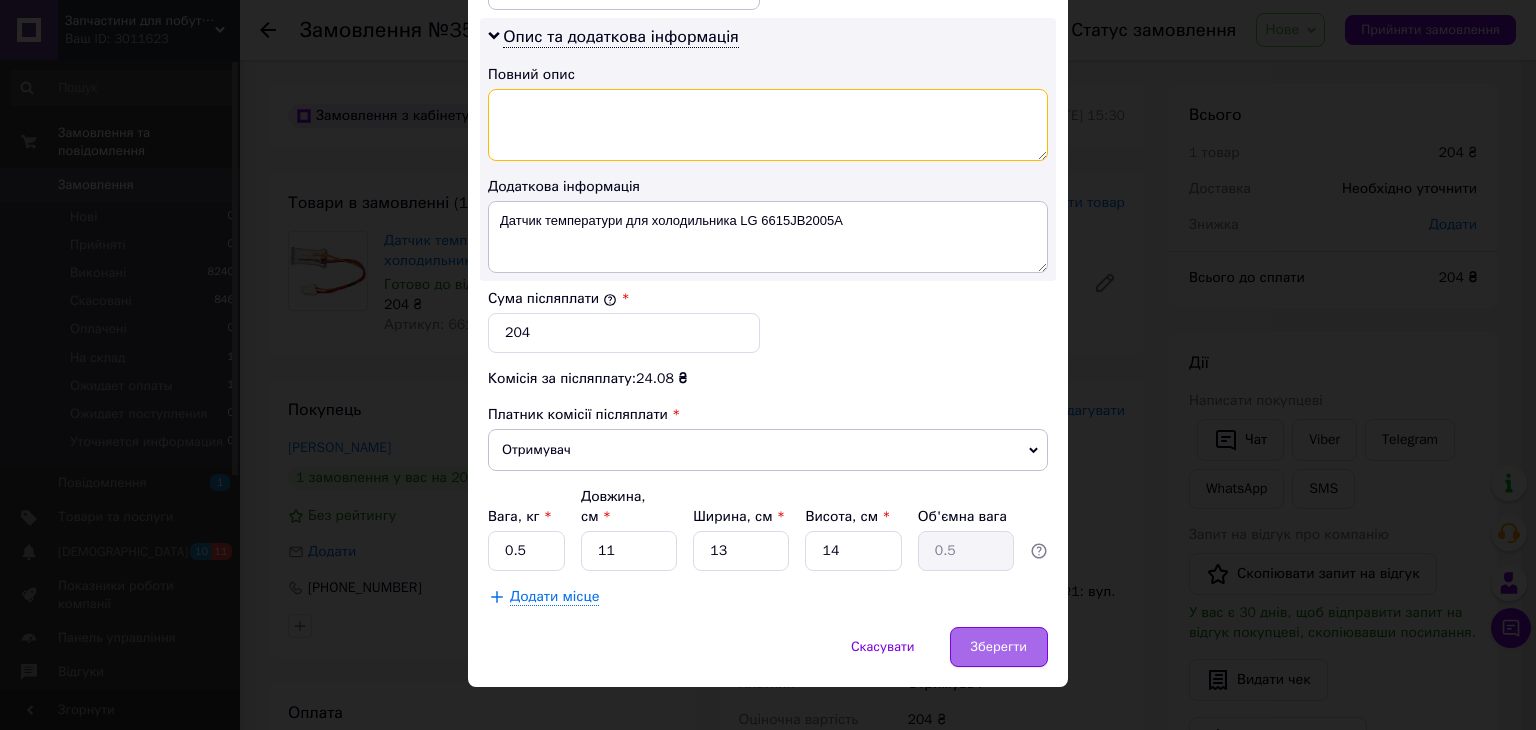 type 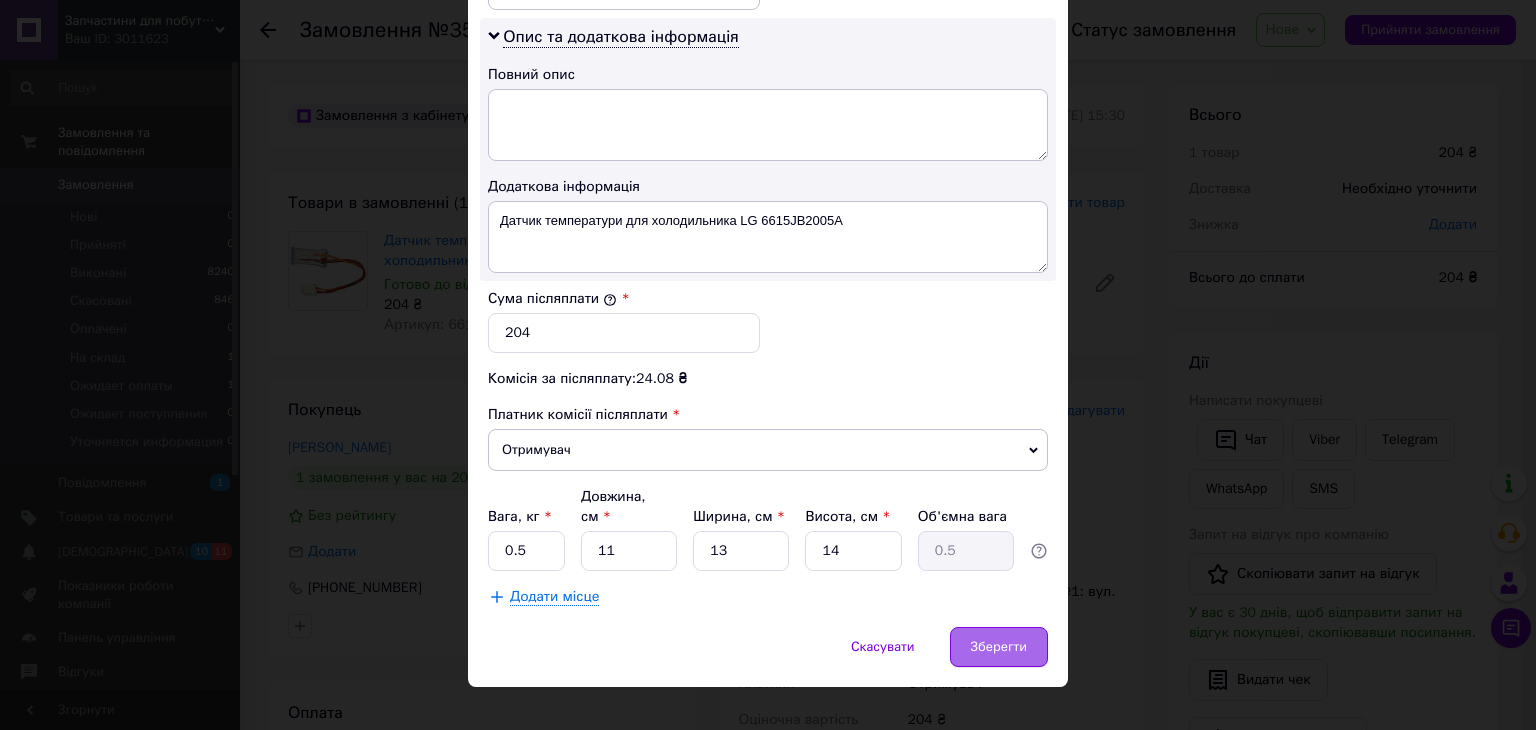 click on "Зберегти" at bounding box center (999, 647) 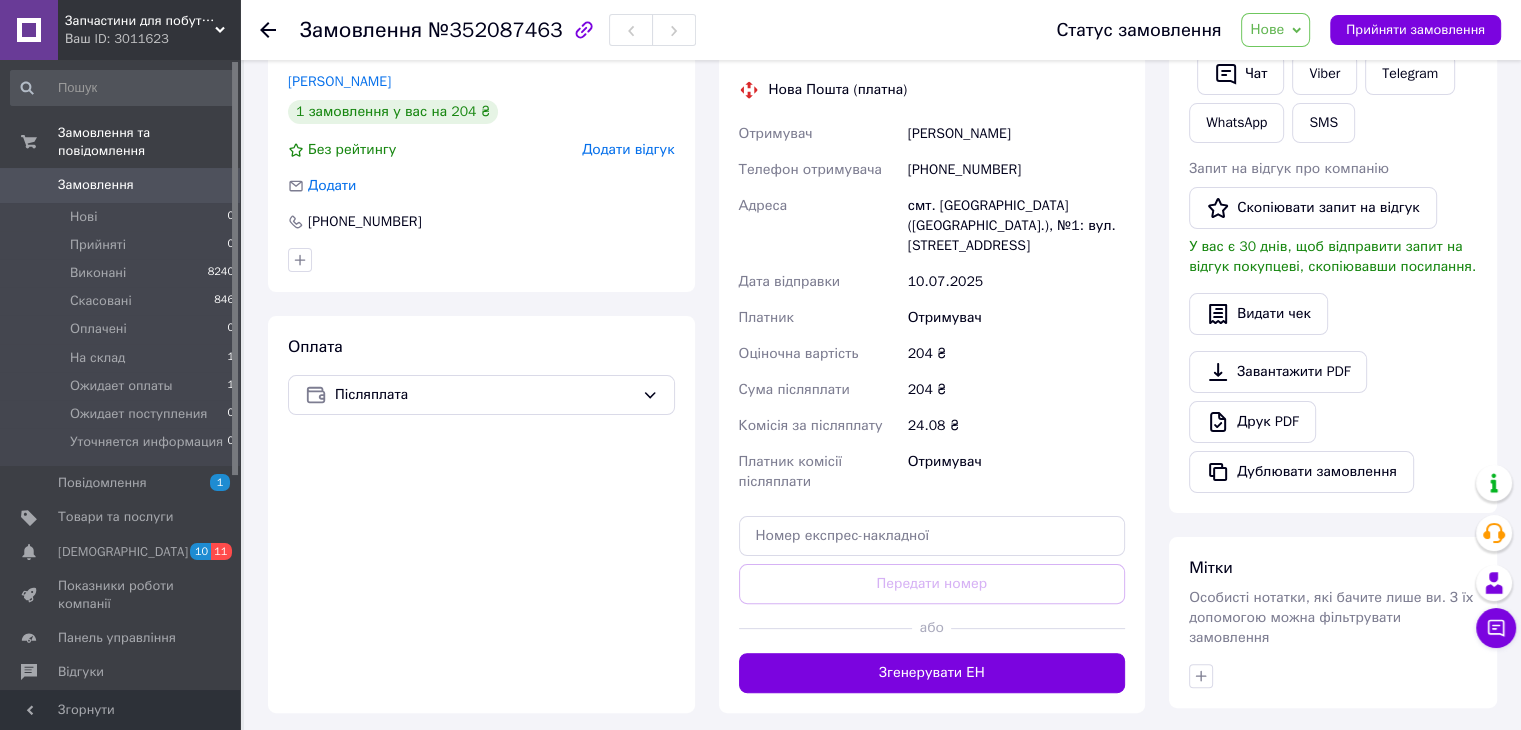 scroll, scrollTop: 400, scrollLeft: 0, axis: vertical 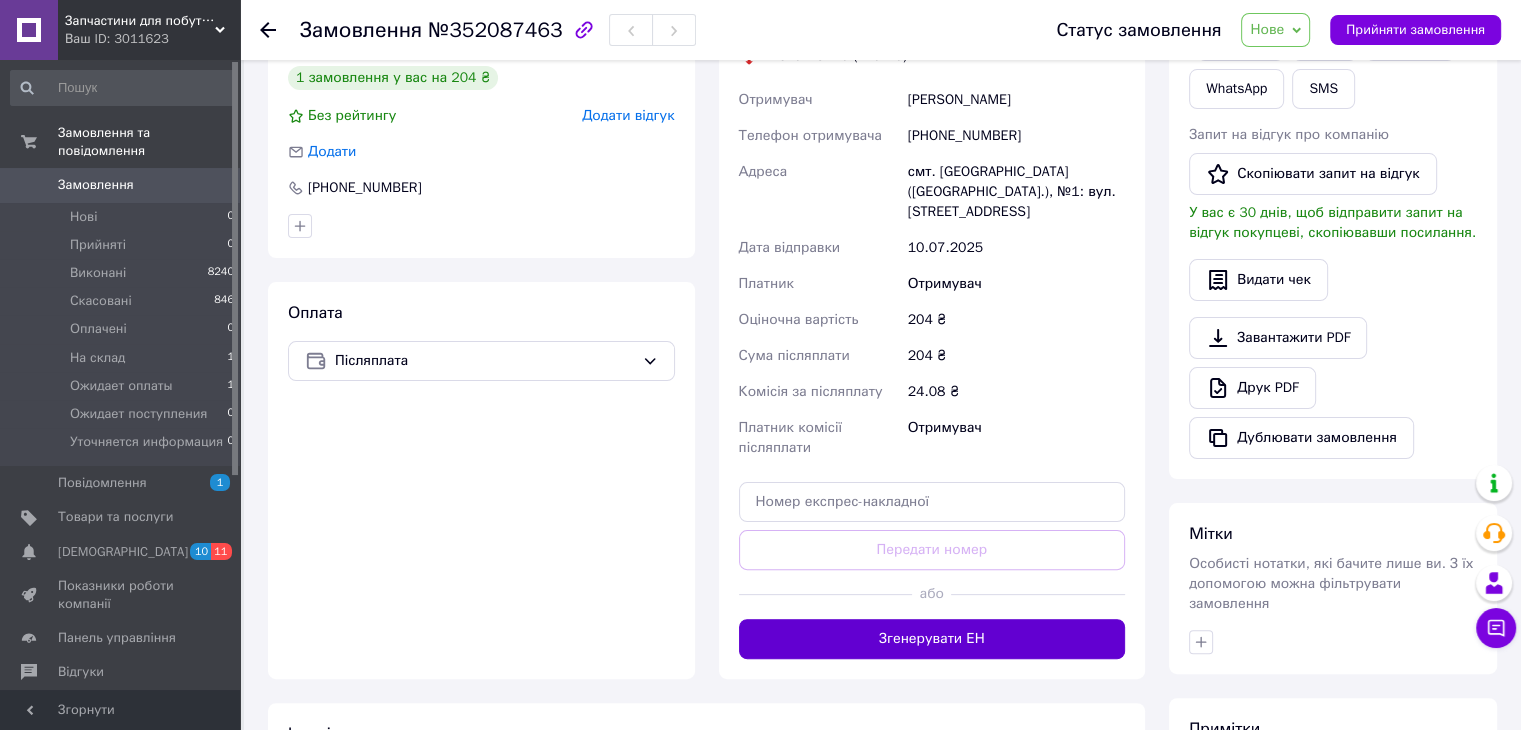 click on "Згенерувати ЕН" at bounding box center (932, 639) 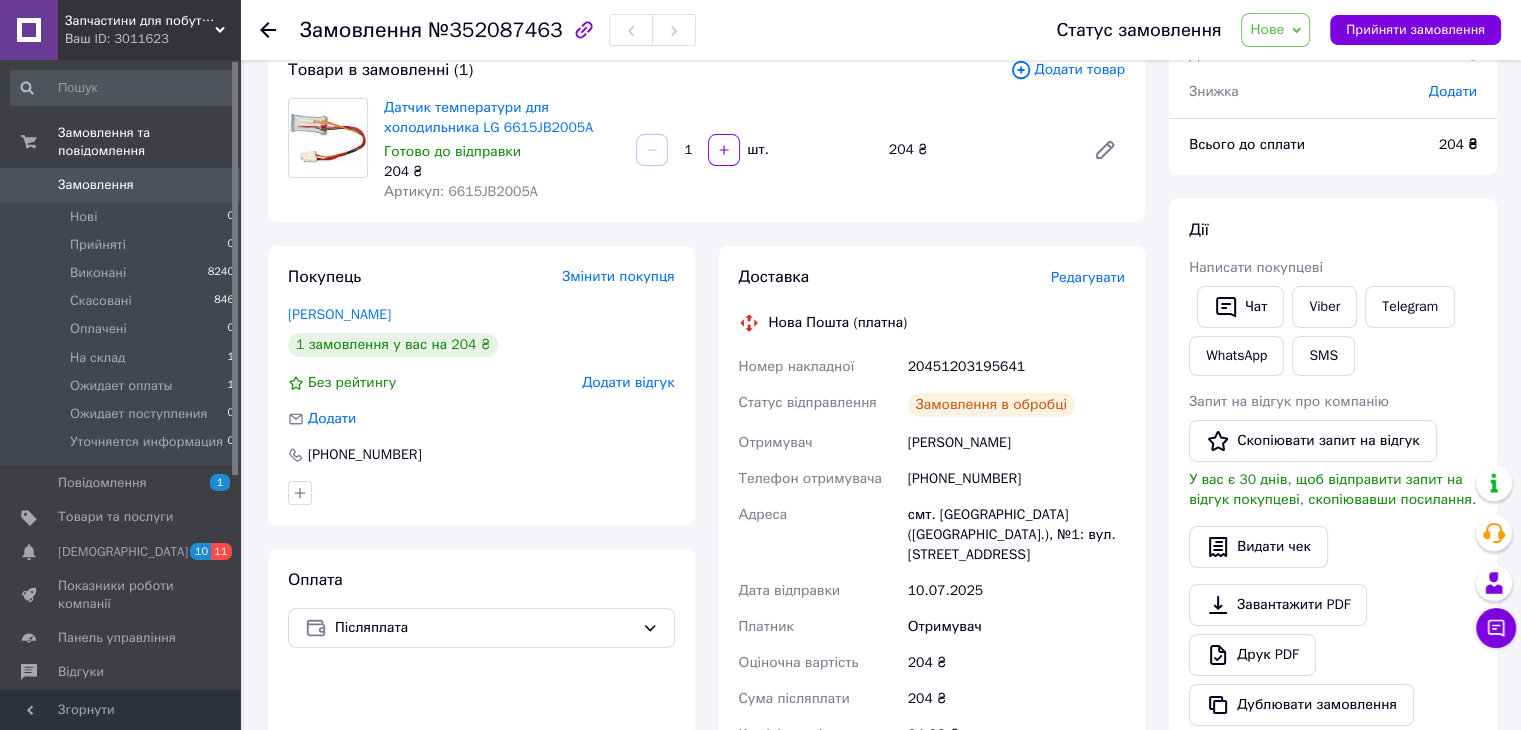 scroll, scrollTop: 100, scrollLeft: 0, axis: vertical 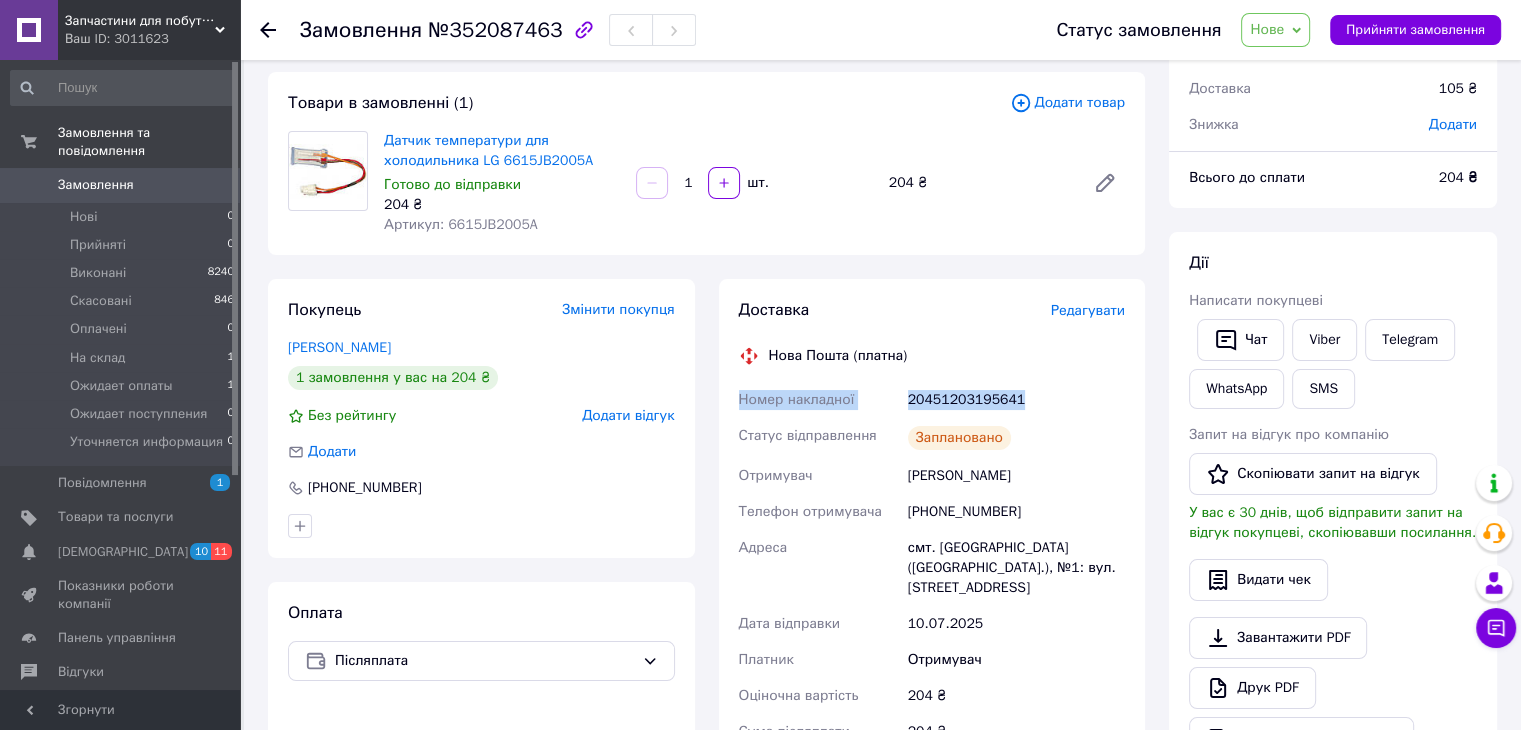 drag, startPoint x: 1038, startPoint y: 393, endPoint x: 736, endPoint y: 414, distance: 302.72925 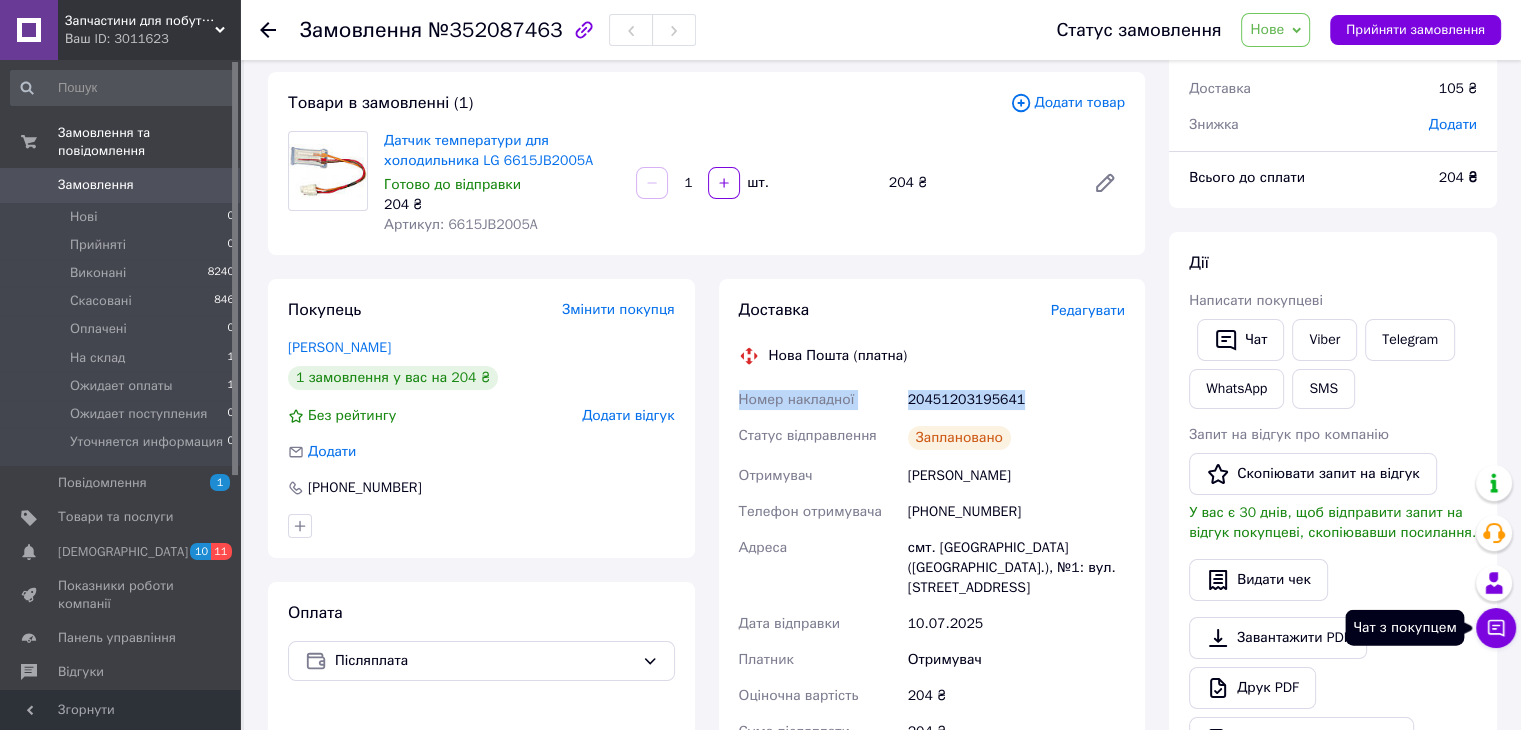 click 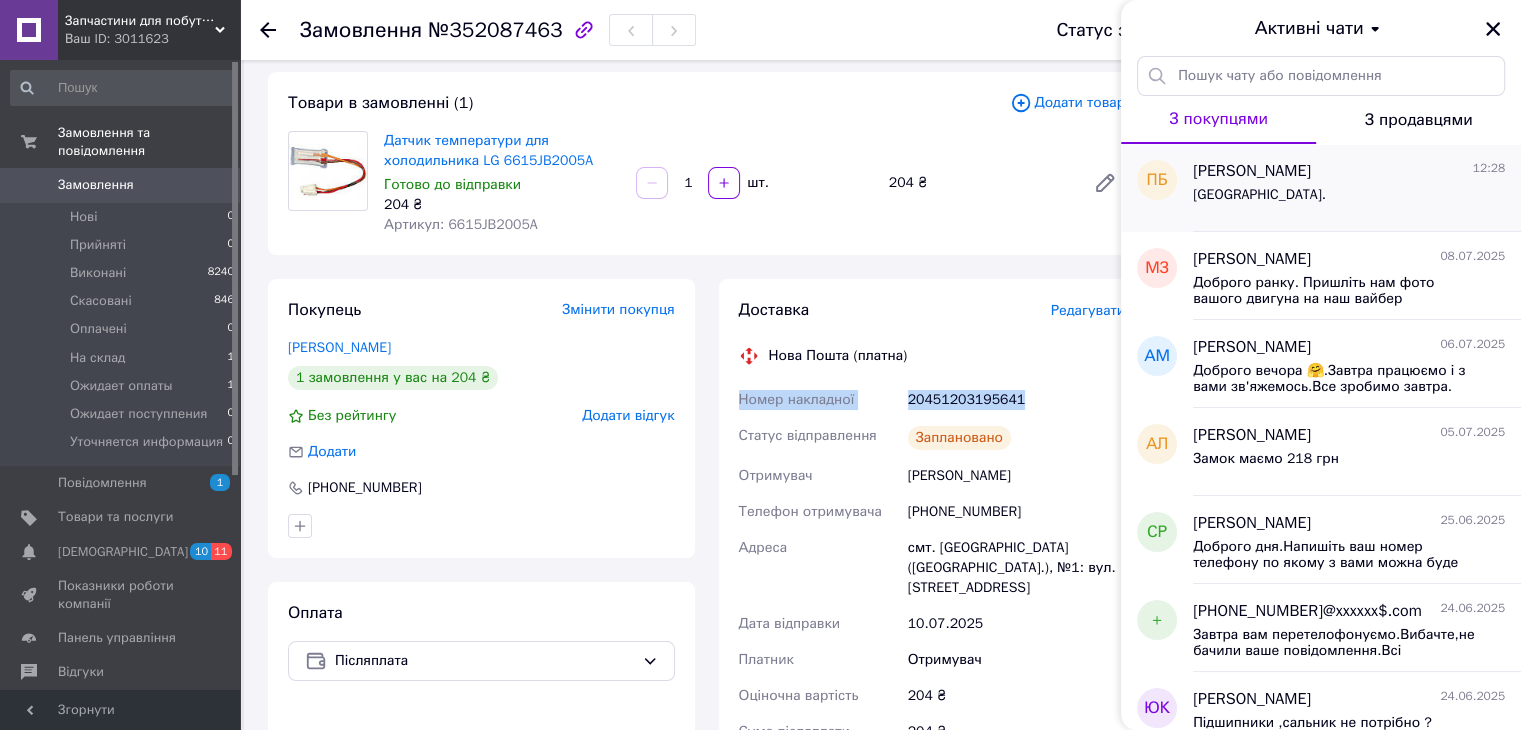 click on "[PERSON_NAME]" at bounding box center (1252, 171) 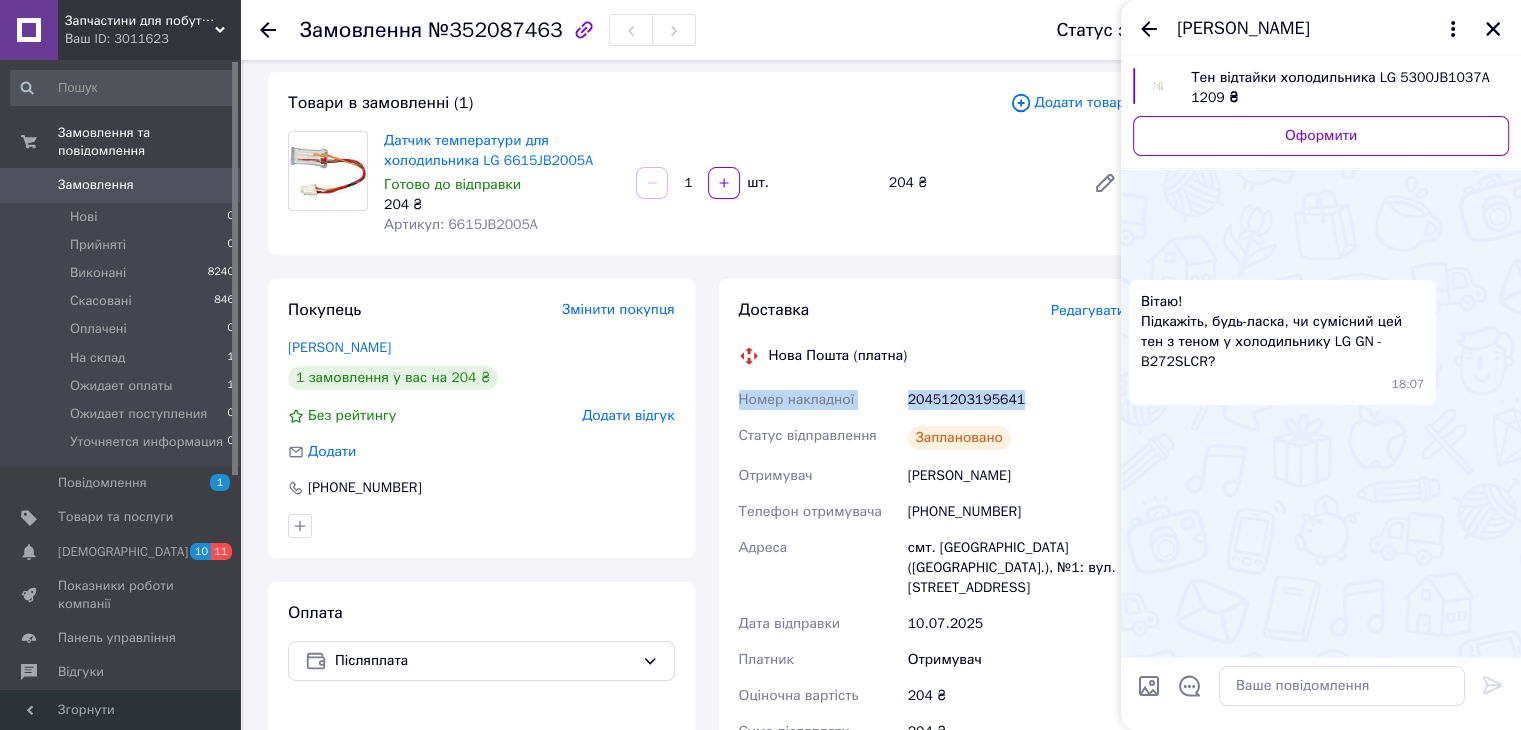 scroll, scrollTop: 2393, scrollLeft: 0, axis: vertical 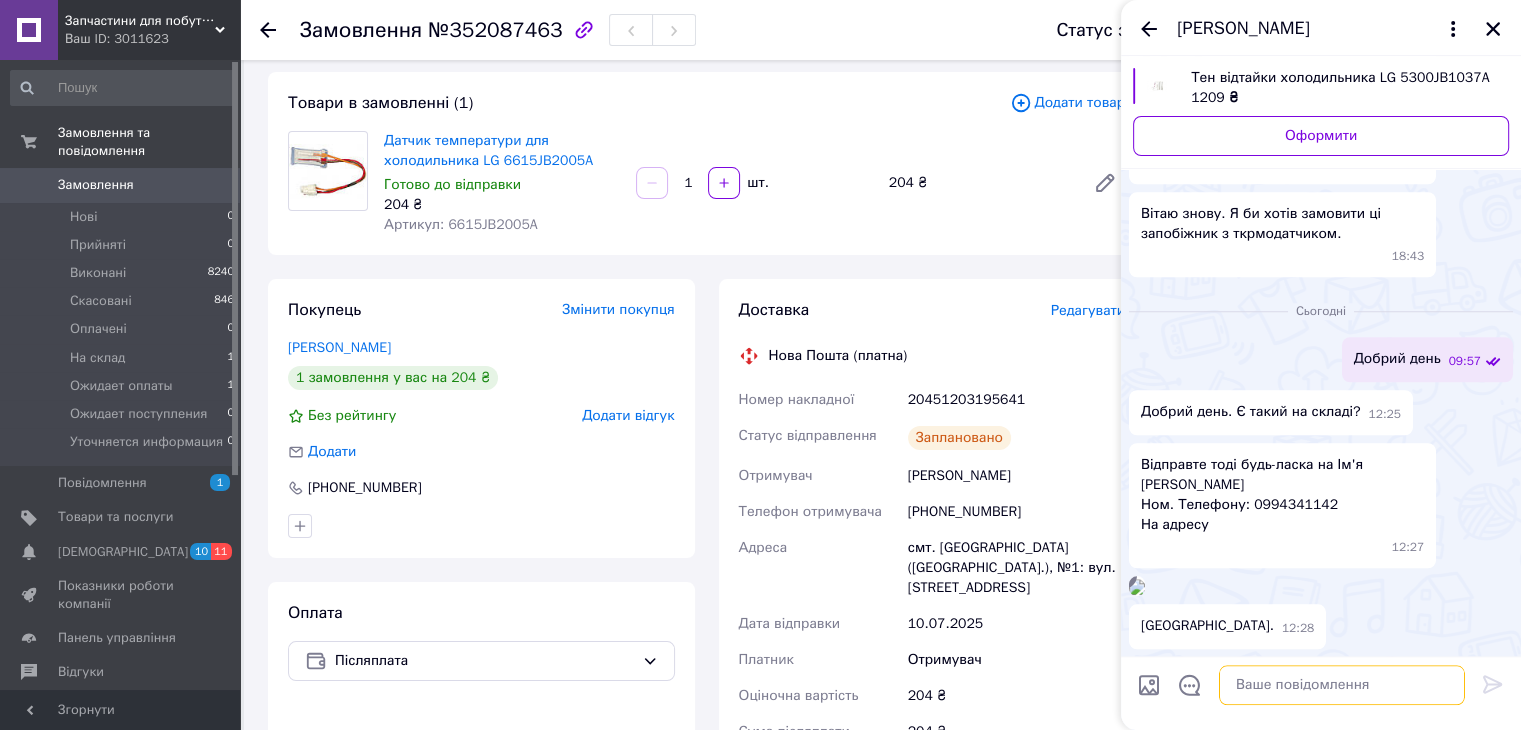 click at bounding box center [1342, 686] 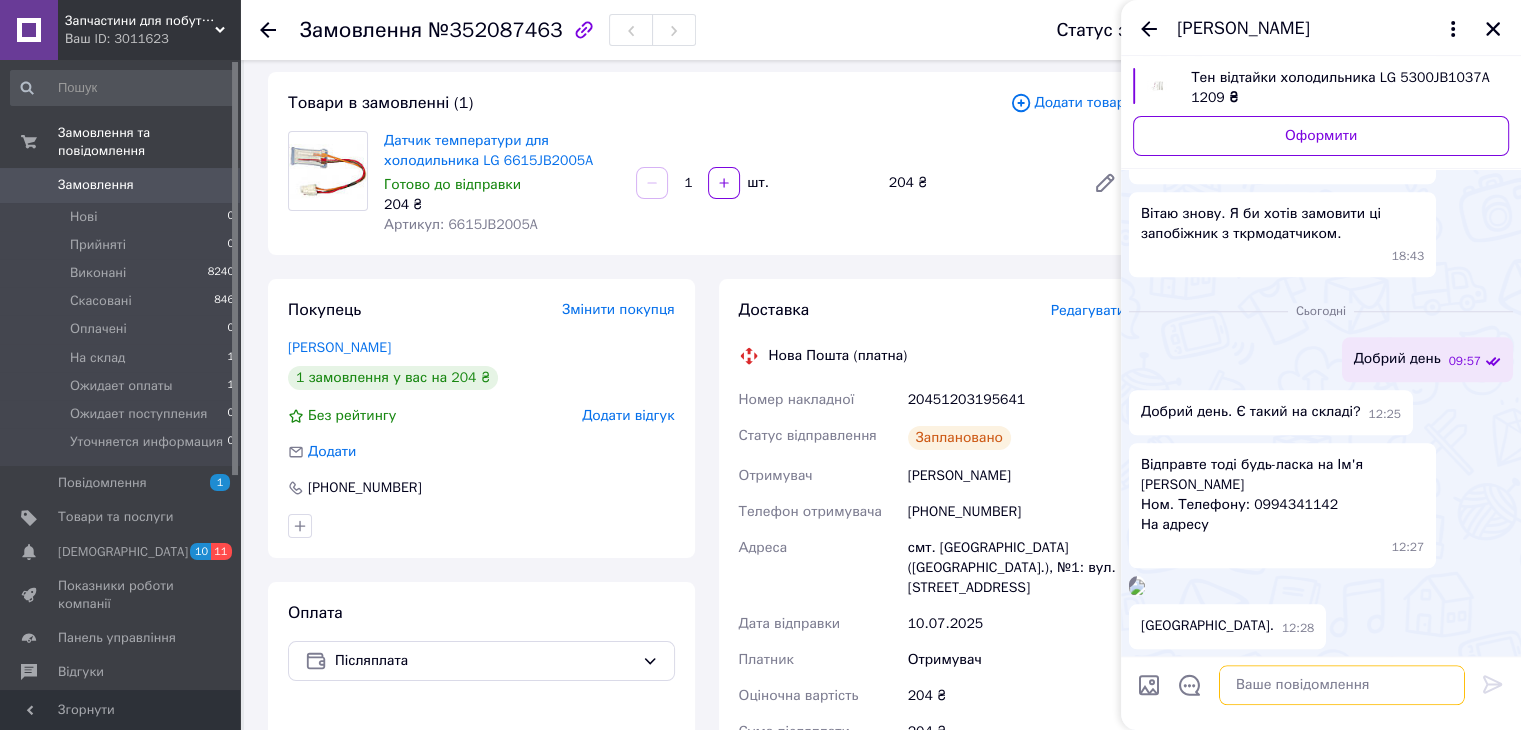 paste on "Номер накладної
20451203195641" 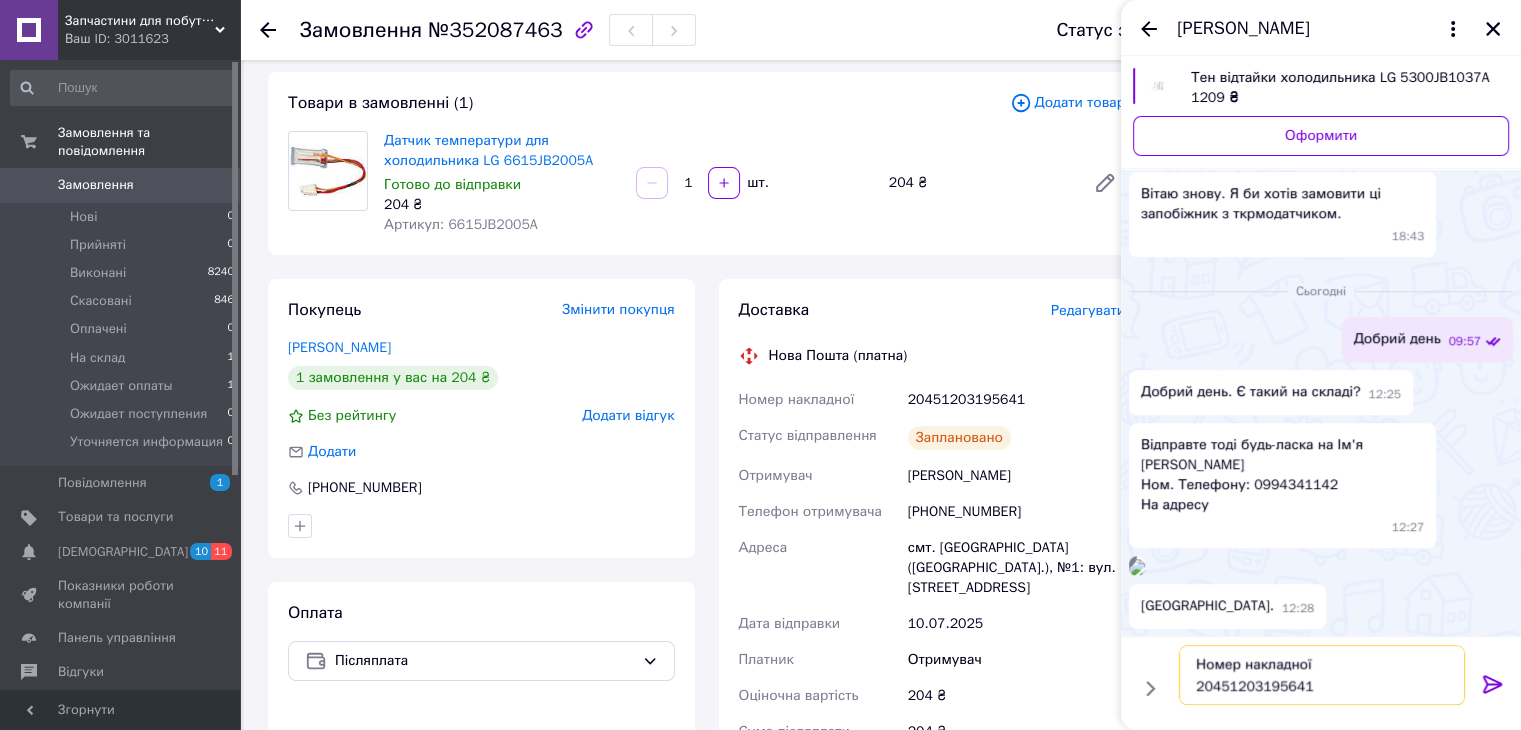 type on "Номер накладної
20451203195641" 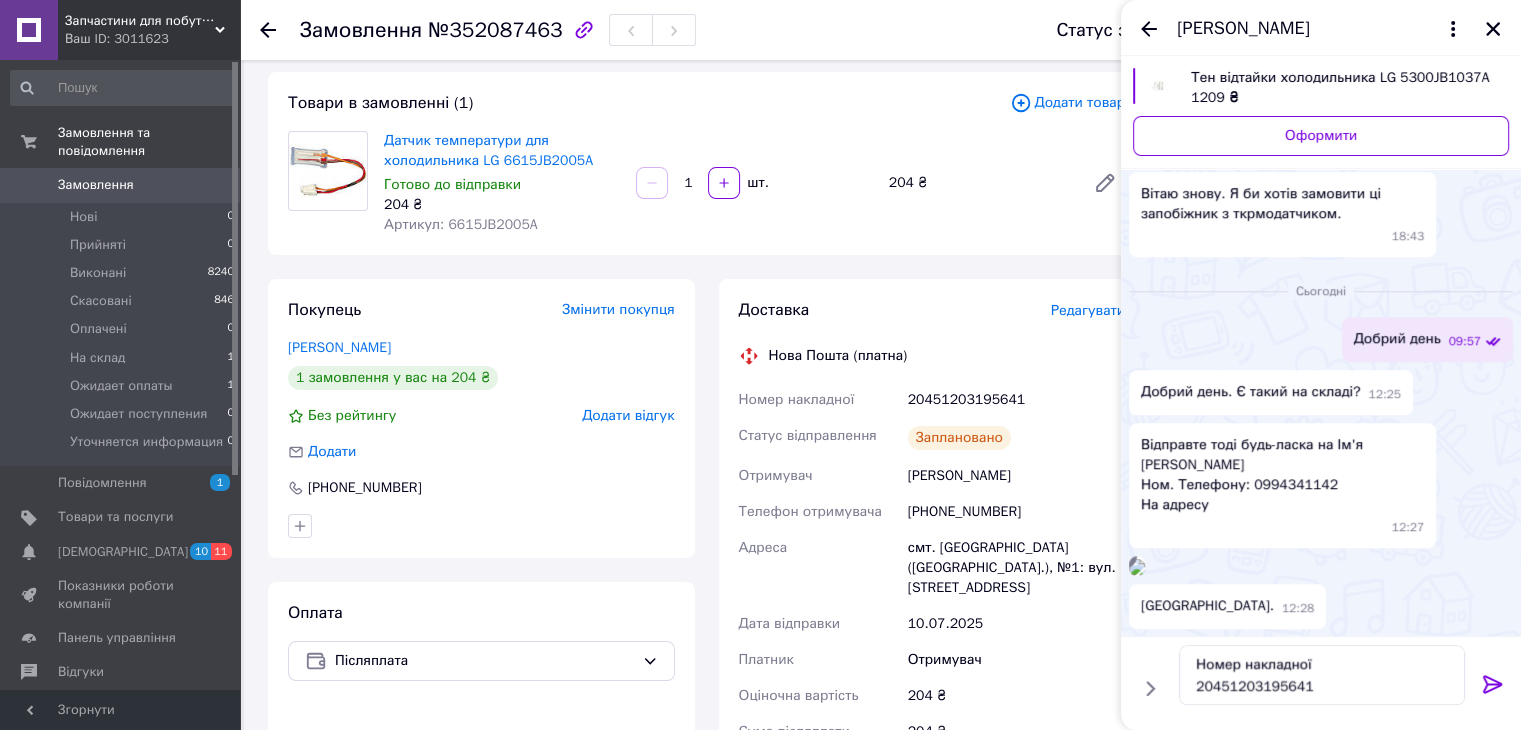 click 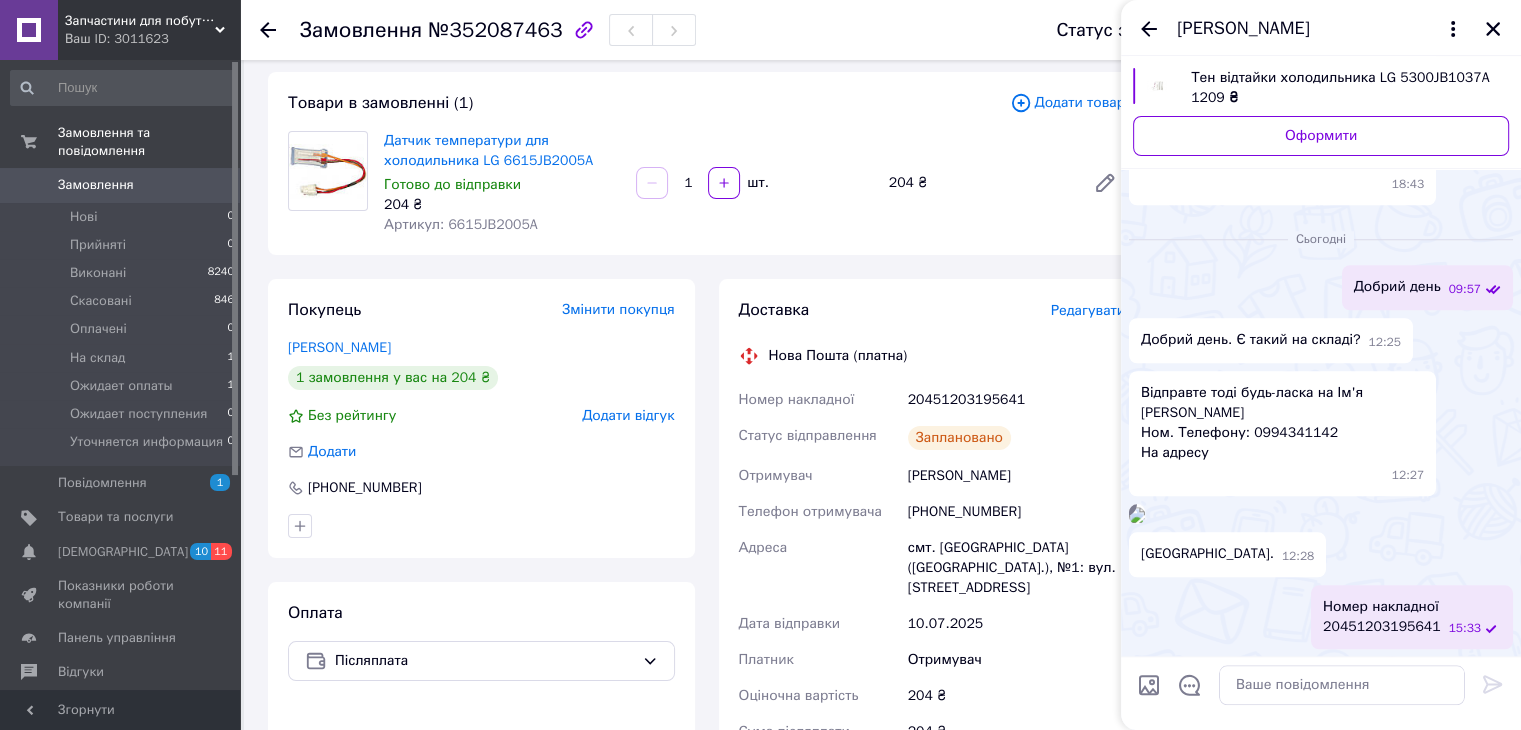 scroll, scrollTop: 2465, scrollLeft: 0, axis: vertical 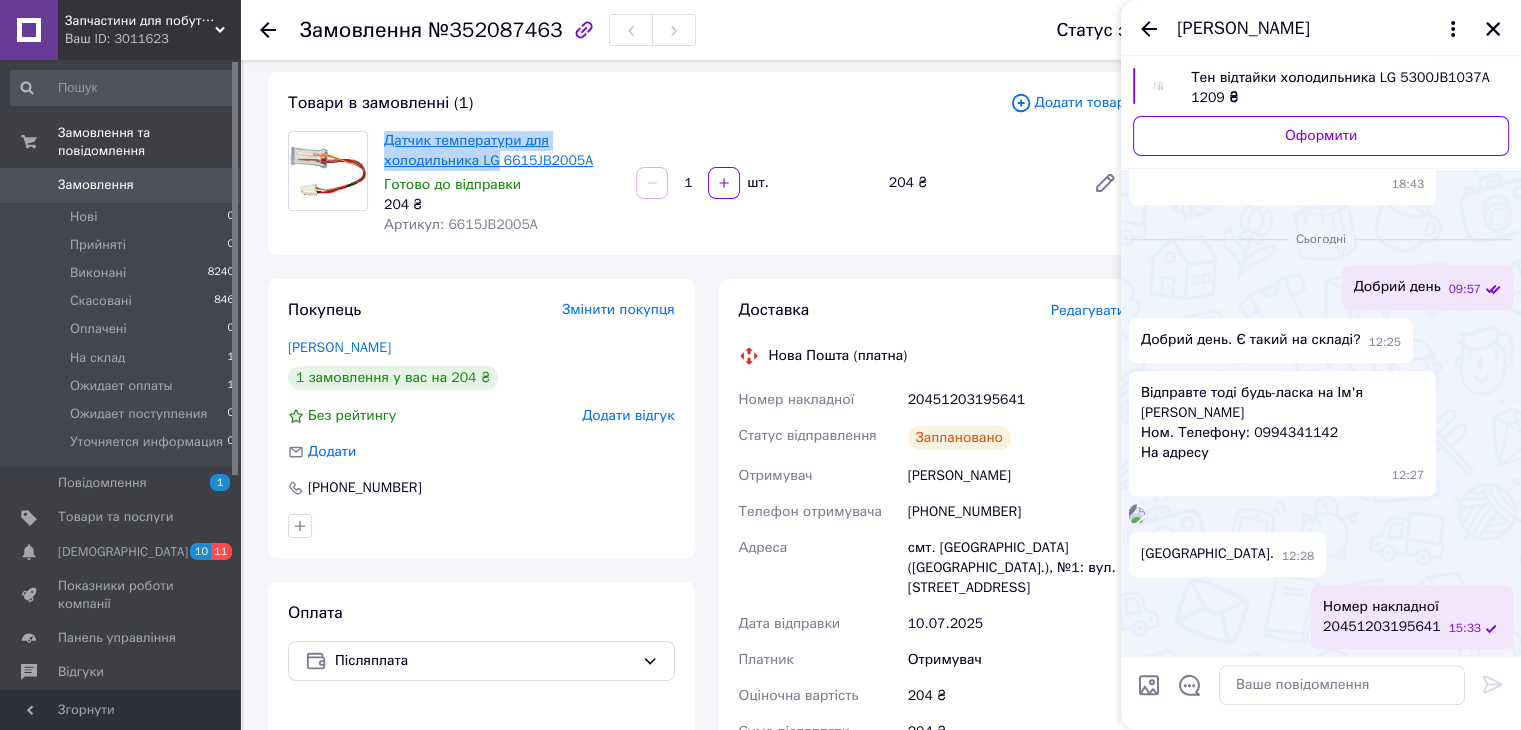 drag, startPoint x: 377, startPoint y: 132, endPoint x: 496, endPoint y: 167, distance: 124.04031 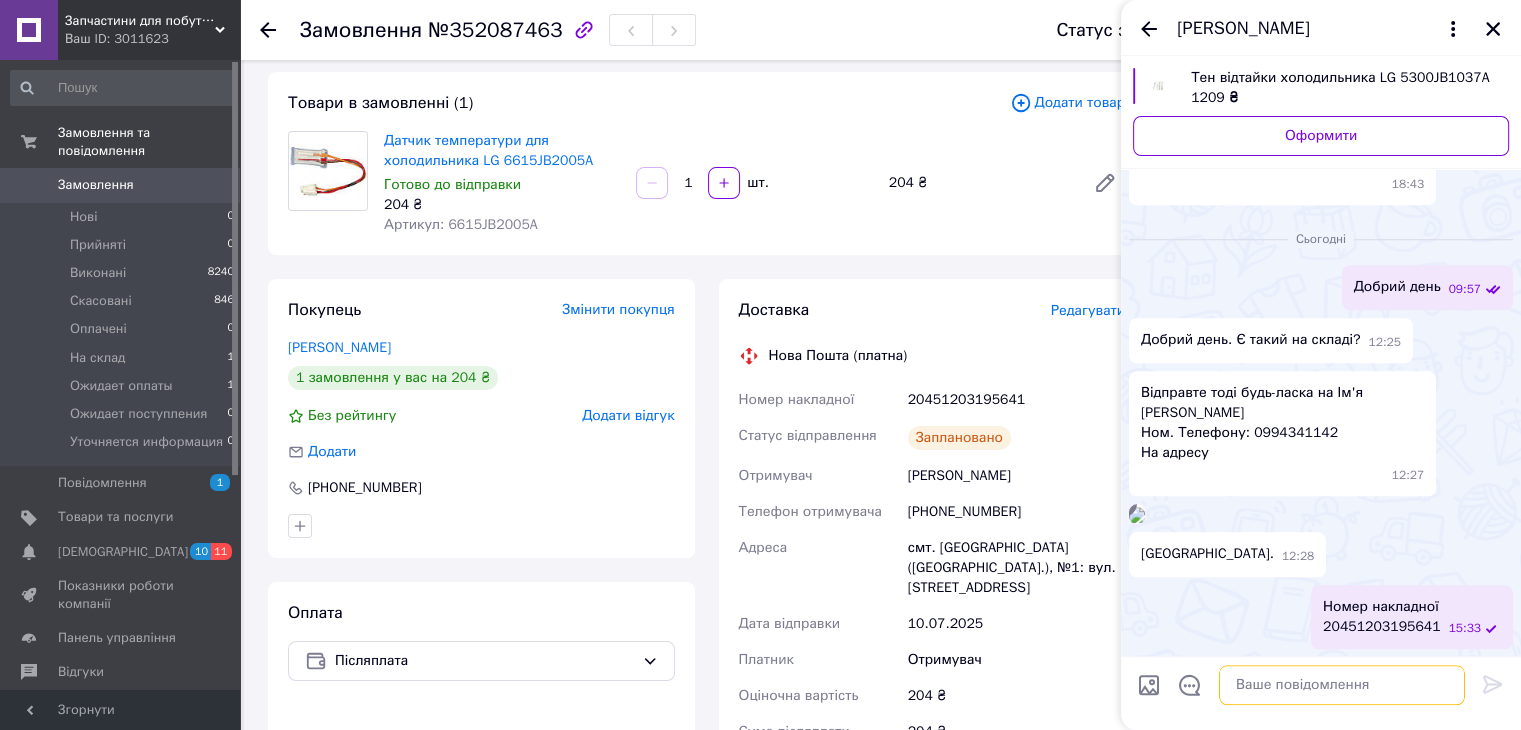 click at bounding box center (1342, 686) 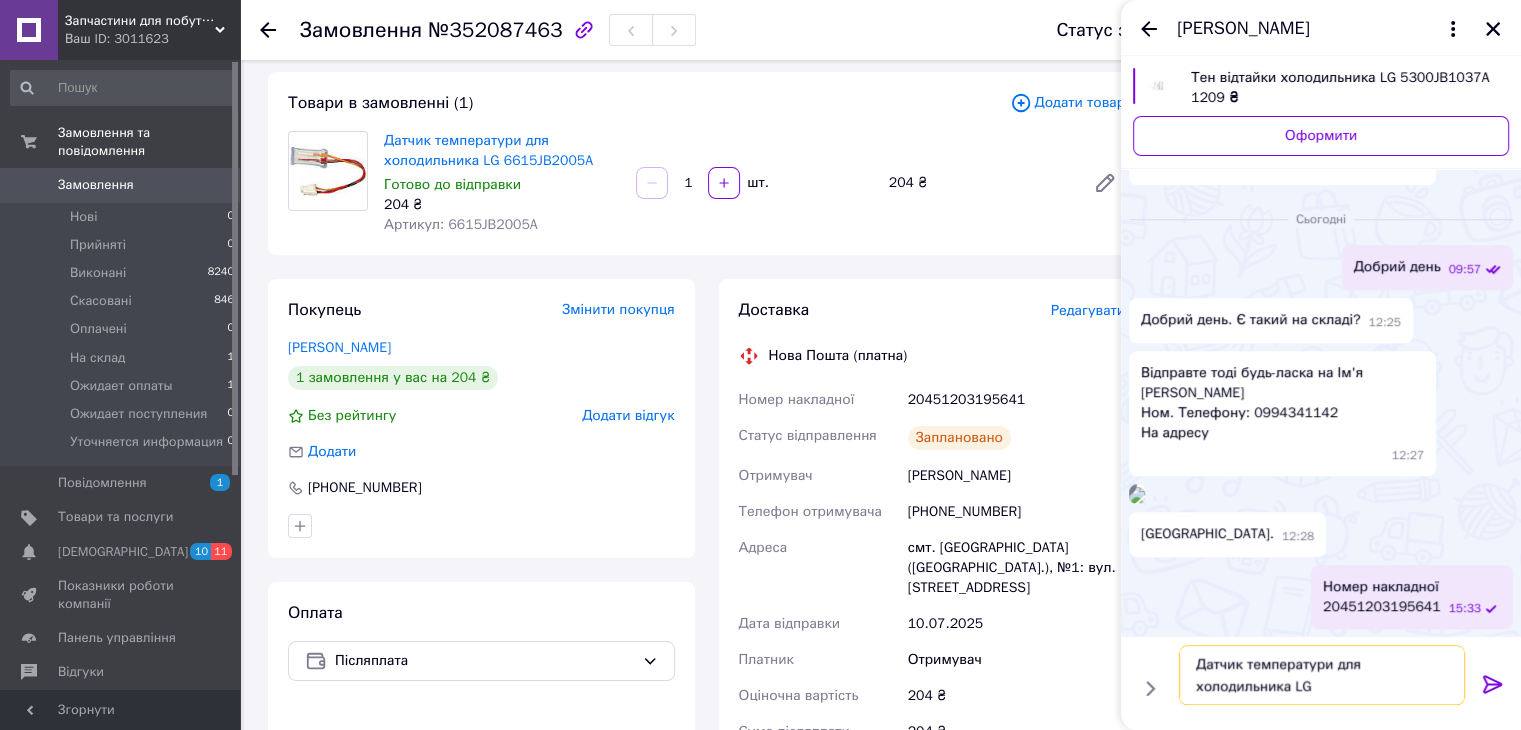 type on "Датчик температури для холодильника LG" 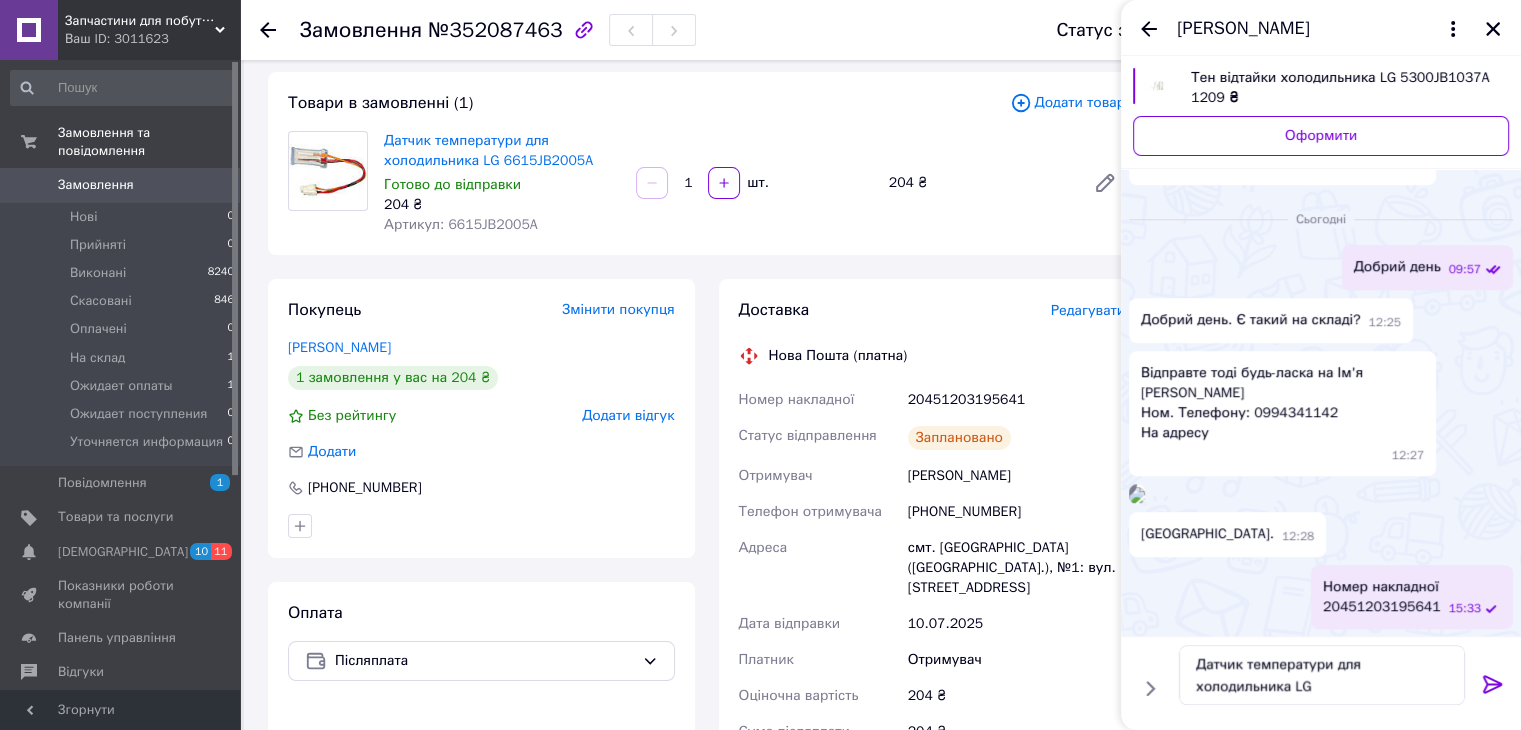 click 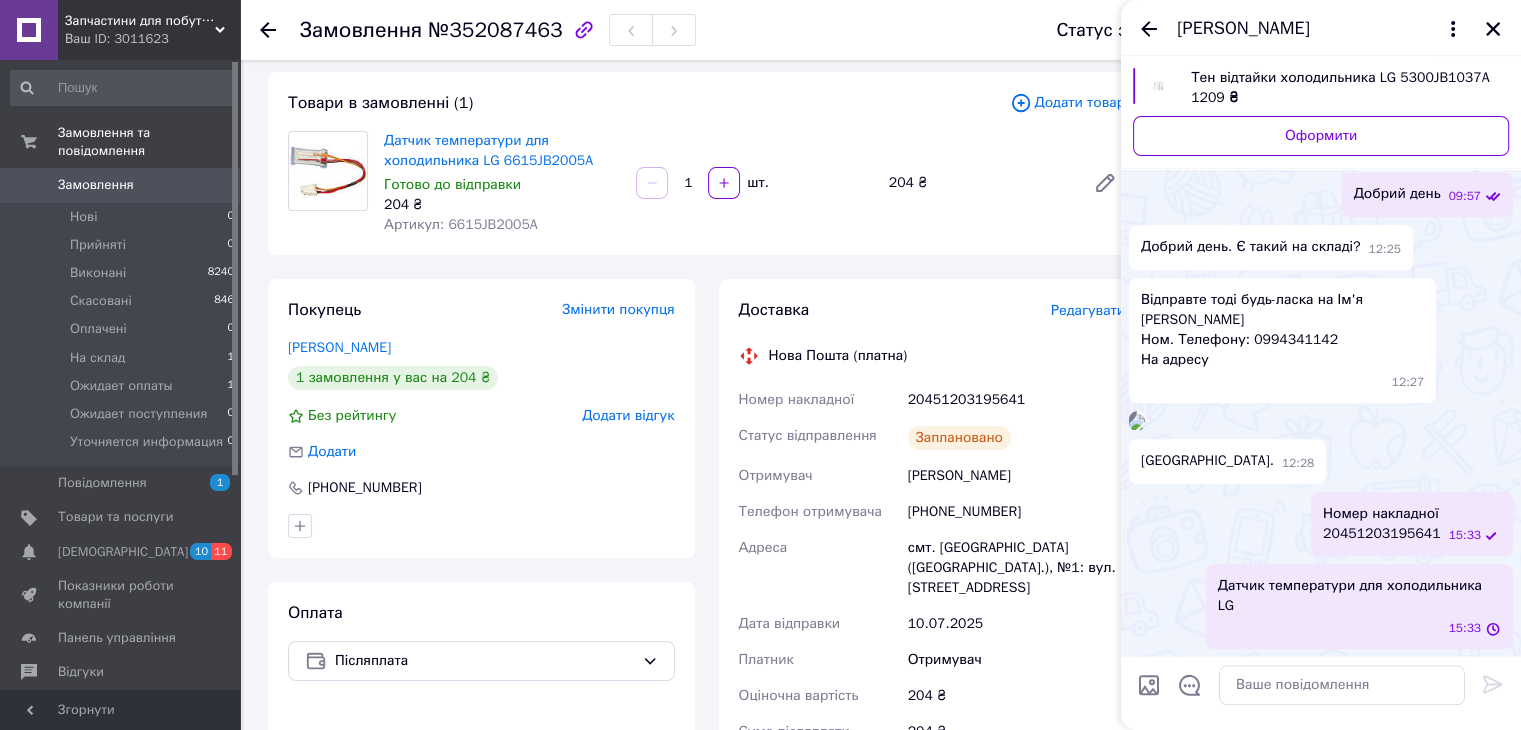 scroll, scrollTop: 2538, scrollLeft: 0, axis: vertical 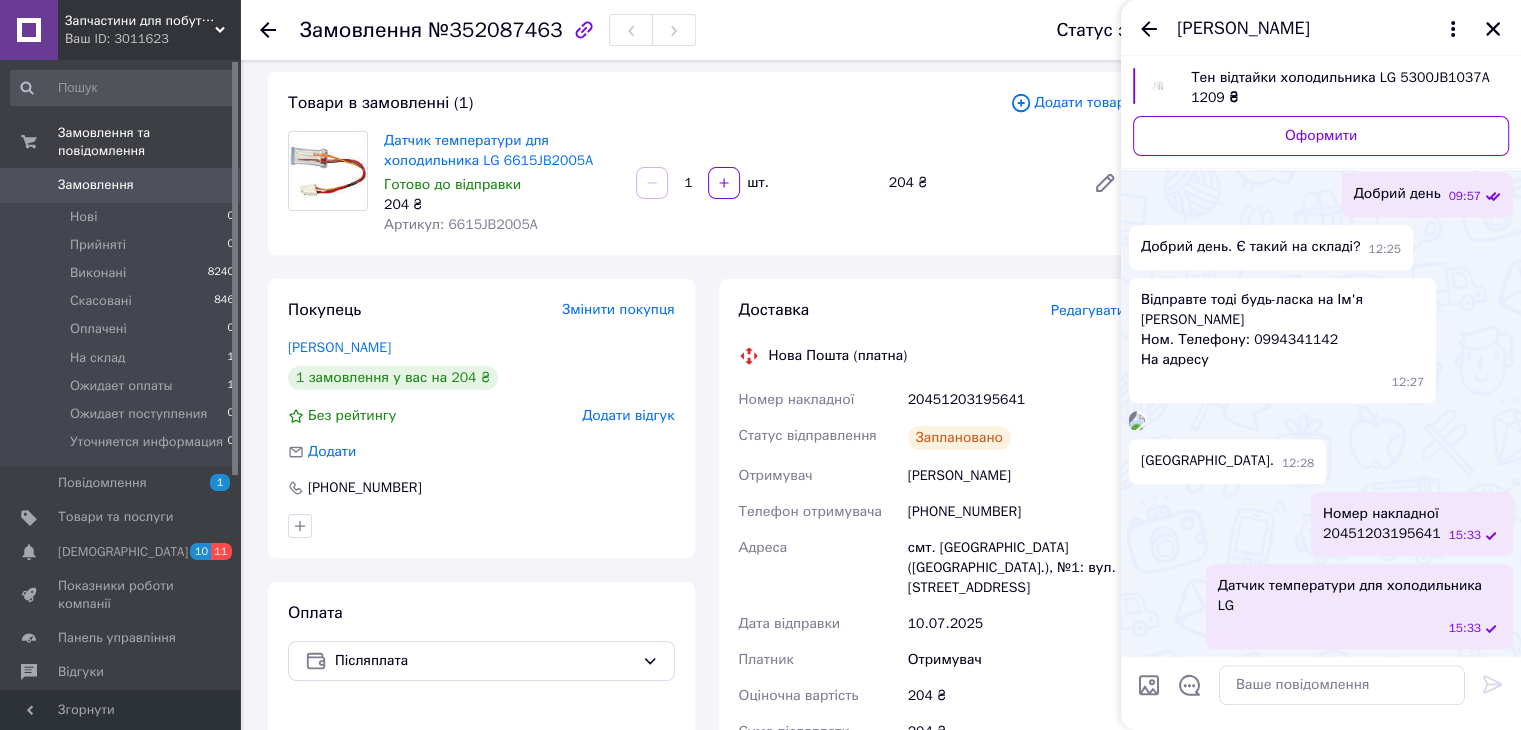 click on "Доставка" at bounding box center (895, 310) 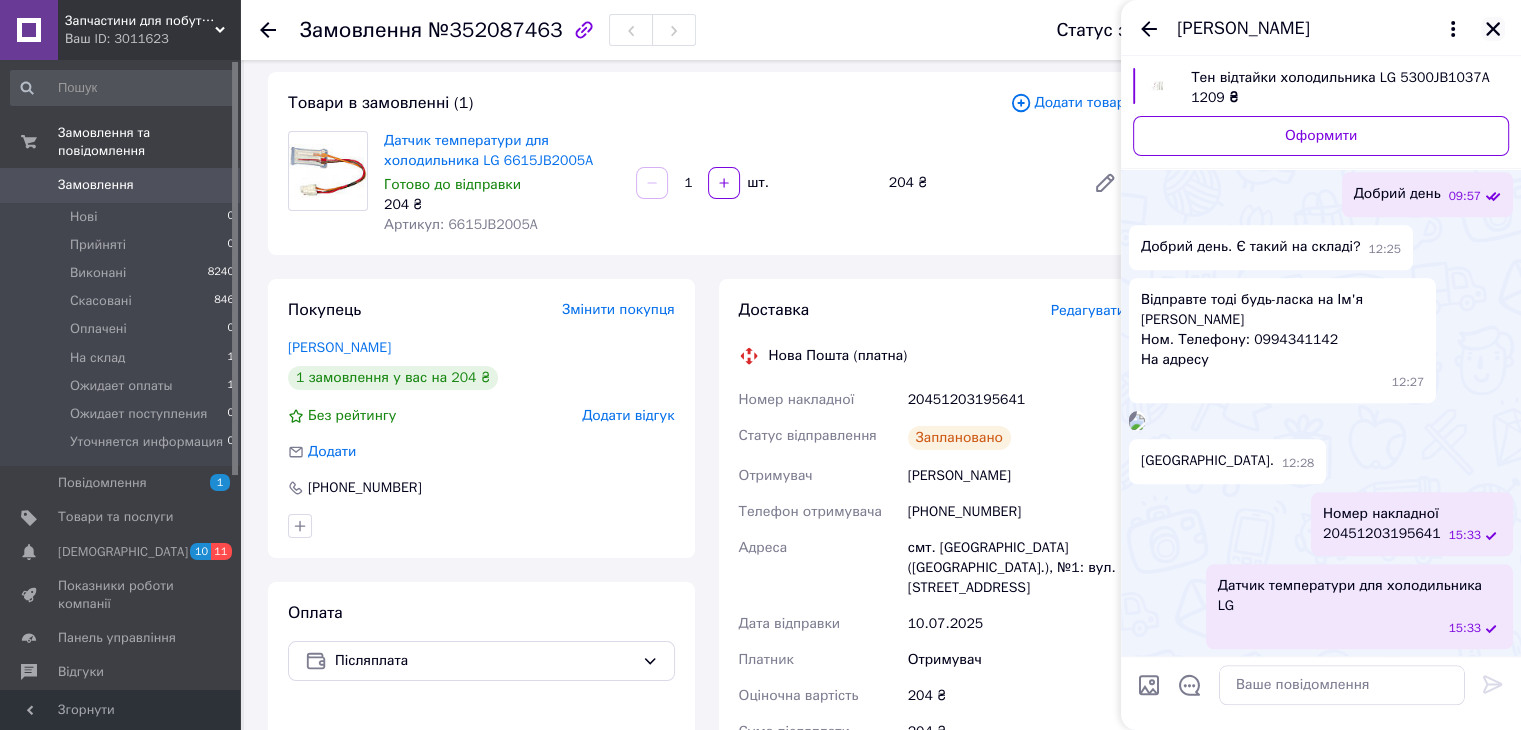 click 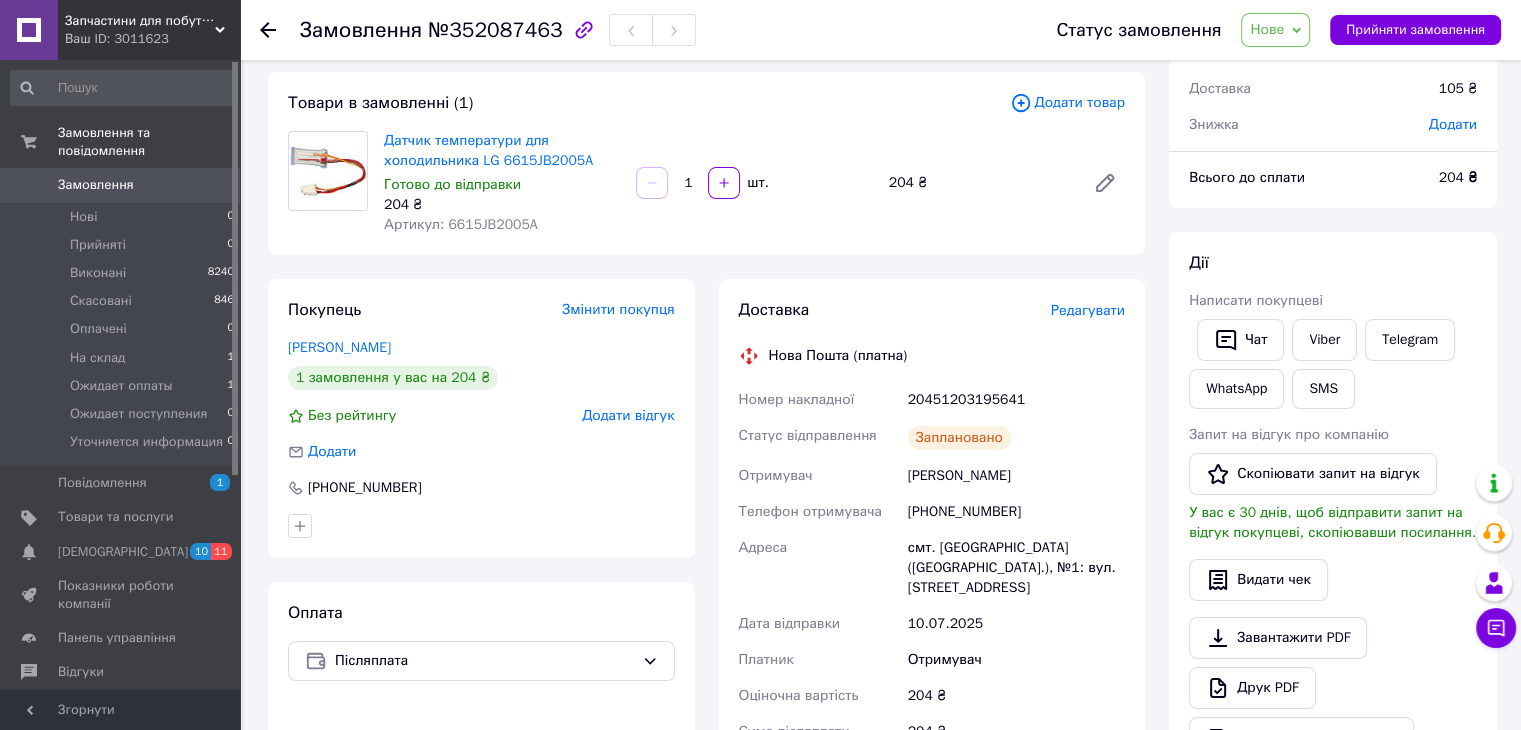 click on "Нове" at bounding box center (1267, 29) 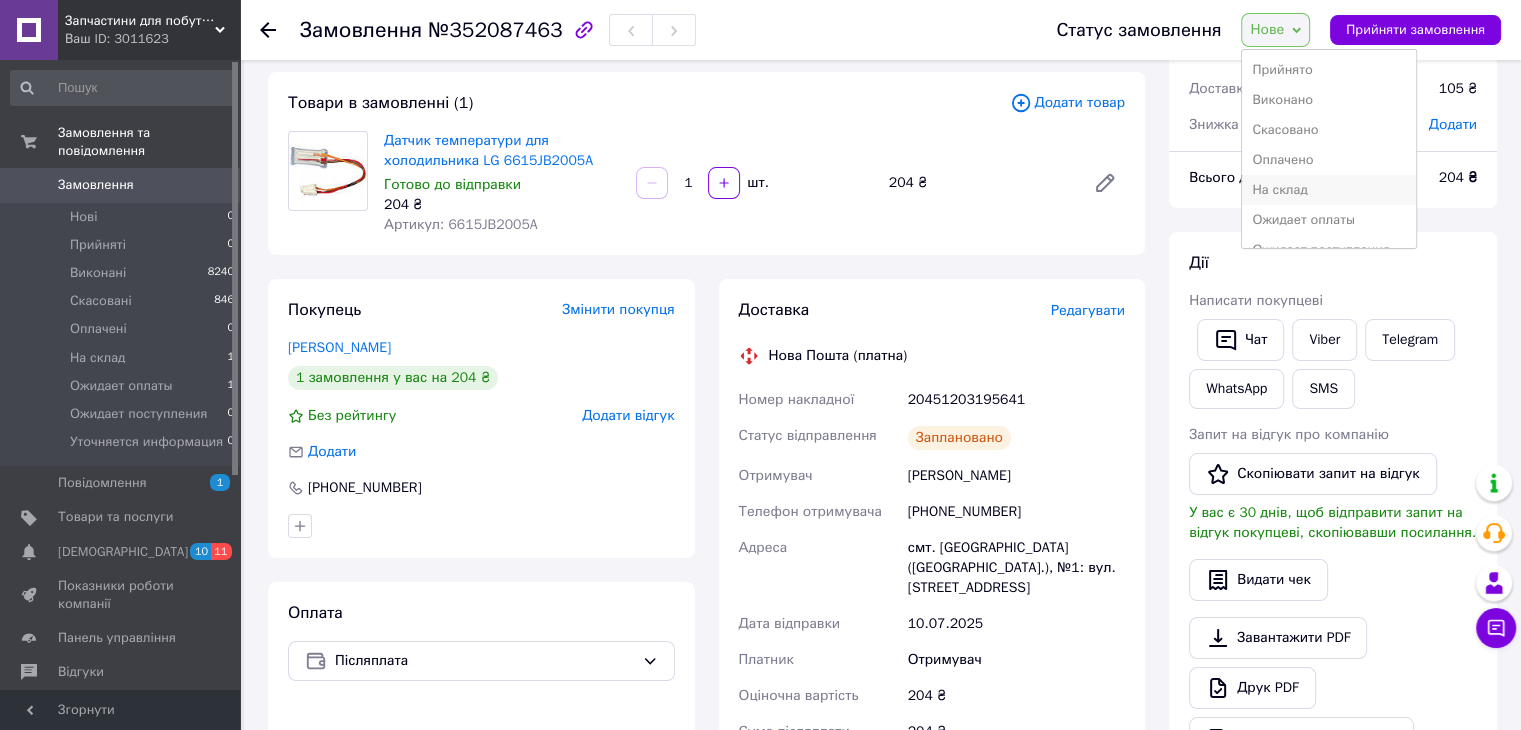 click on "На склад" at bounding box center (1328, 190) 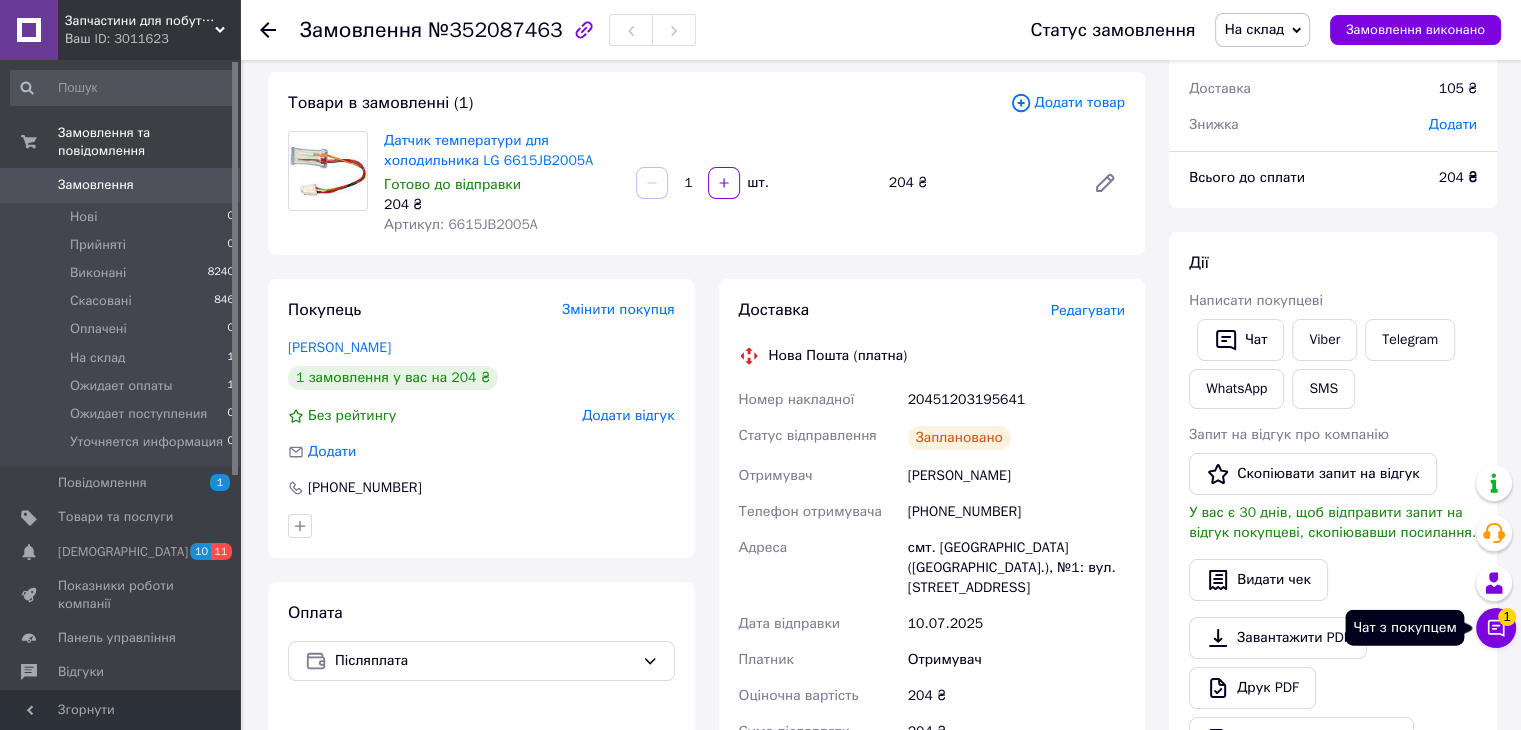 click on "1" at bounding box center (1507, 617) 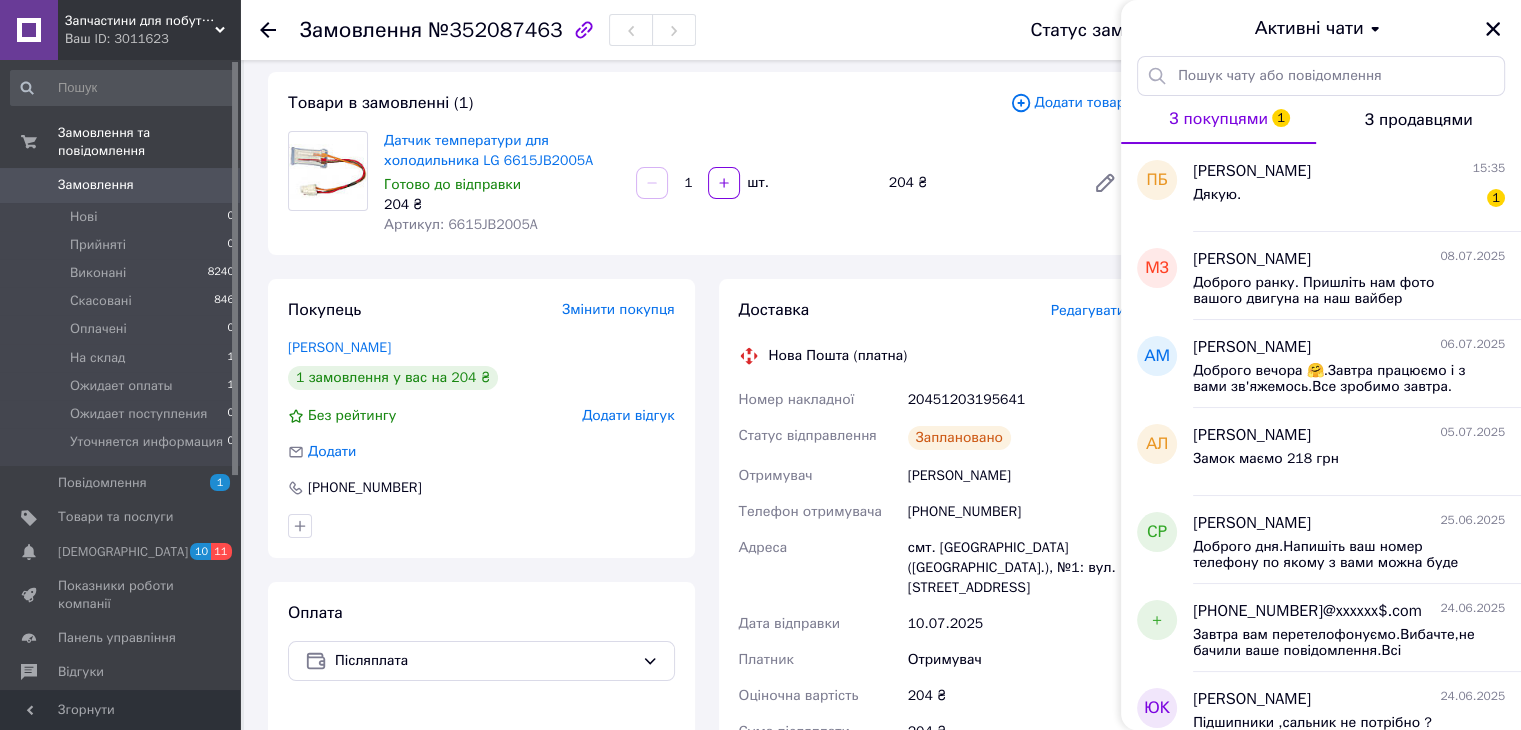 click on "Доставка Редагувати Нова Пошта (платна) Номер накладної 20451203195641 Статус відправлення Заплановано Отримувач [PERSON_NAME] Телефон отримувача [PHONE_NUMBER] [GEOGRAPHIC_DATA] смт. [GEOGRAPHIC_DATA] ([GEOGRAPHIC_DATA].), №1: вул. Кооперативна, 4 Дата відправки [DATE] Платник Отримувач Оціночна вартість 204 ₴ Сума післяплати 204 ₴ Комісія за післяплату 24.08 ₴ Платник комісії післяплати Отримувач Вартість доставки 105 ₴ Роздрукувати ЕН" at bounding box center [932, 616] 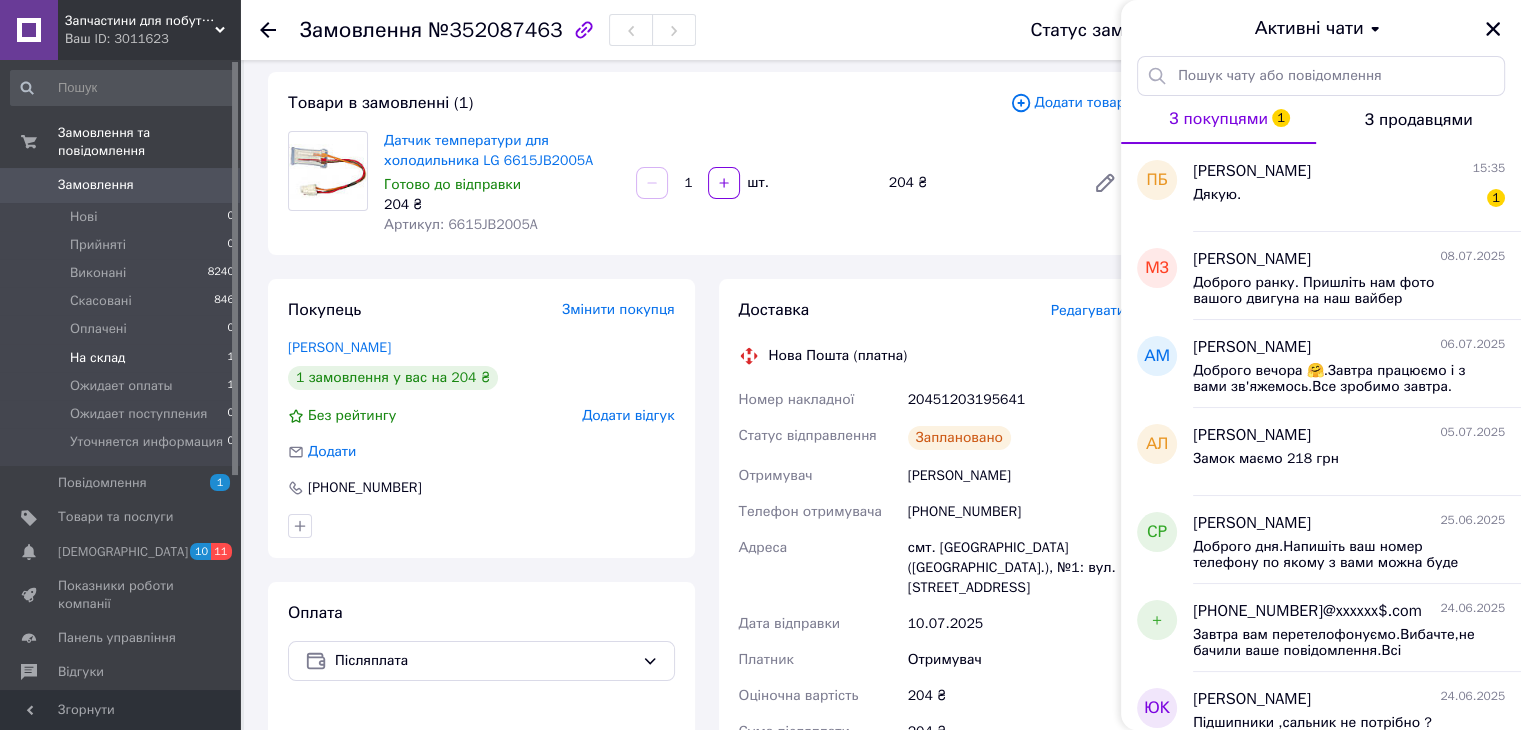 click on "На склад" at bounding box center (97, 358) 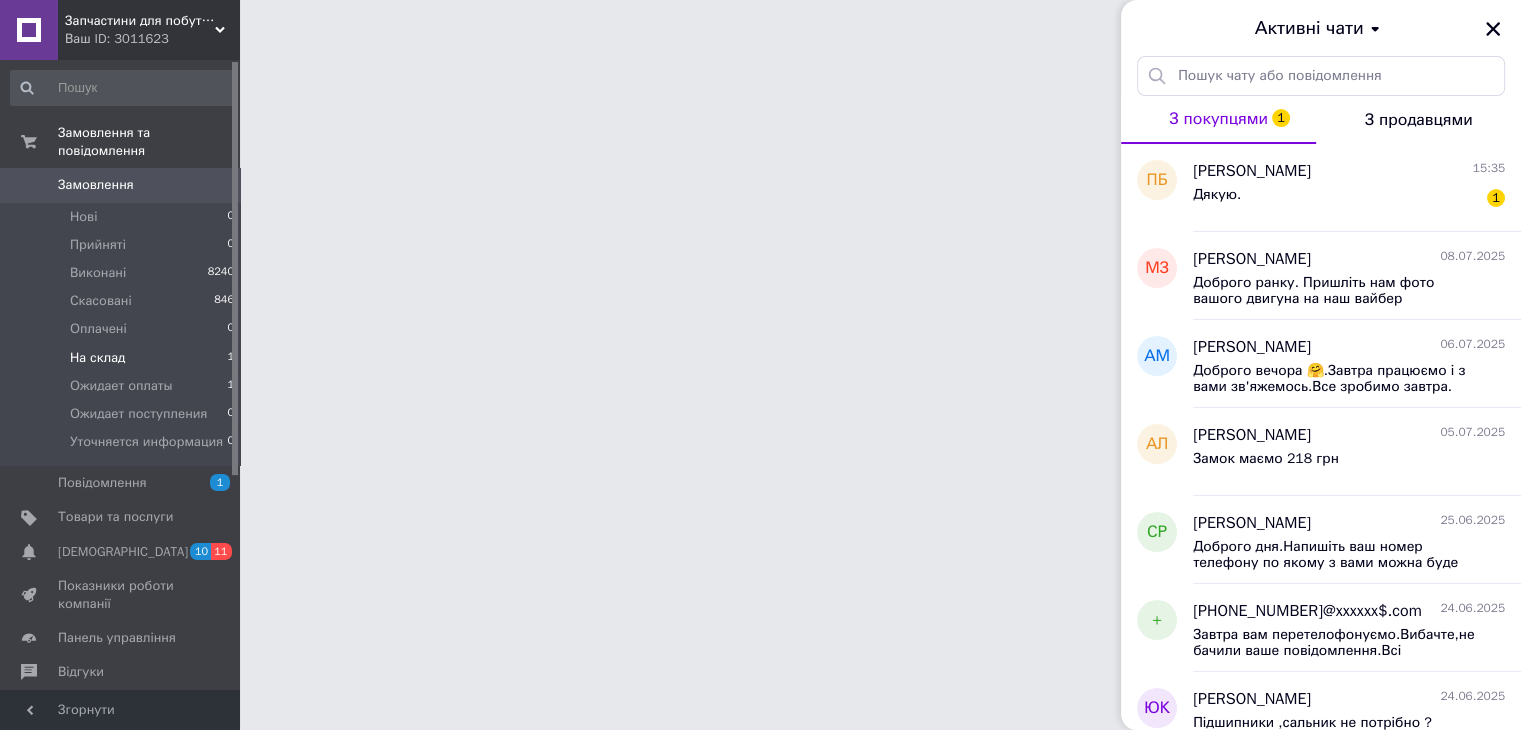 scroll, scrollTop: 0, scrollLeft: 0, axis: both 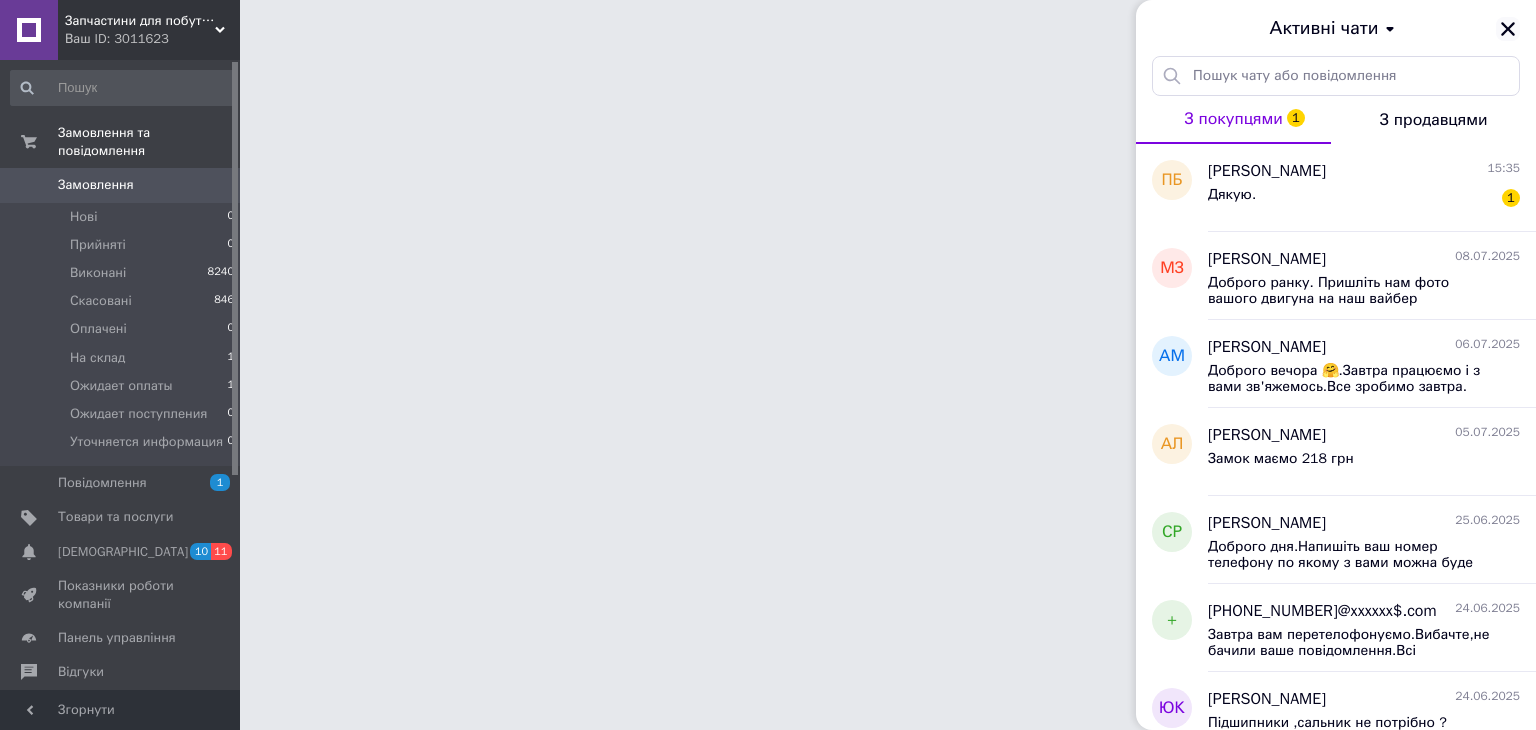 click 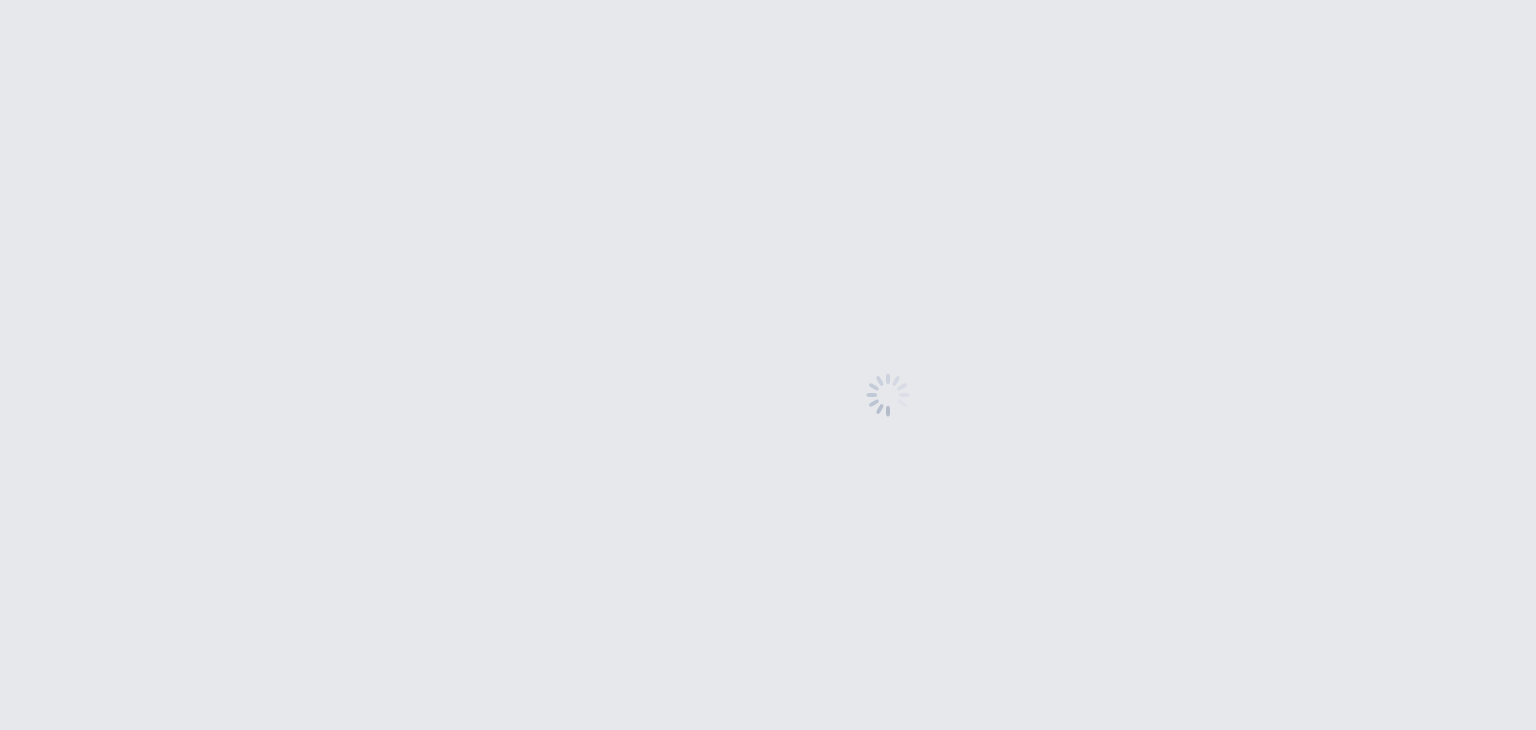 scroll, scrollTop: 0, scrollLeft: 0, axis: both 